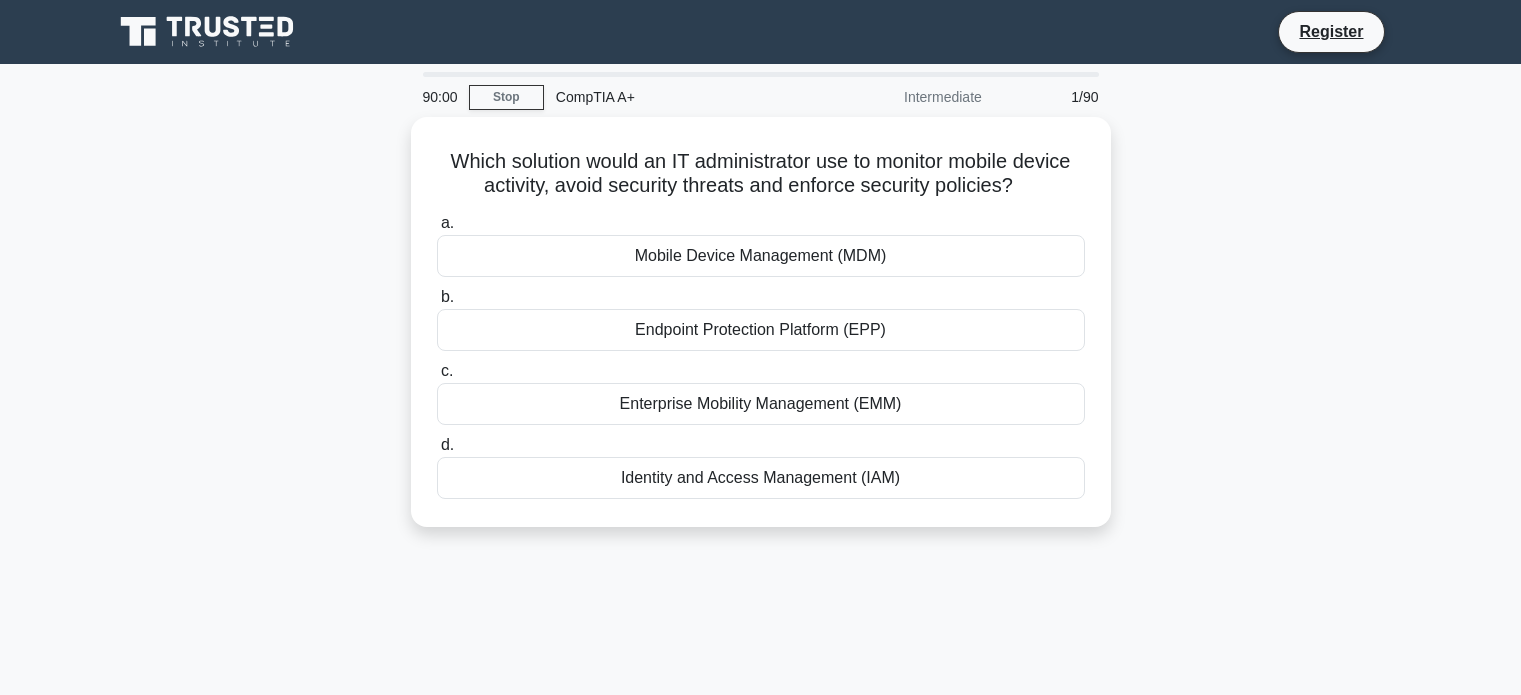 scroll, scrollTop: 0, scrollLeft: 0, axis: both 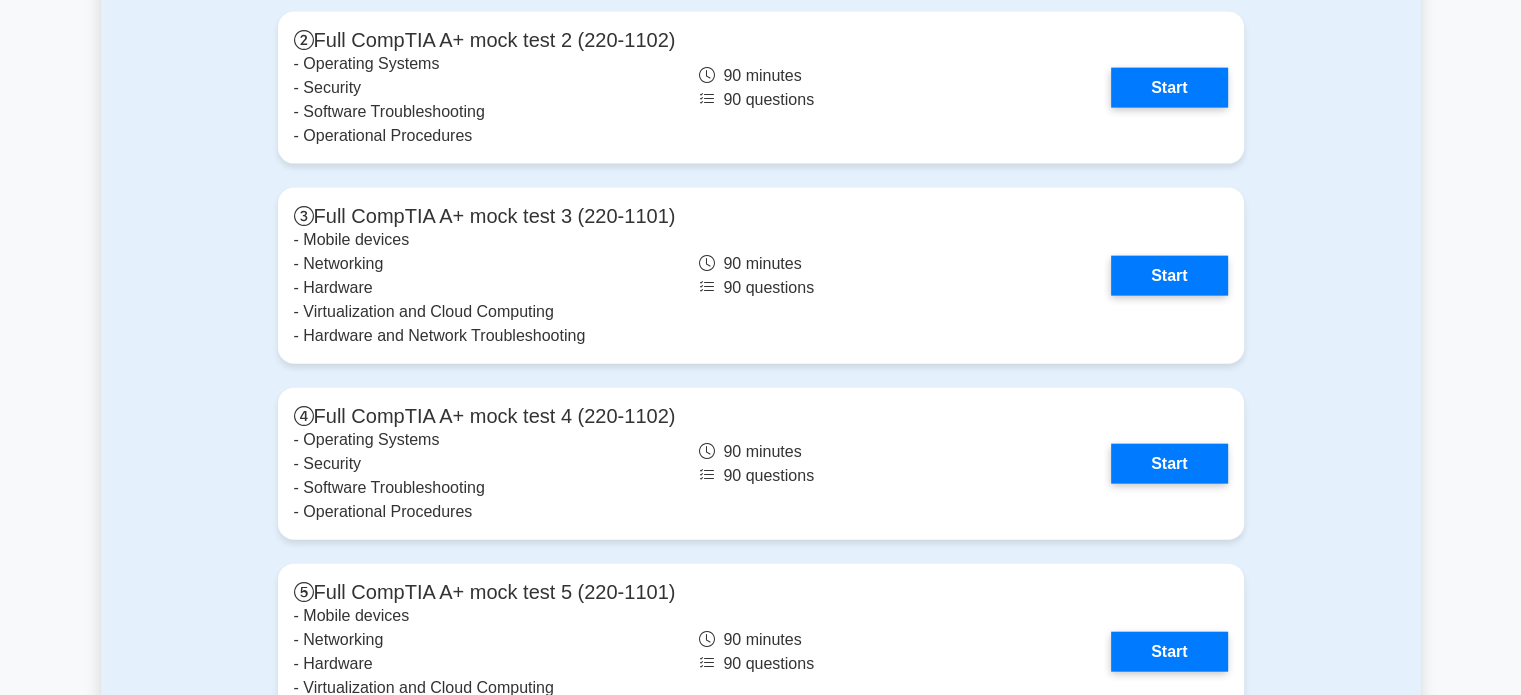 click on "Full mock tests
Full CompTIA A+ mock test 1 (220-1101)
- Mobile devices
- Networking
- Hardware
- Virtualization and Cloud Computing
- Hardware and Network Troubleshooting
90 minutes
90 questions
Start
90 minutes" at bounding box center (761, 345) 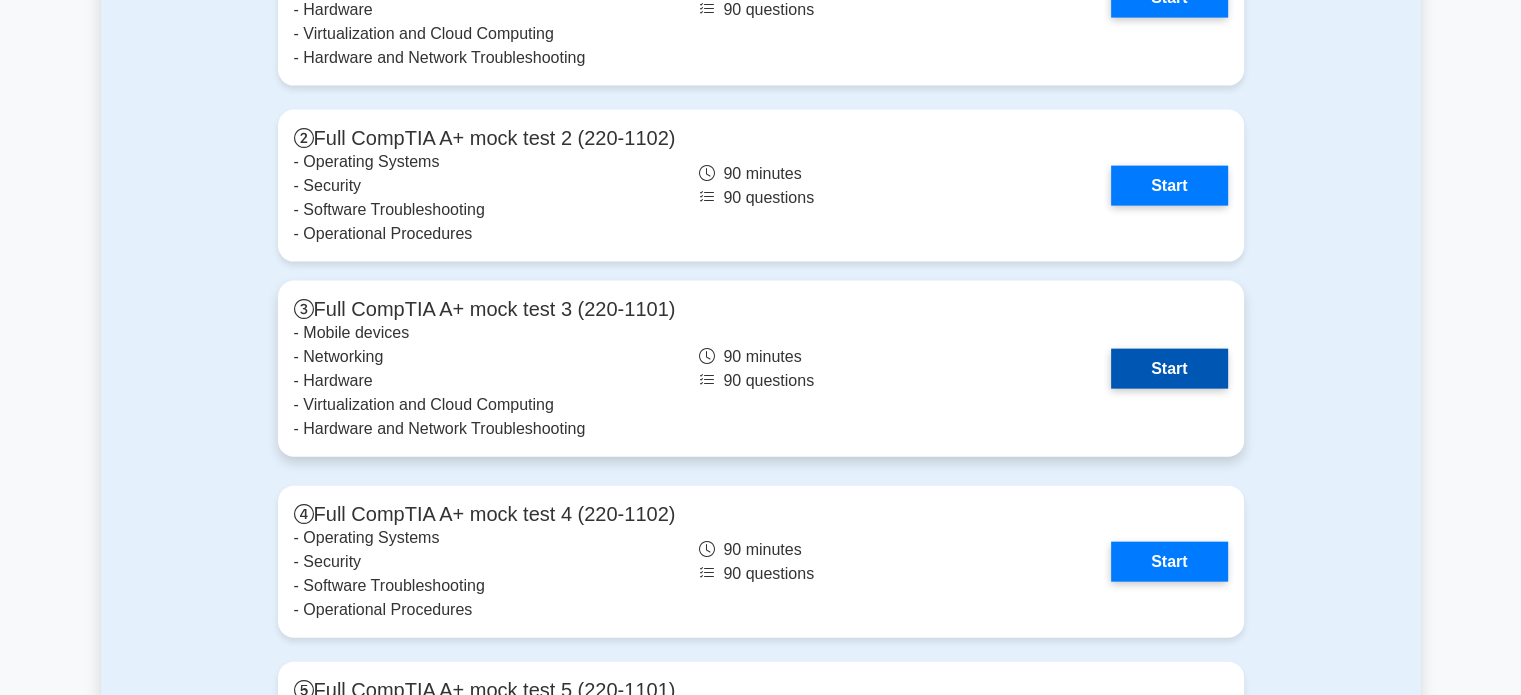 scroll, scrollTop: 4459, scrollLeft: 0, axis: vertical 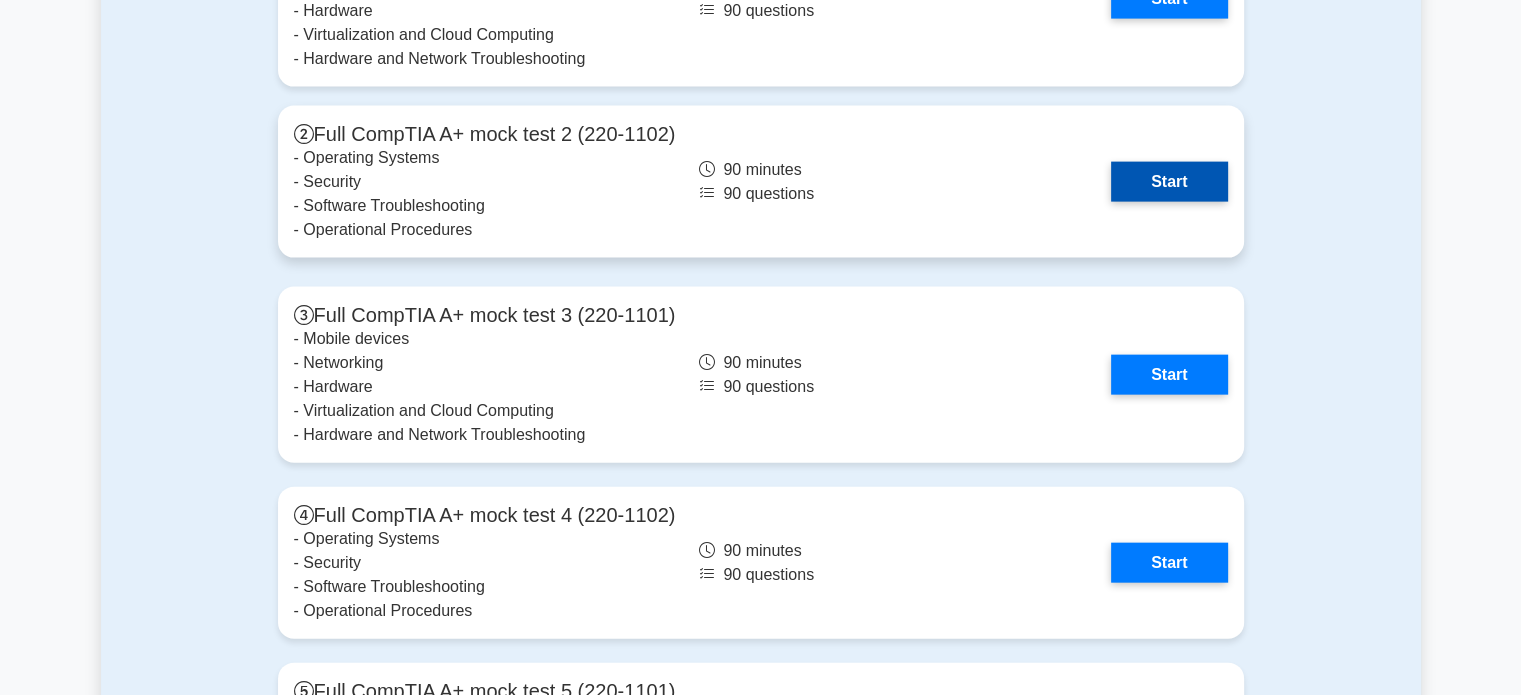 click on "Start" at bounding box center [1169, 182] 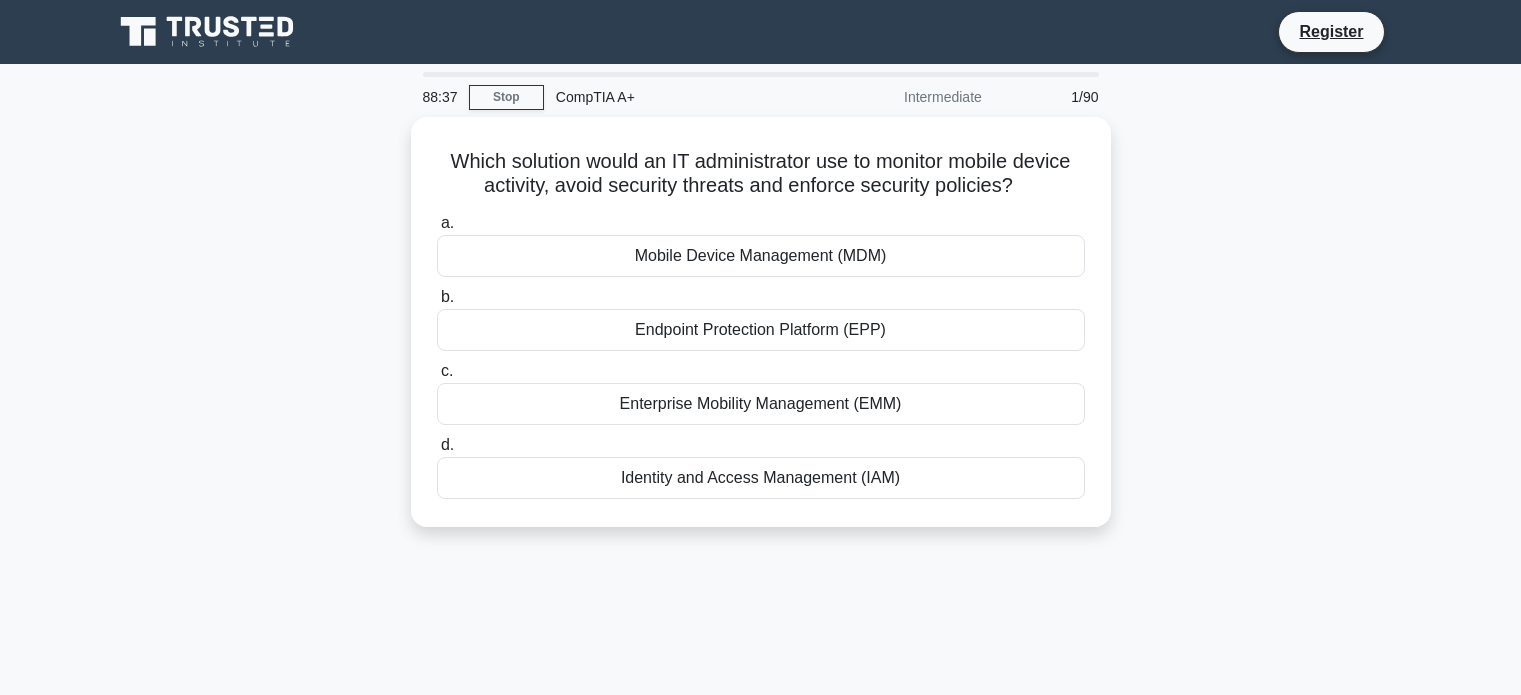 scroll, scrollTop: 0, scrollLeft: 0, axis: both 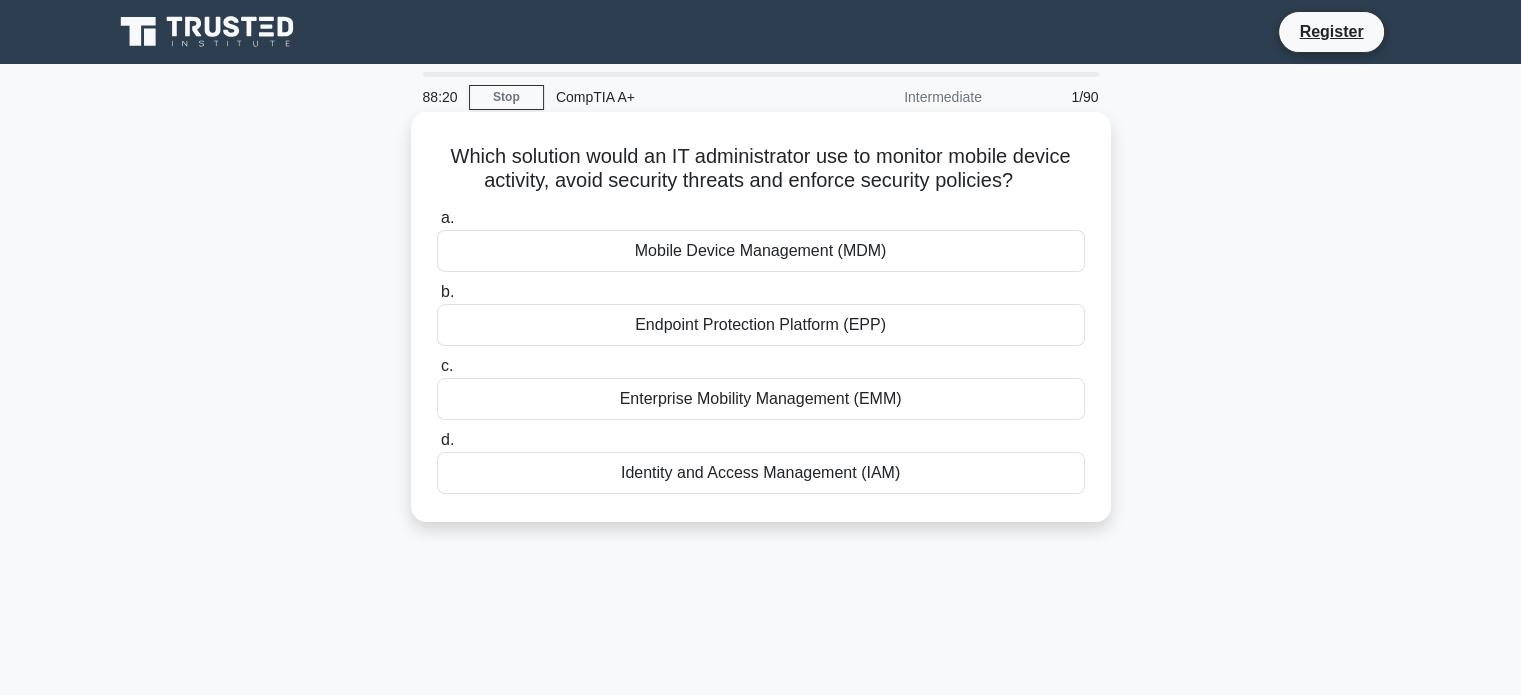 click on "Mobile Device Management (MDM)" at bounding box center [761, 251] 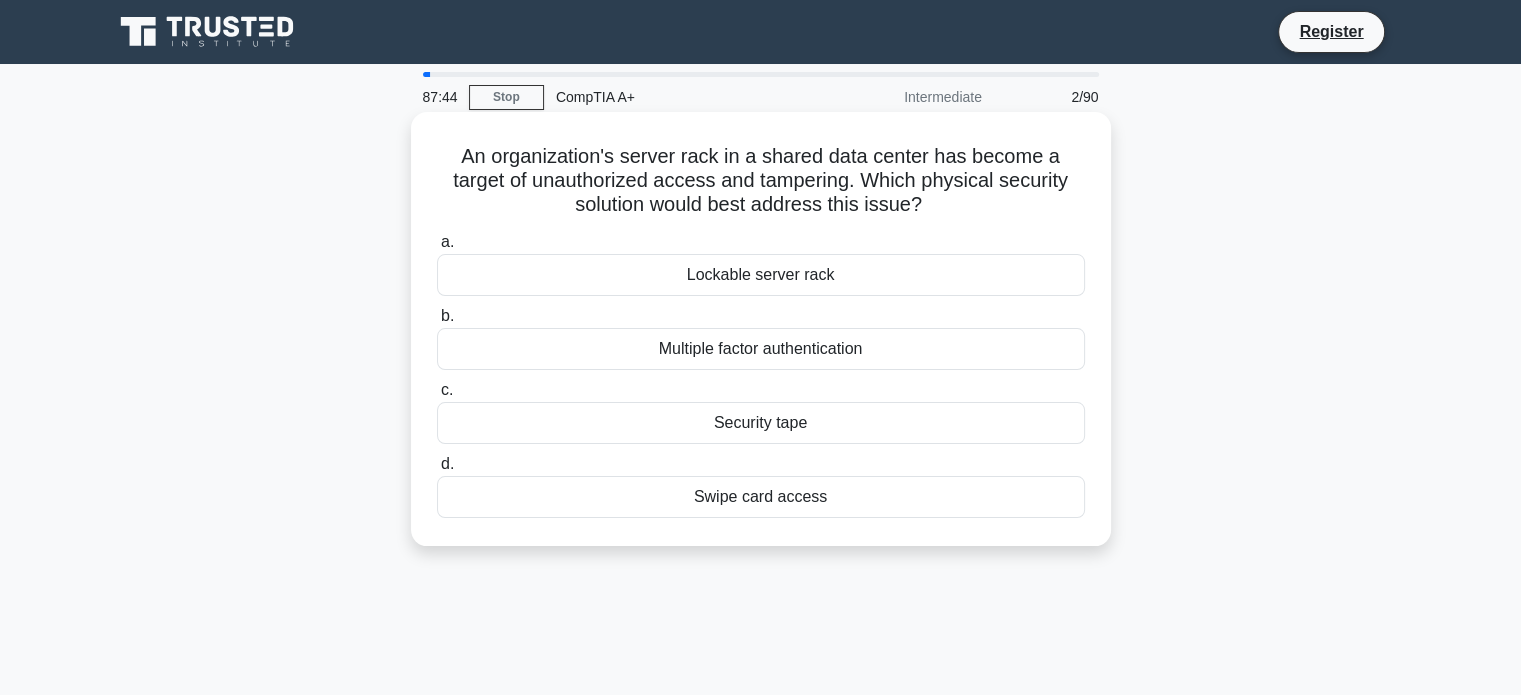 click on "Lockable server rack" at bounding box center (761, 275) 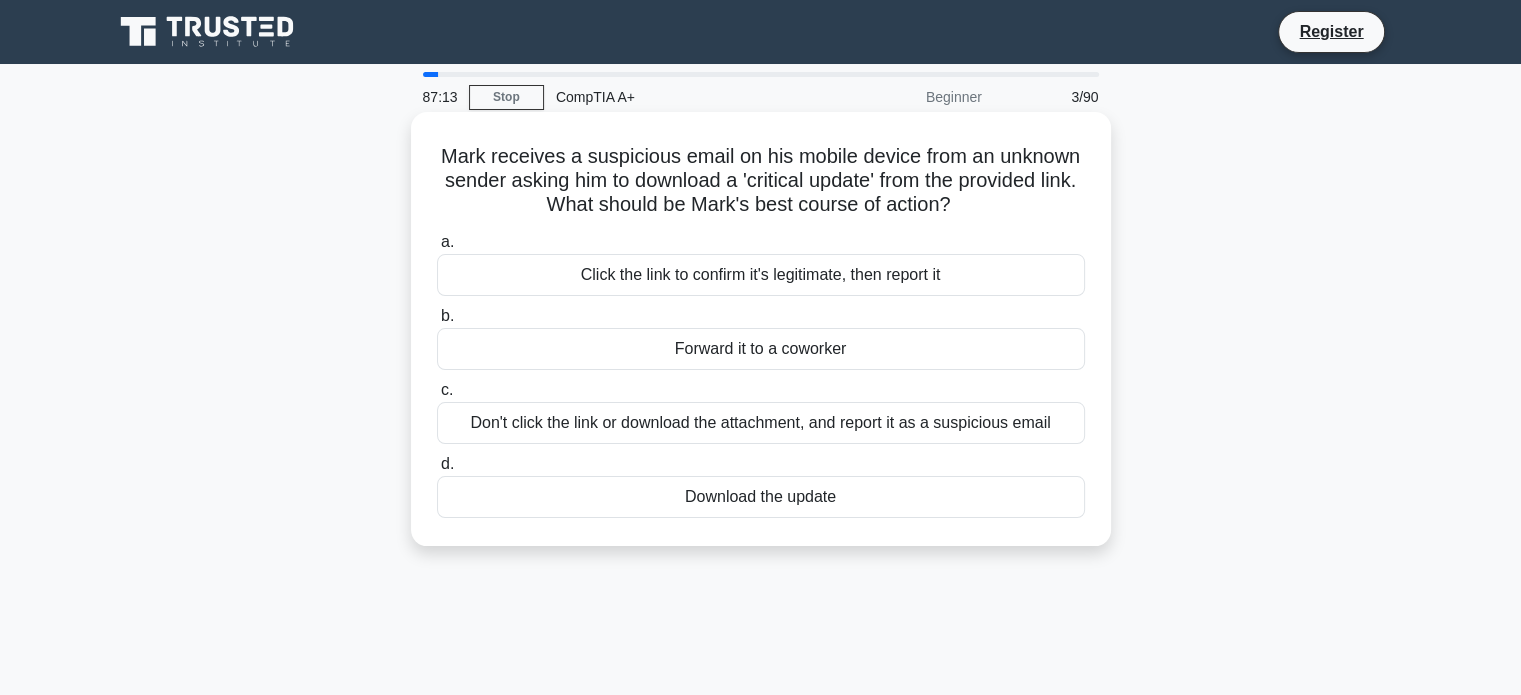 click on "Don't click the link or download the attachment, and report it as a suspicious email" at bounding box center [761, 423] 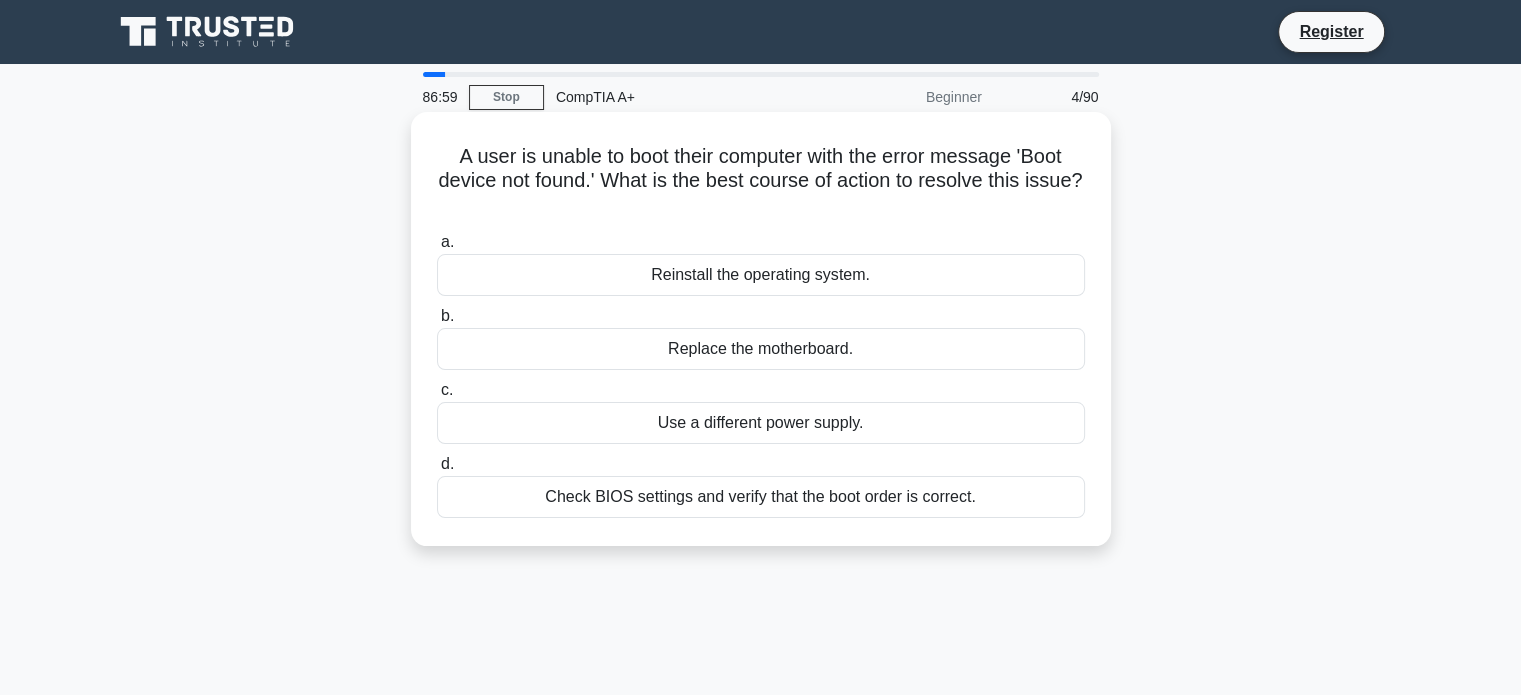 click on "Check BIOS settings and verify that the boot order is correct." at bounding box center (761, 497) 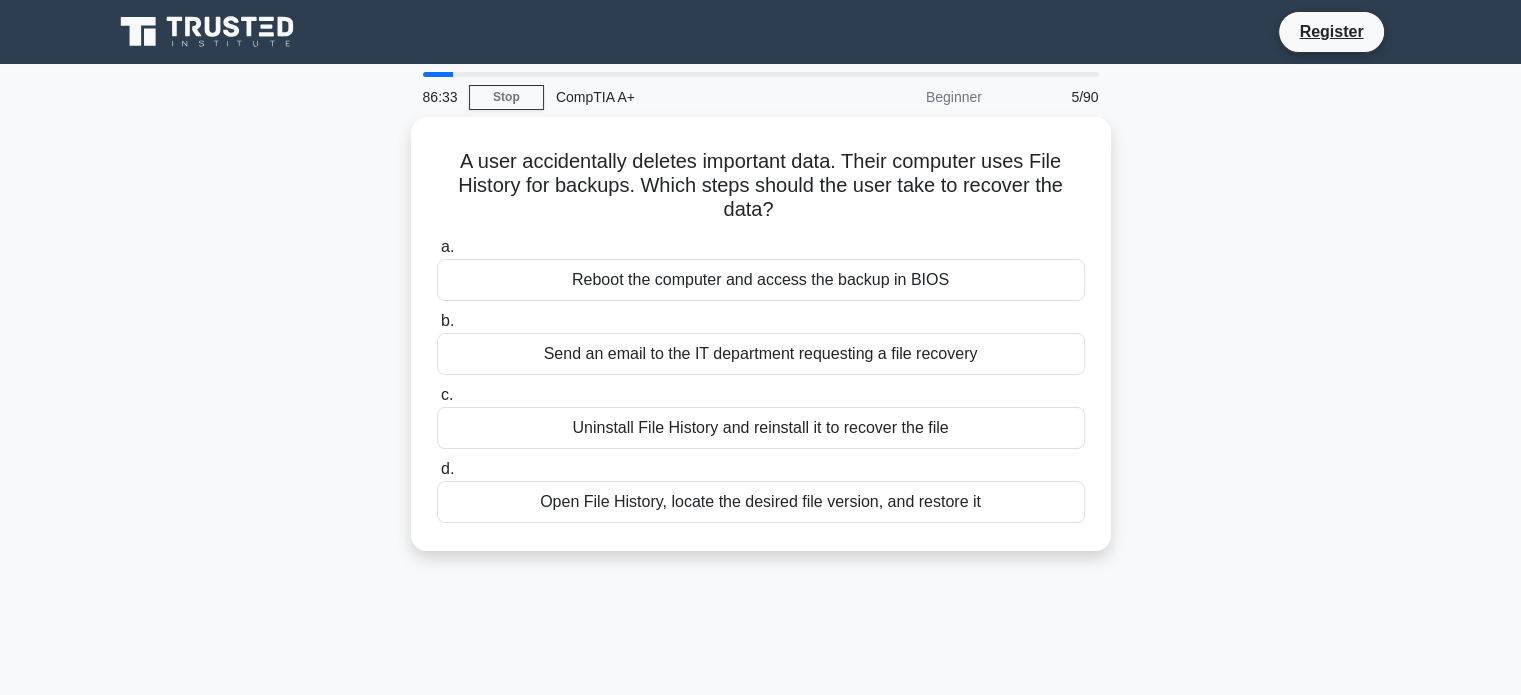 click on "Open File History, locate the desired file version, and restore it" at bounding box center (761, 502) 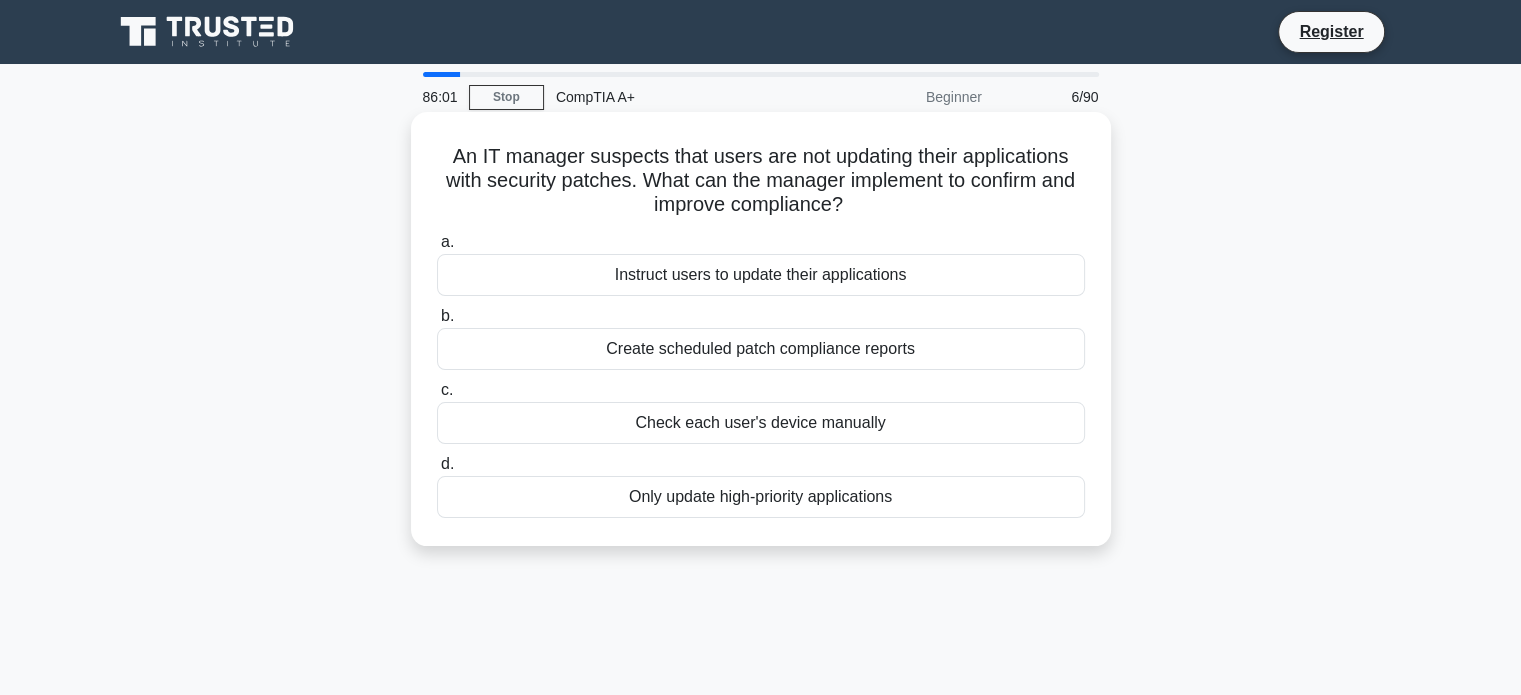 click on "Create scheduled patch compliance reports" at bounding box center (761, 349) 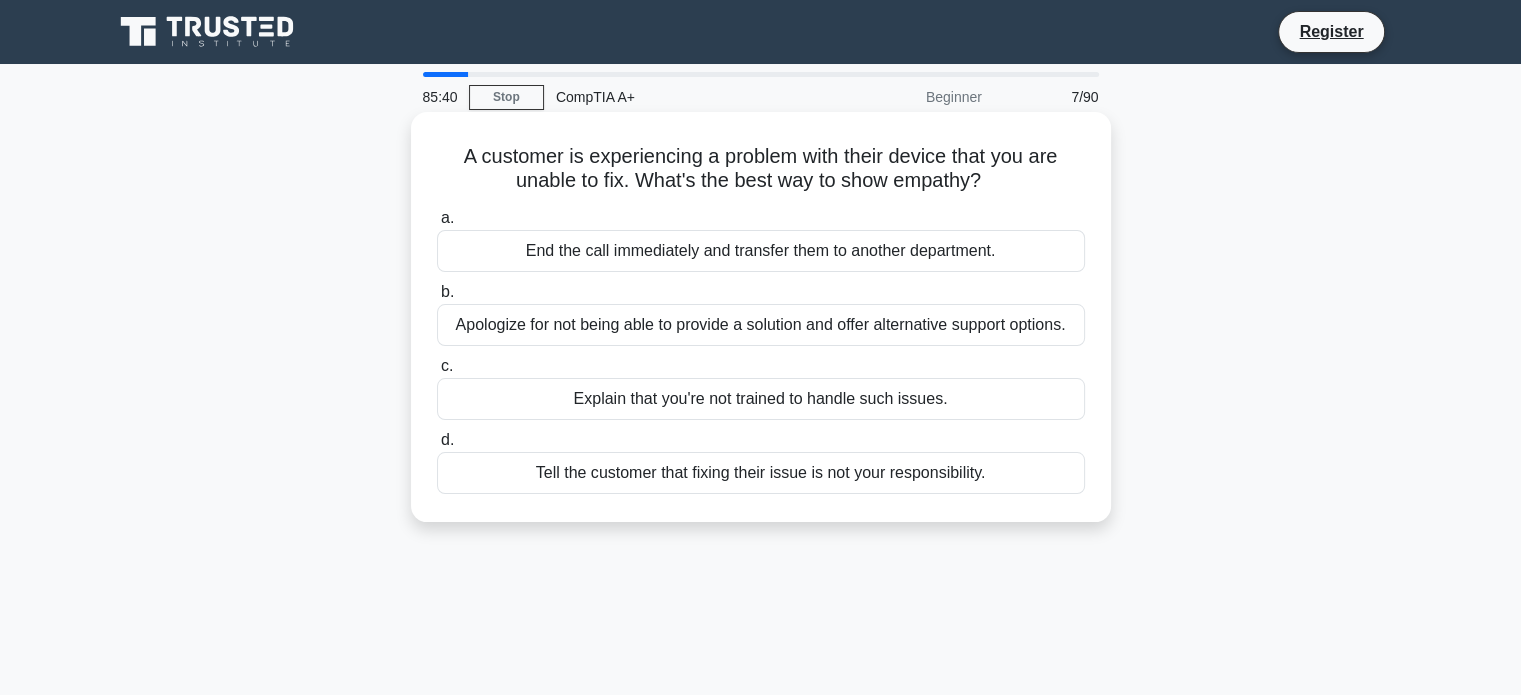 click on "Apologize for not being able to provide a solution and offer alternative support options." at bounding box center (761, 325) 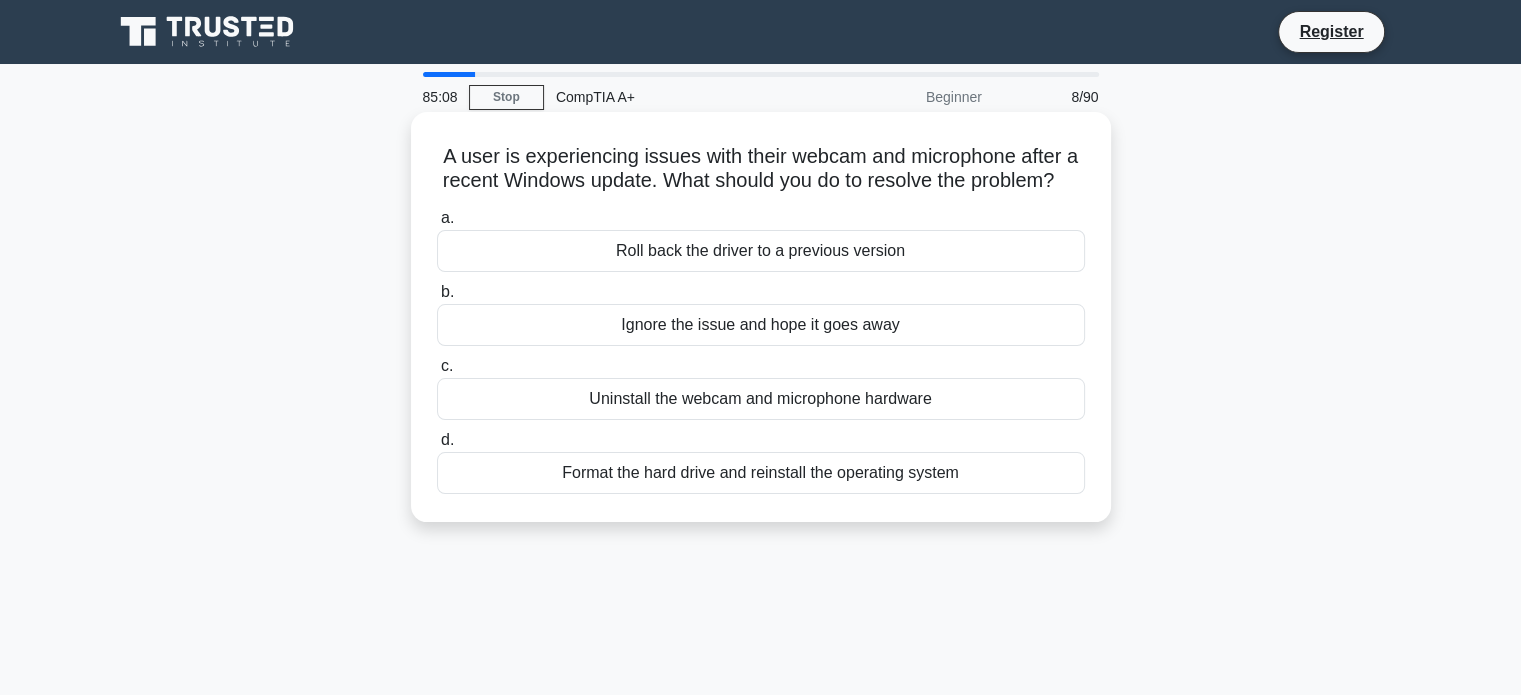 click on "Roll back the driver to a previous version" at bounding box center [761, 251] 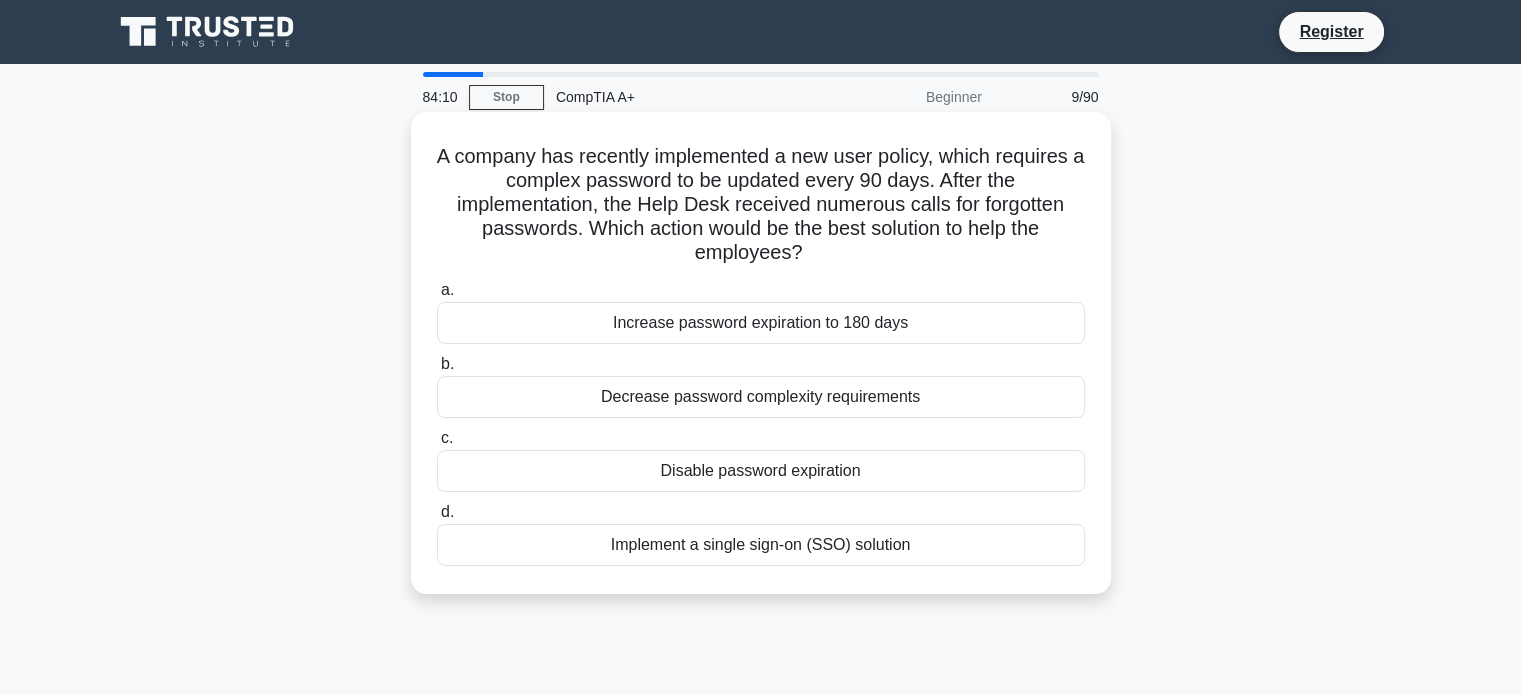 click on "Implement a single sign-on (SSO) solution" at bounding box center [761, 545] 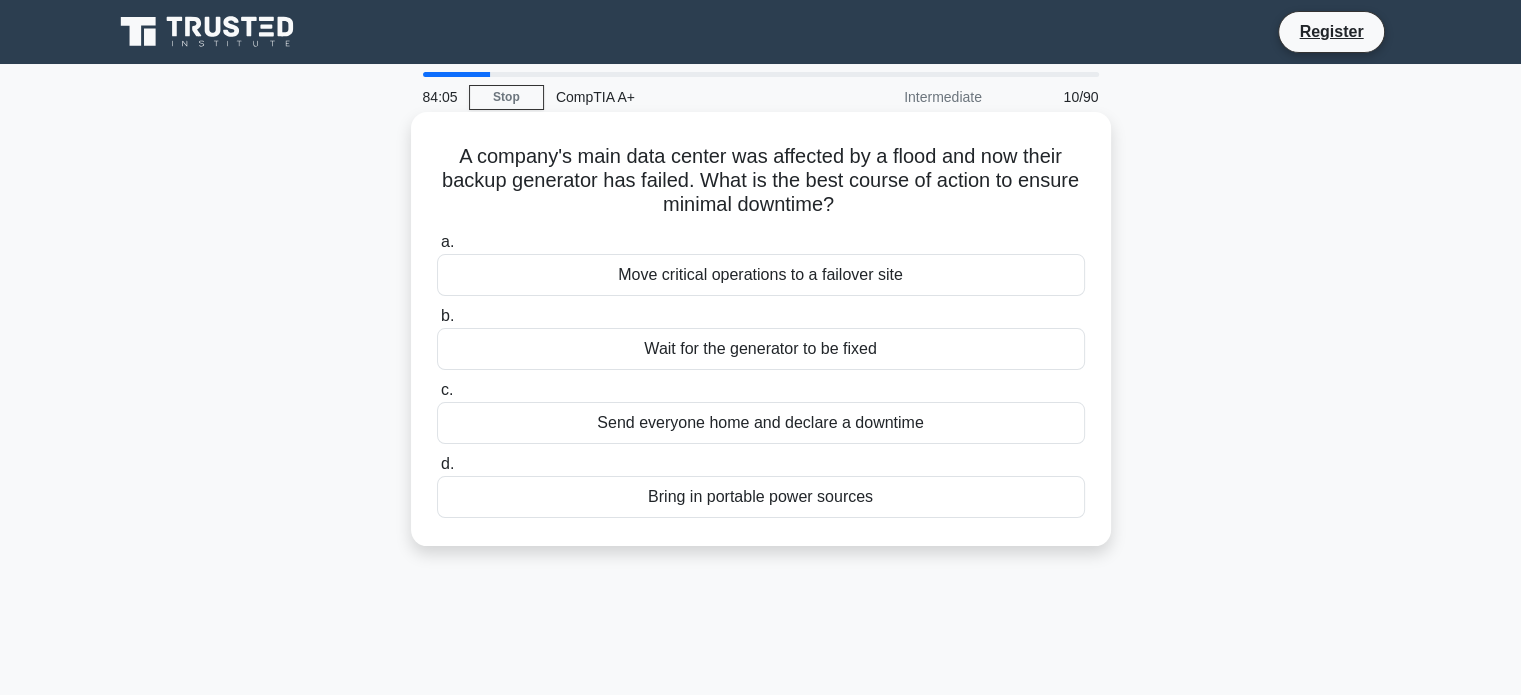 click on "A company's main data center was affected by a flood and now their backup generator has failed. What is the best course of action to ensure minimal downtime?
.spinner_0XTQ{transform-origin:center;animation:spinner_y6GP .75s linear infinite}@keyframes spinner_y6GP{100%{transform:rotate(360deg)}}
a.
Move critical operations to a failover site
b. c. d." at bounding box center (761, 329) 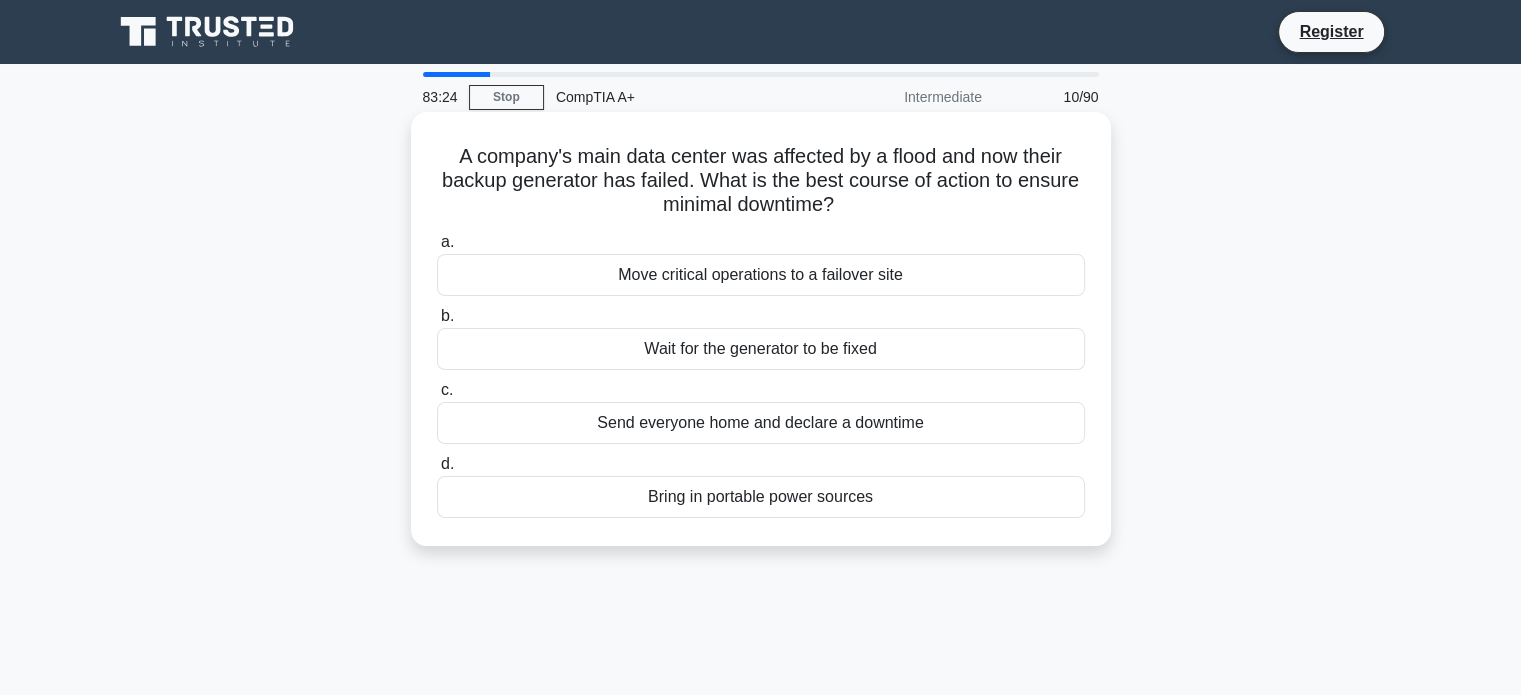 click on "Bring in portable power sources" at bounding box center [761, 497] 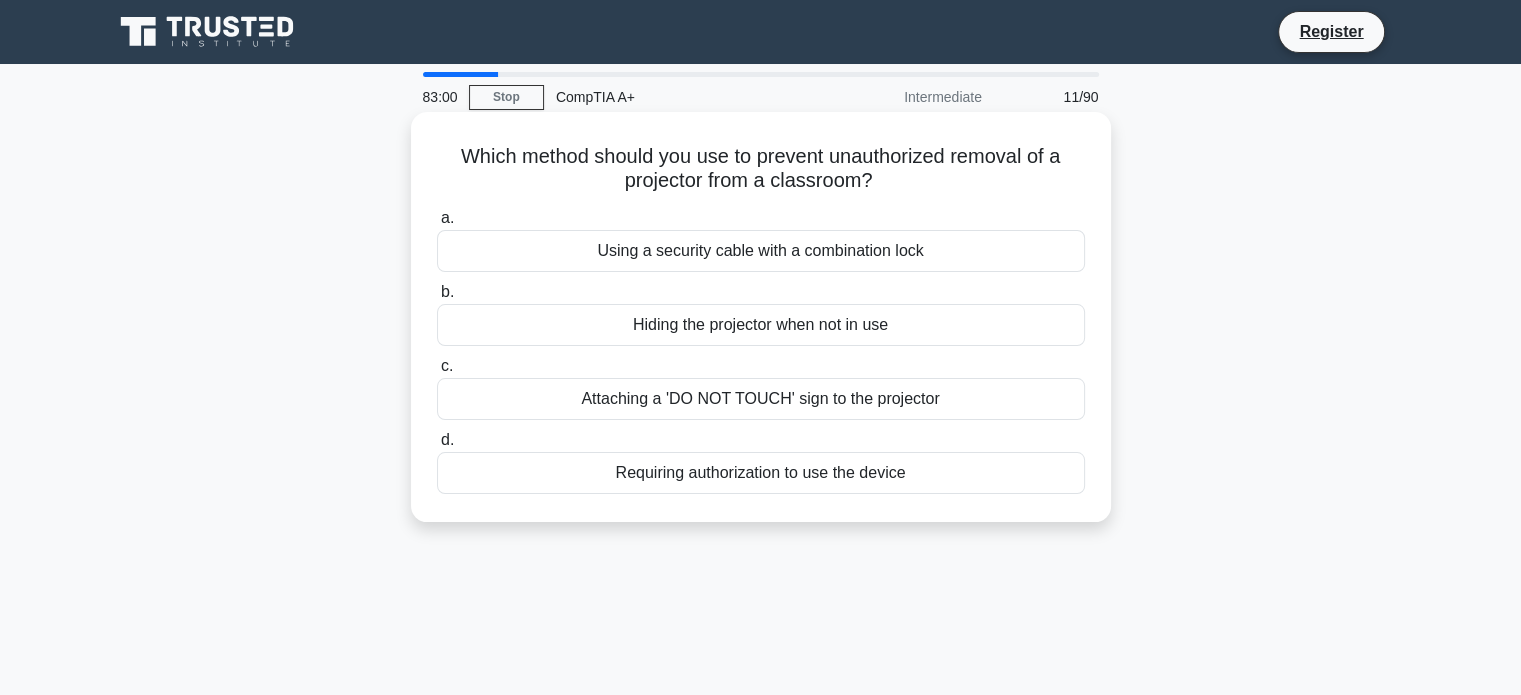 click on "Requiring authorization to use the device" at bounding box center (761, 473) 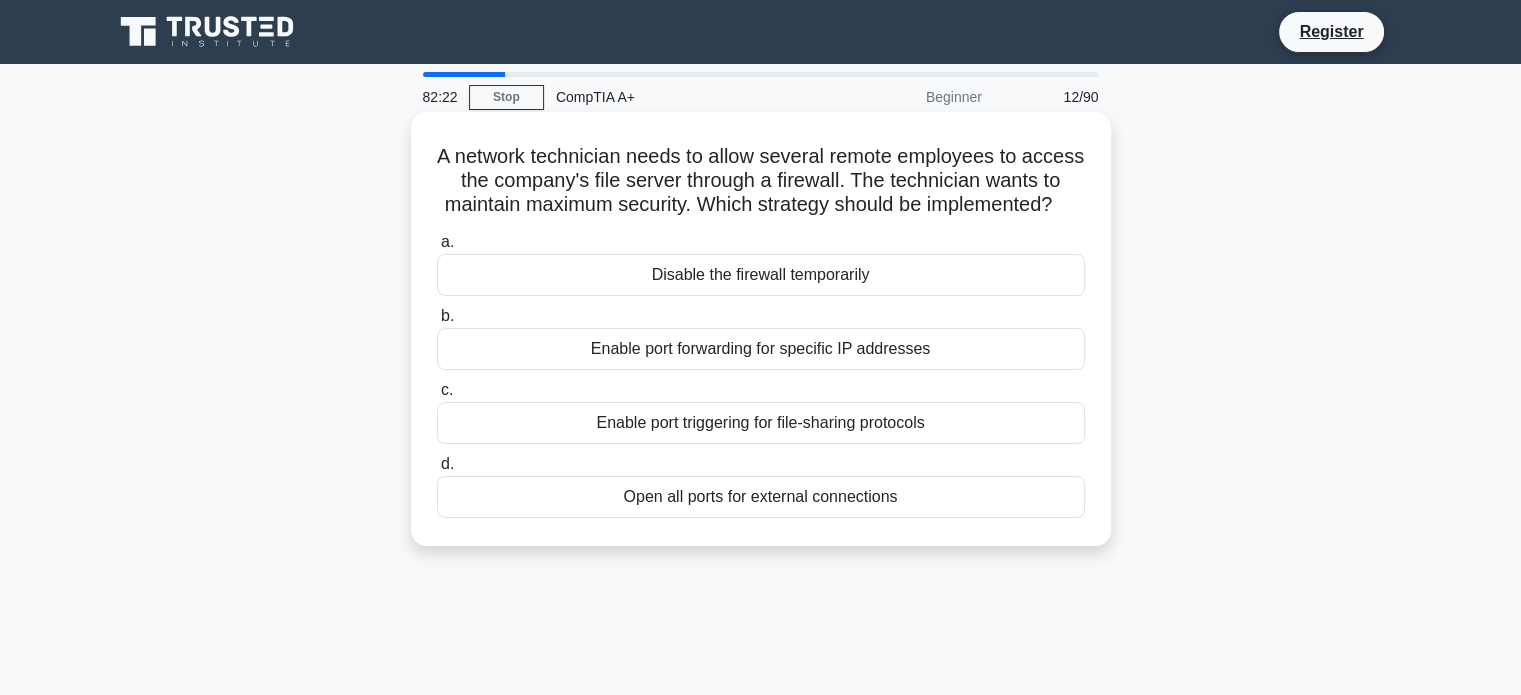 click on "Enable port forwarding for specific IP addresses" at bounding box center [761, 349] 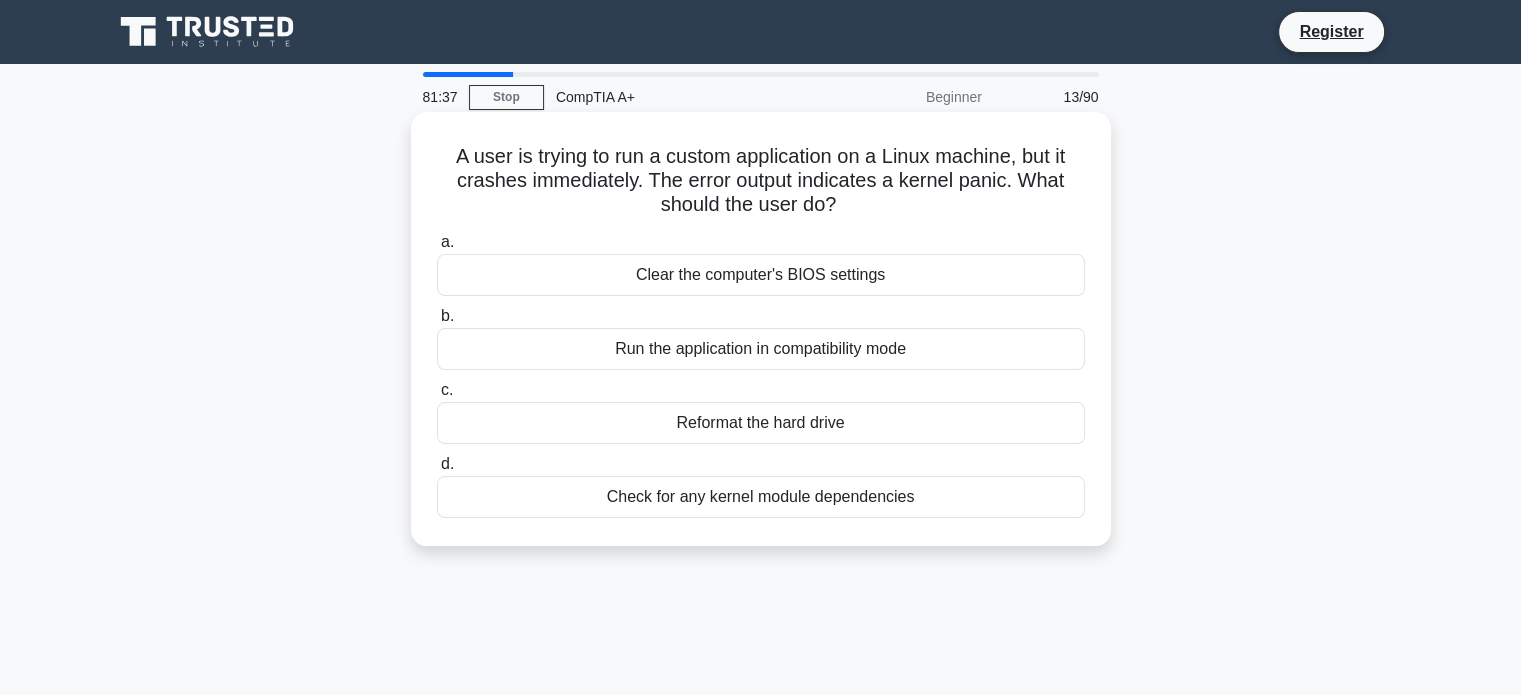 click on "Check for any kernel module dependencies" at bounding box center [761, 497] 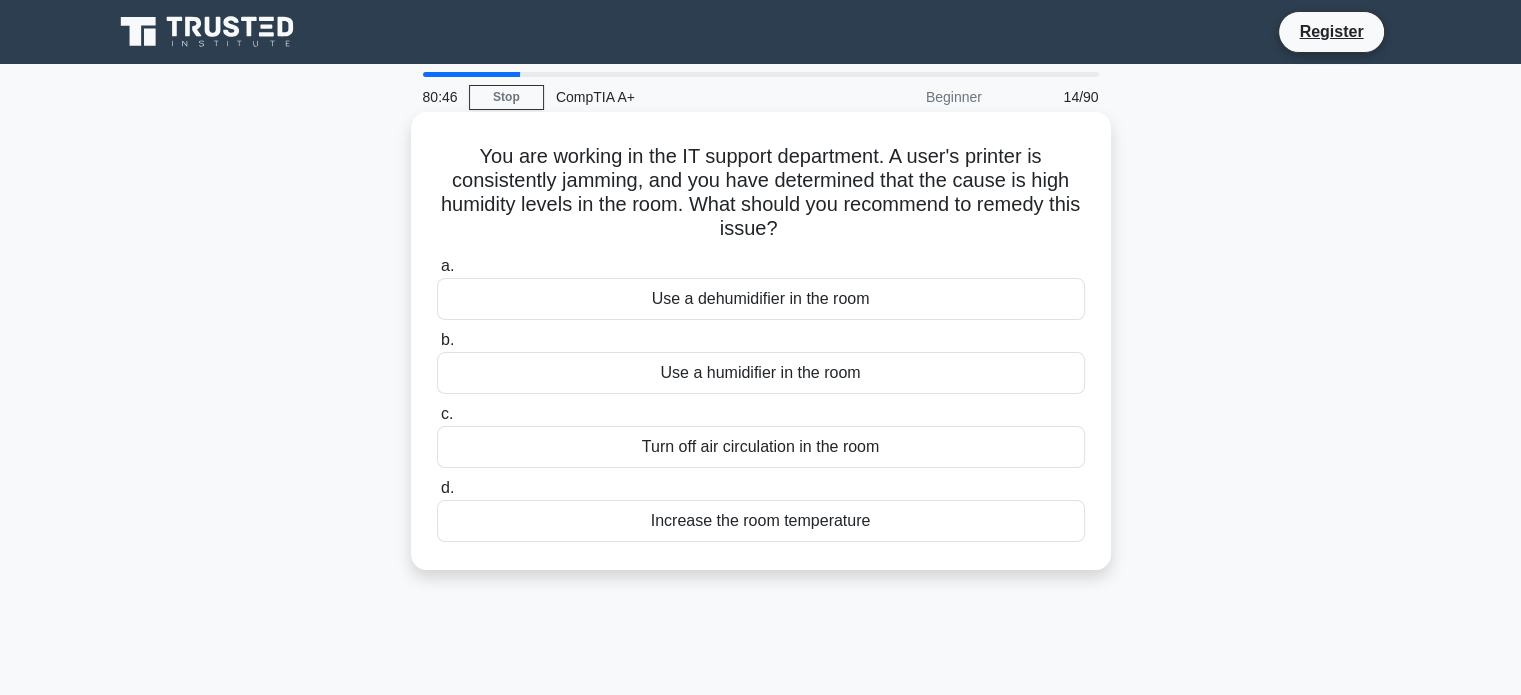 click on "Use a dehumidifier in the room" at bounding box center [761, 299] 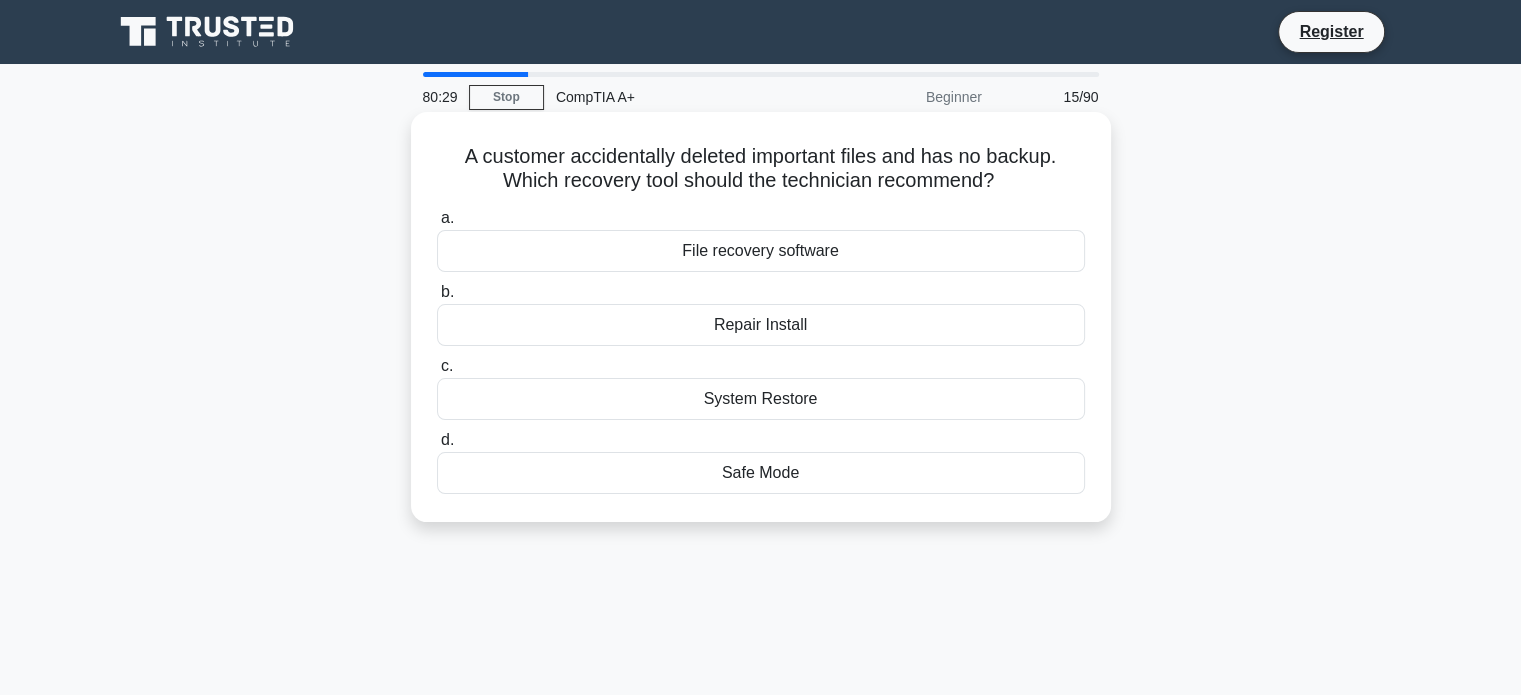 click on "File recovery software" at bounding box center [761, 251] 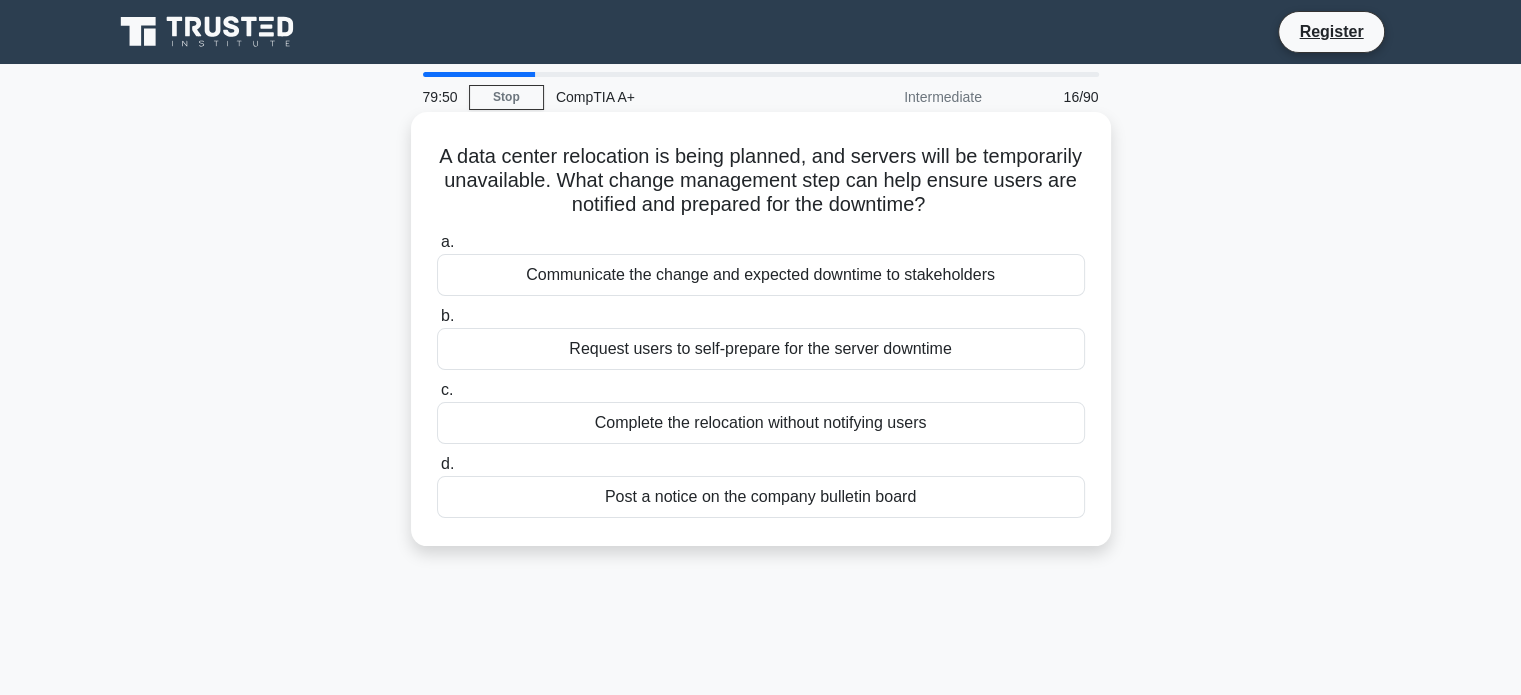 click on "Post a notice on the company bulletin board" at bounding box center (761, 497) 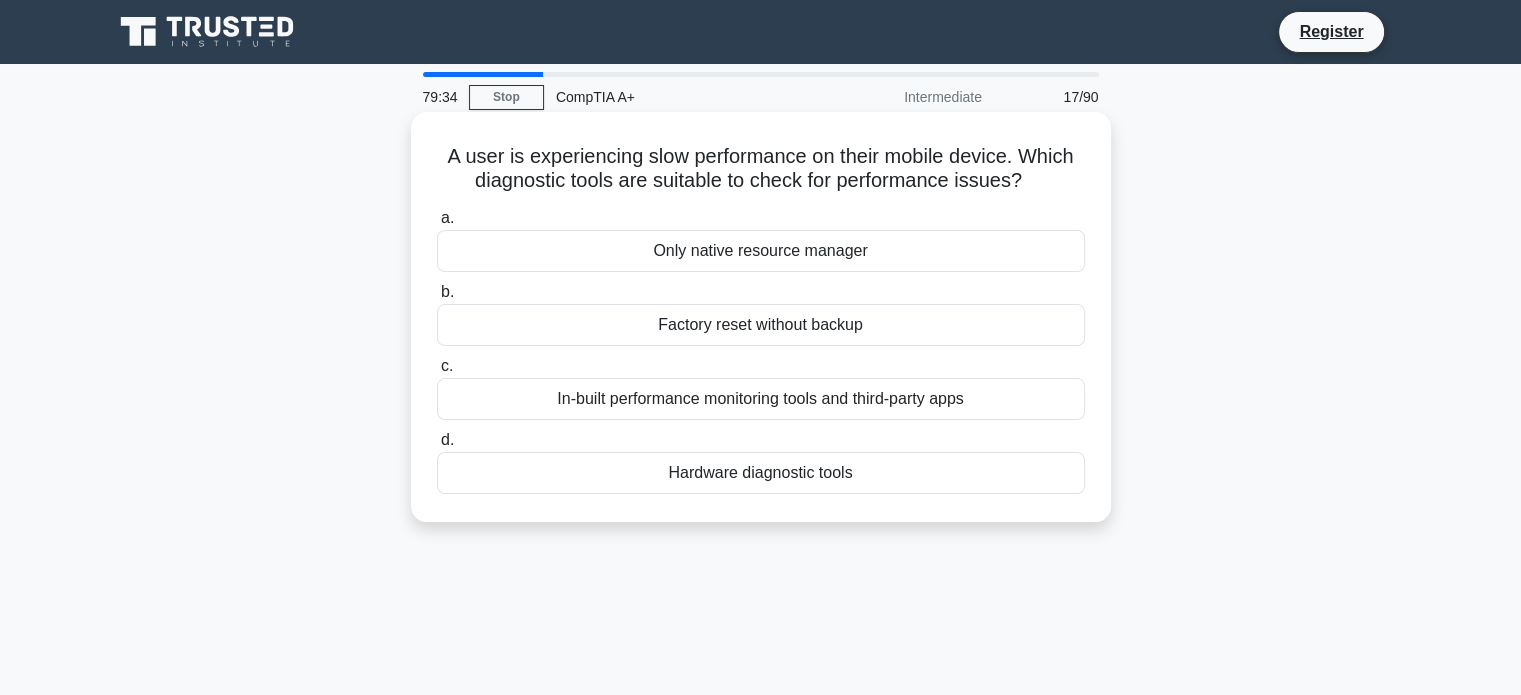 click on "In-built performance monitoring tools and third-party apps" at bounding box center [761, 399] 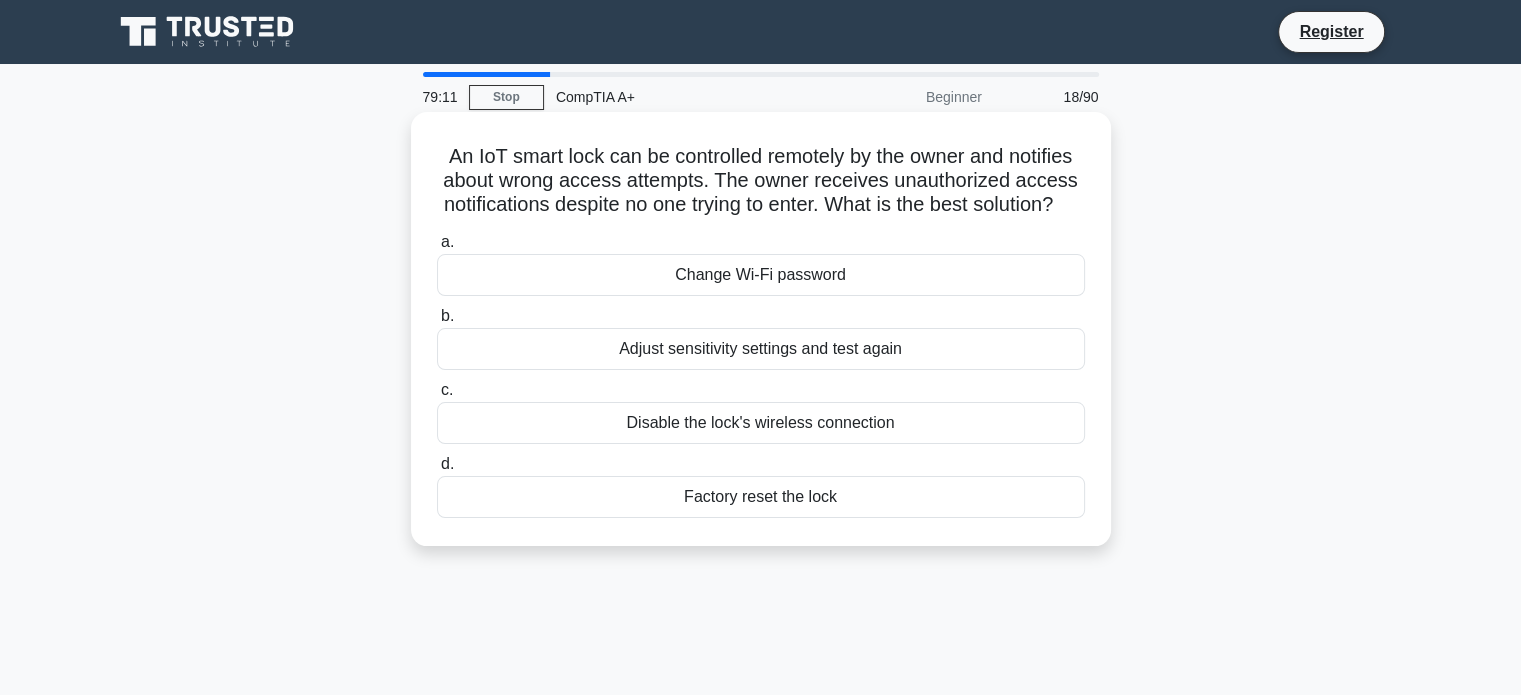 click on "Adjust sensitivity settings and test again" at bounding box center (761, 349) 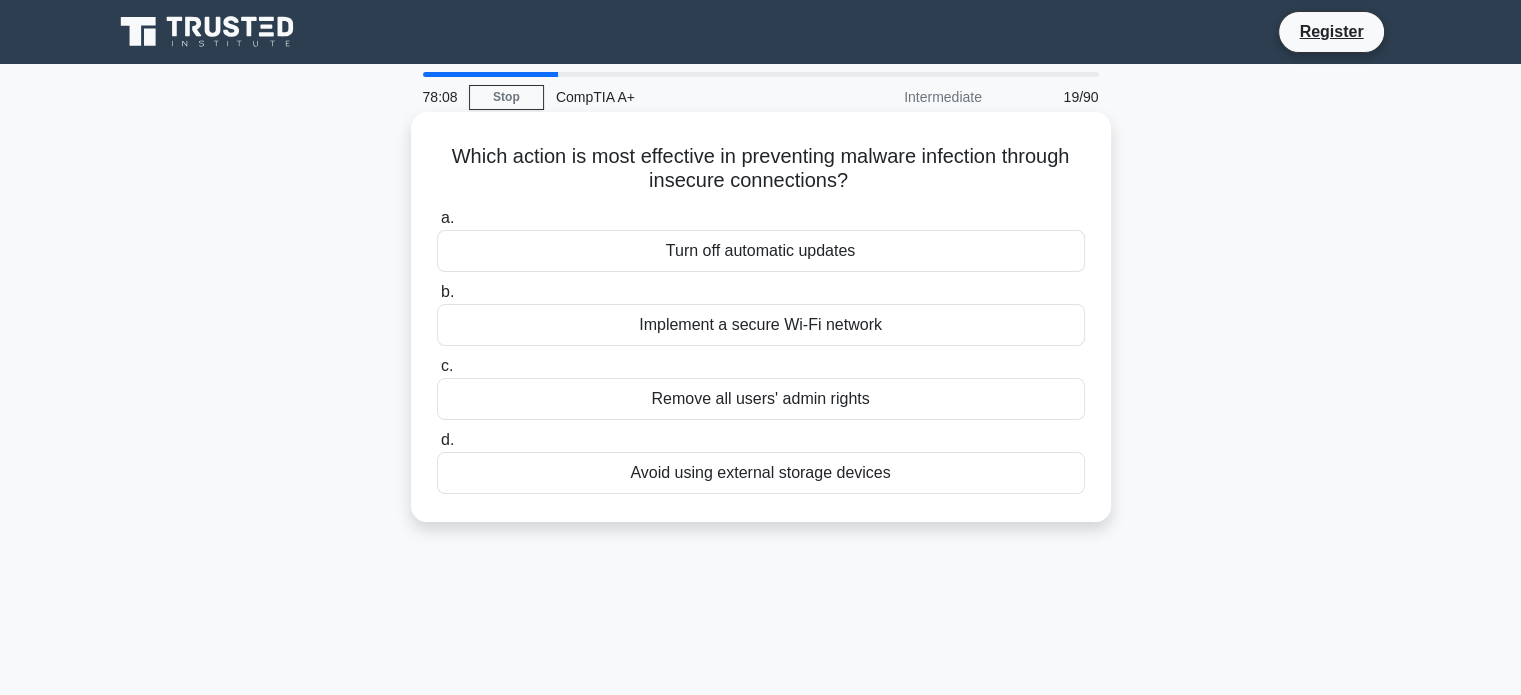 click on "Implement a secure Wi-Fi network" at bounding box center (761, 325) 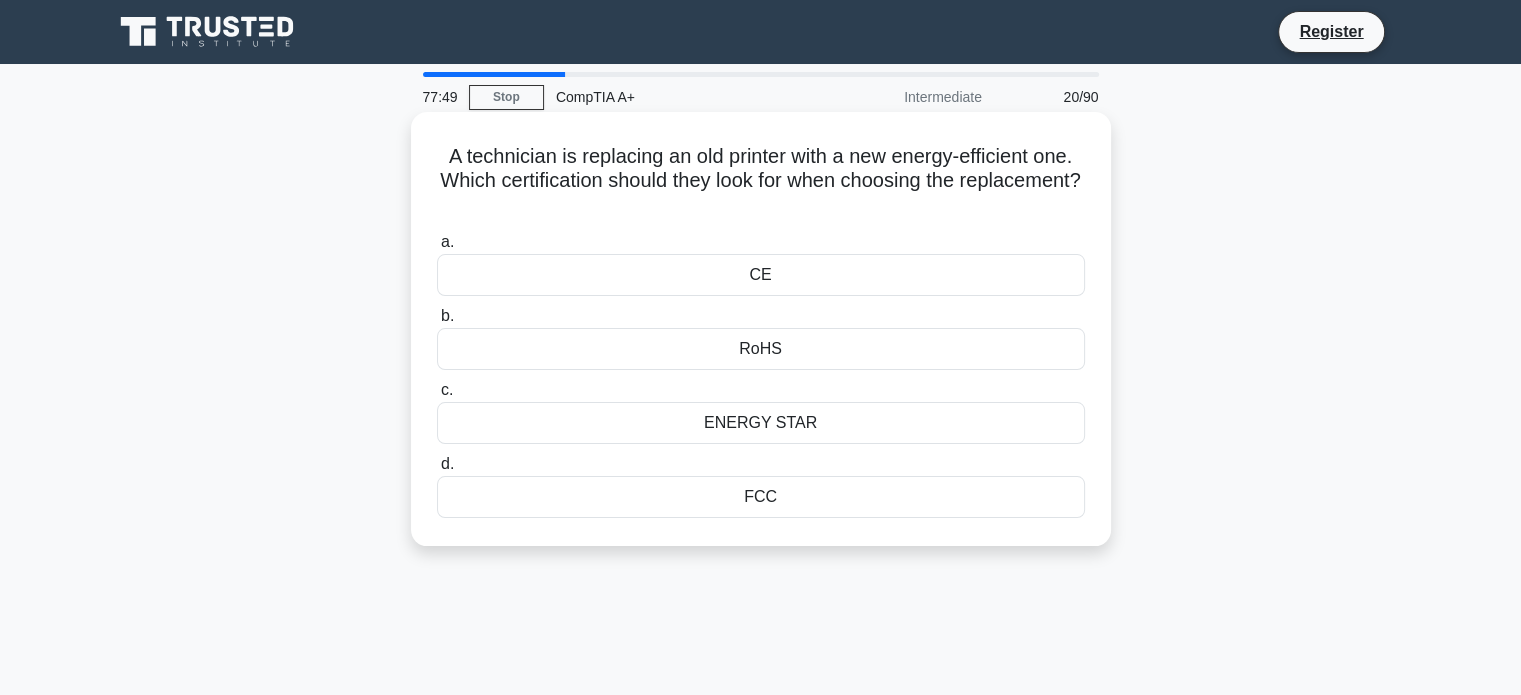 click on "ENERGY STAR" at bounding box center [761, 423] 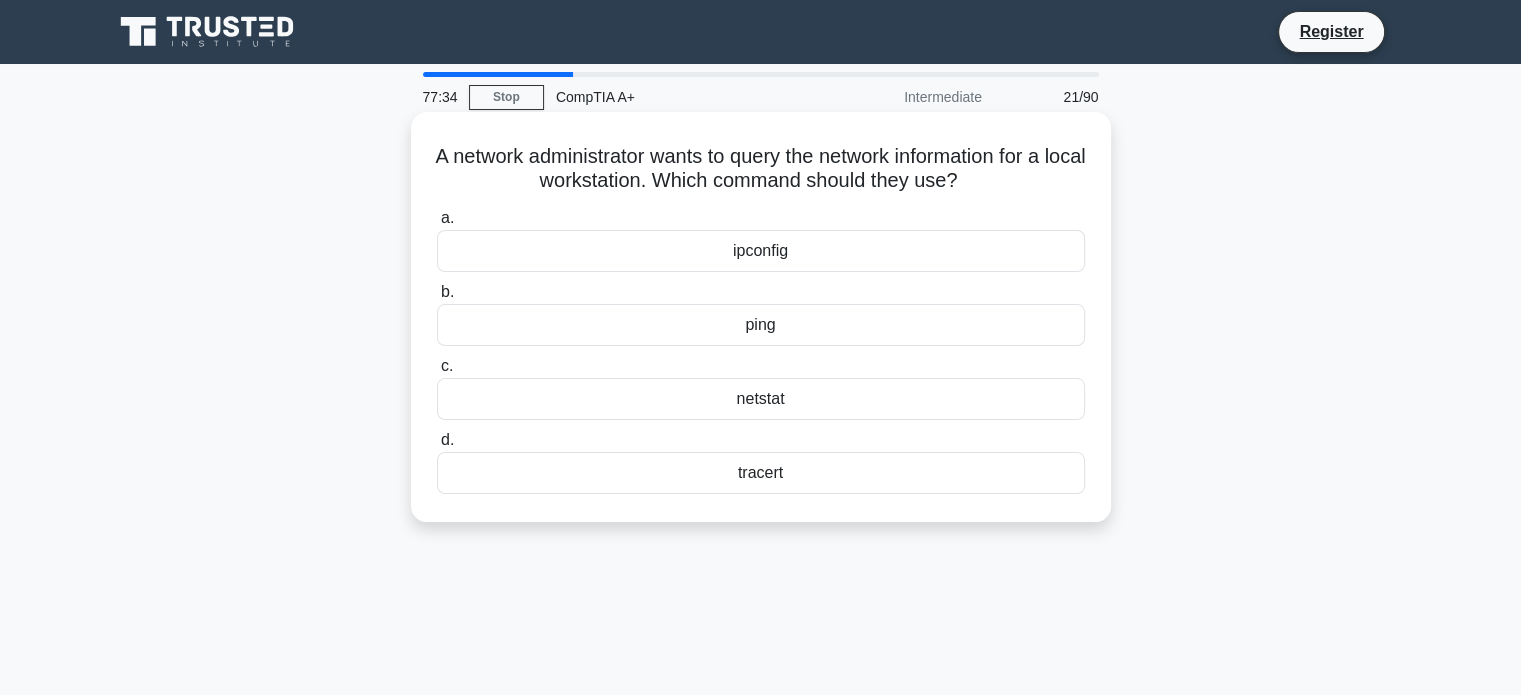 click on "ipconfig" at bounding box center [761, 251] 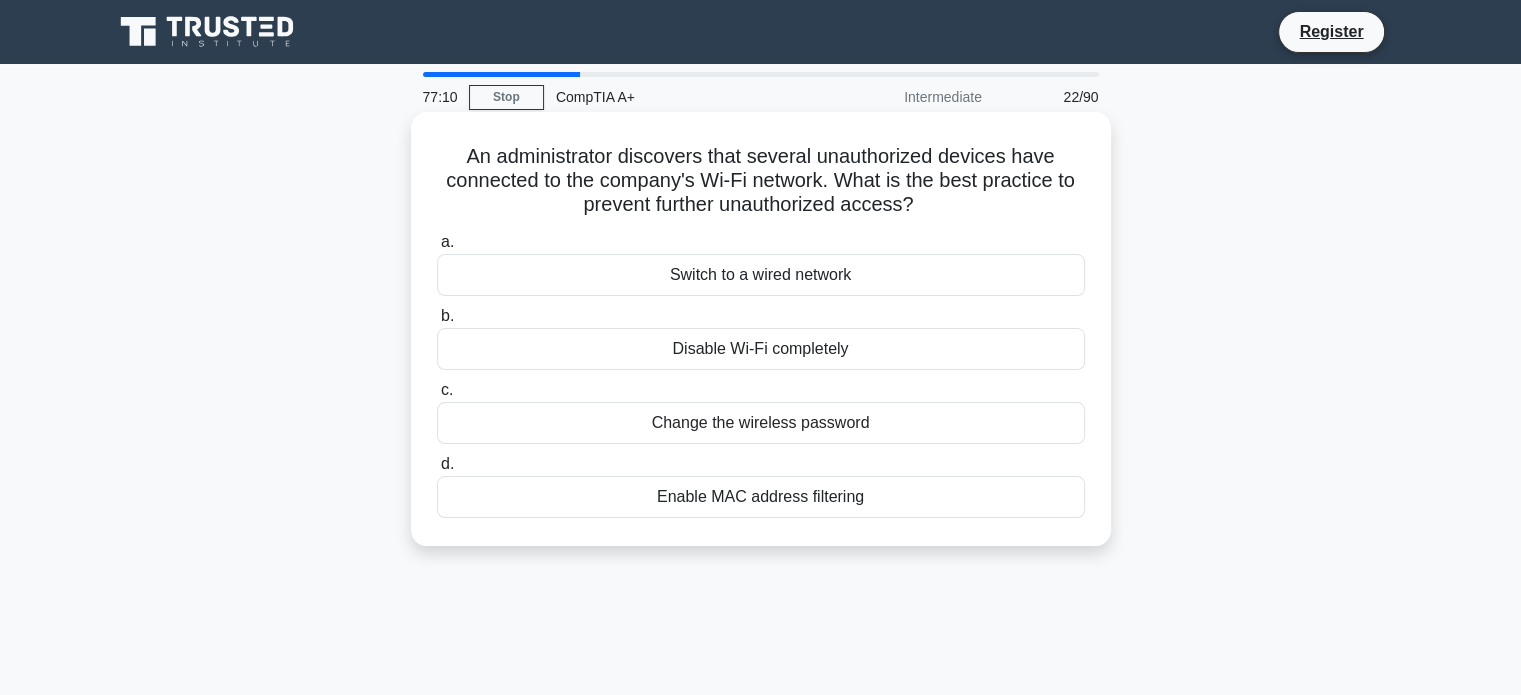 click on "Change the wireless password" at bounding box center (761, 423) 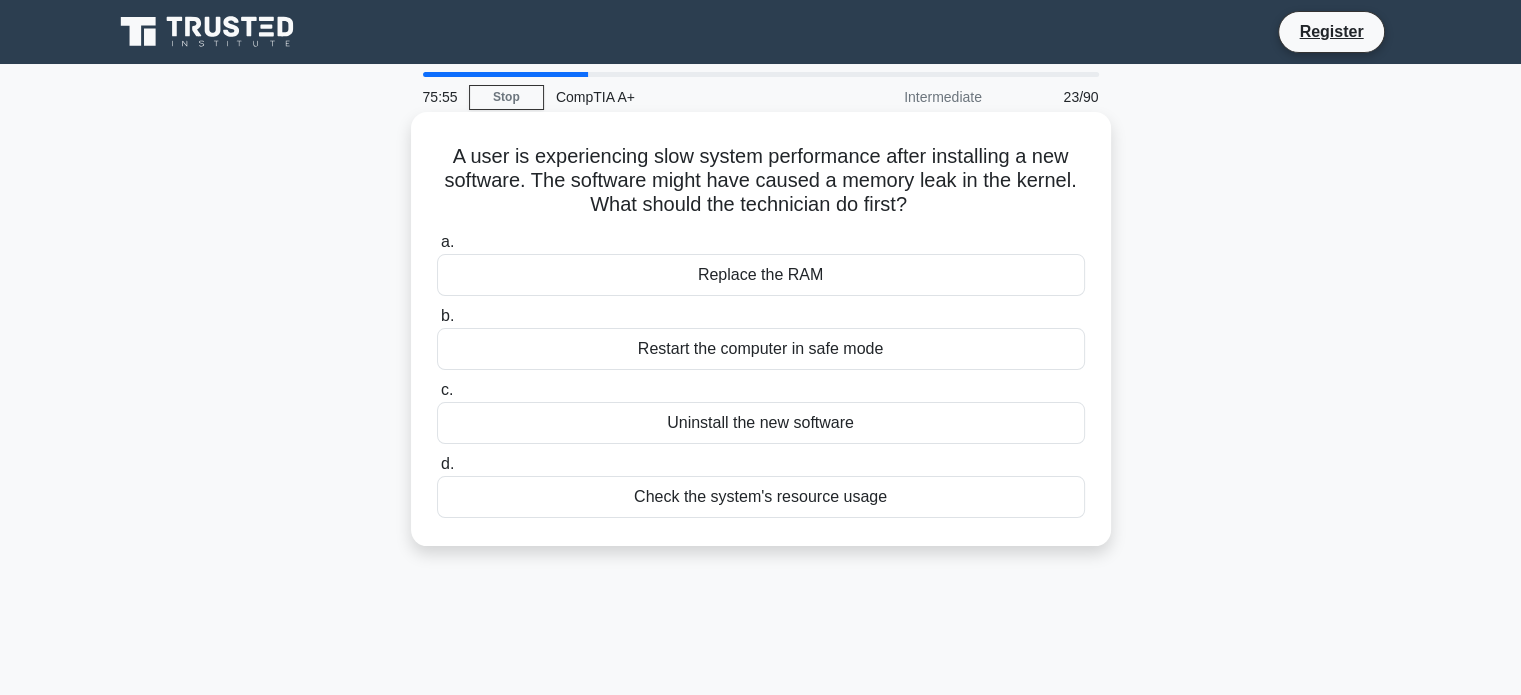 click on "Check the system's resource usage" at bounding box center [761, 497] 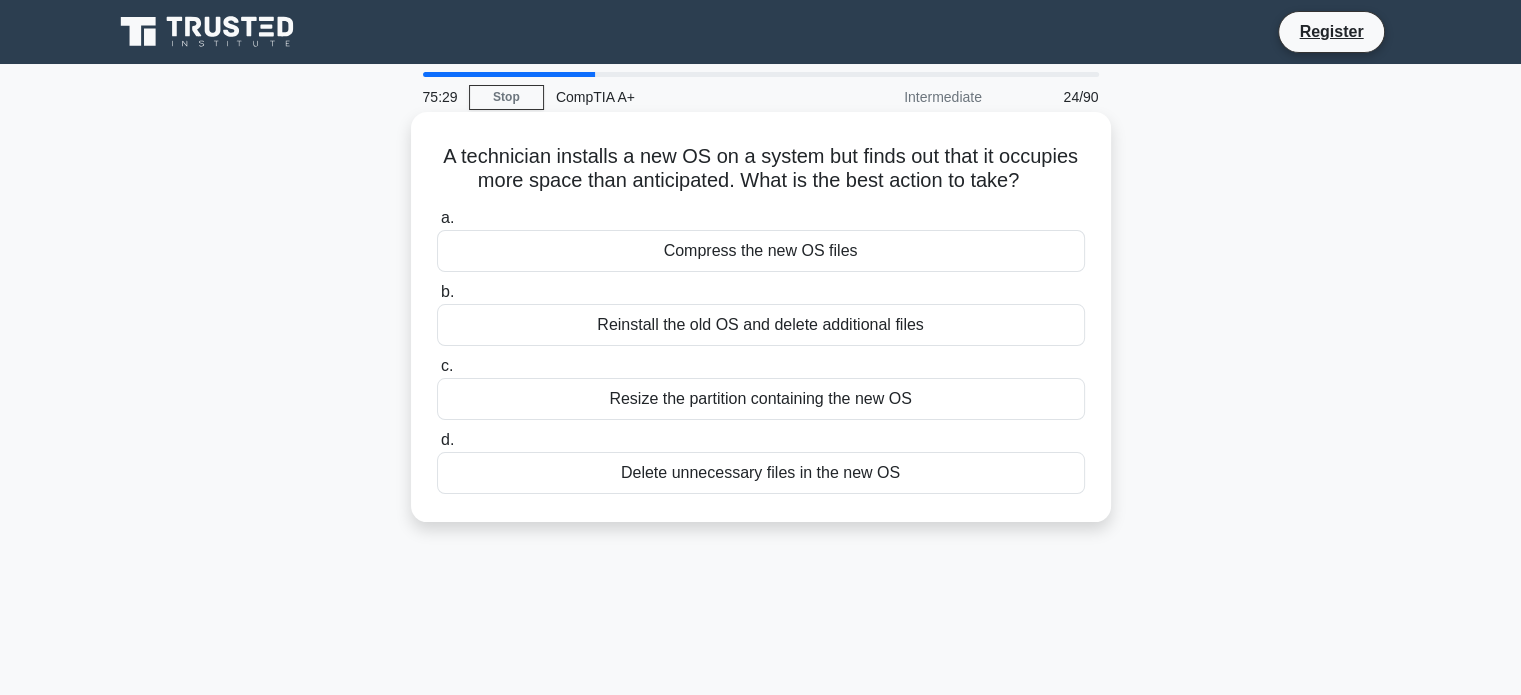 click on "Delete unnecessary files in the new OS" at bounding box center (761, 473) 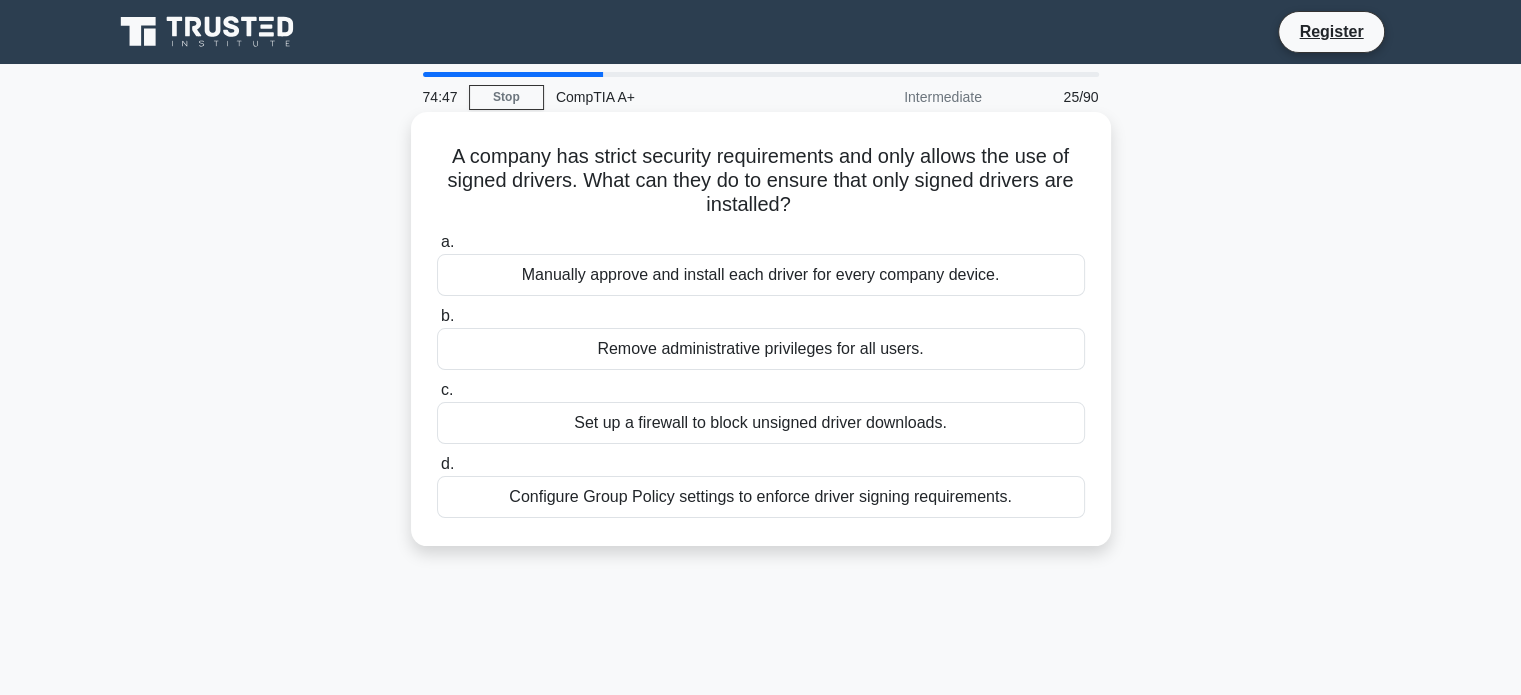 click on "Configure Group Policy settings to enforce driver signing requirements." at bounding box center [761, 497] 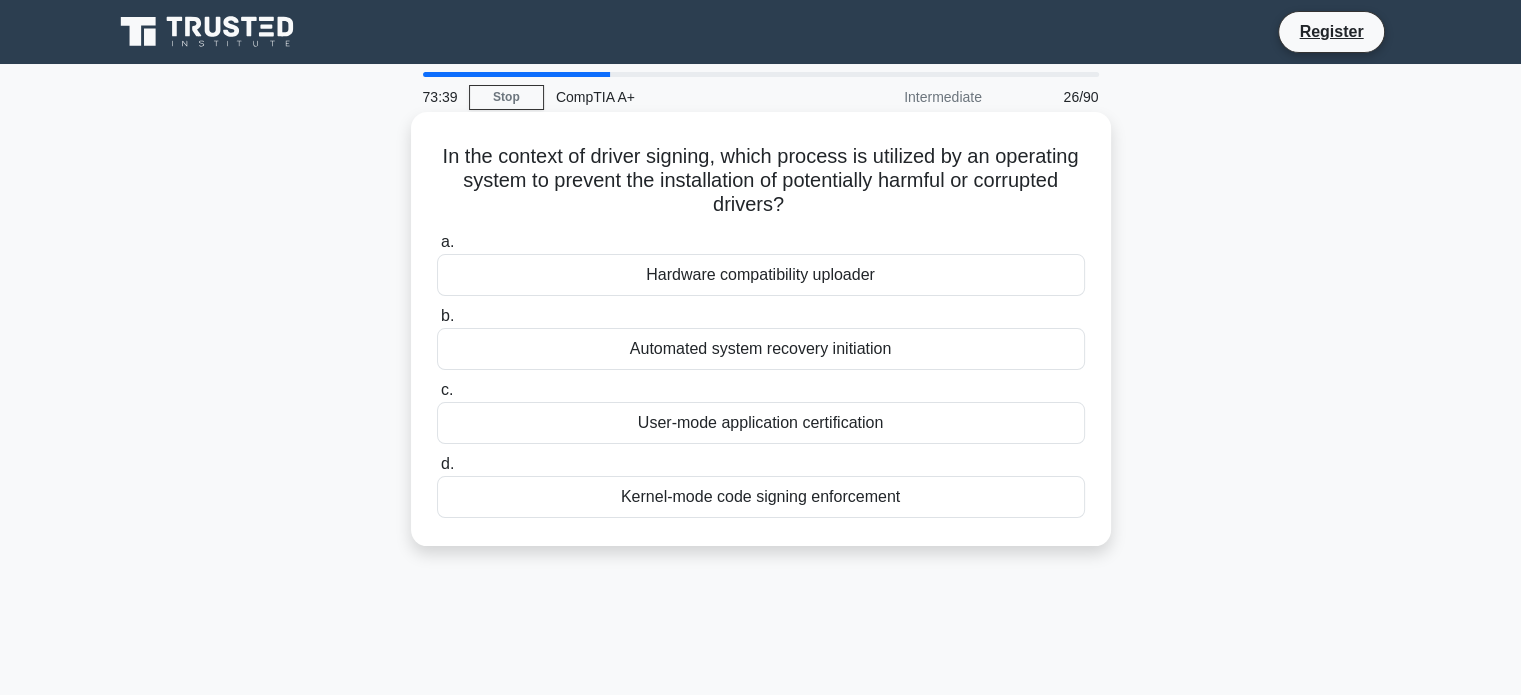 click on "Hardware compatibility uploader" at bounding box center [761, 275] 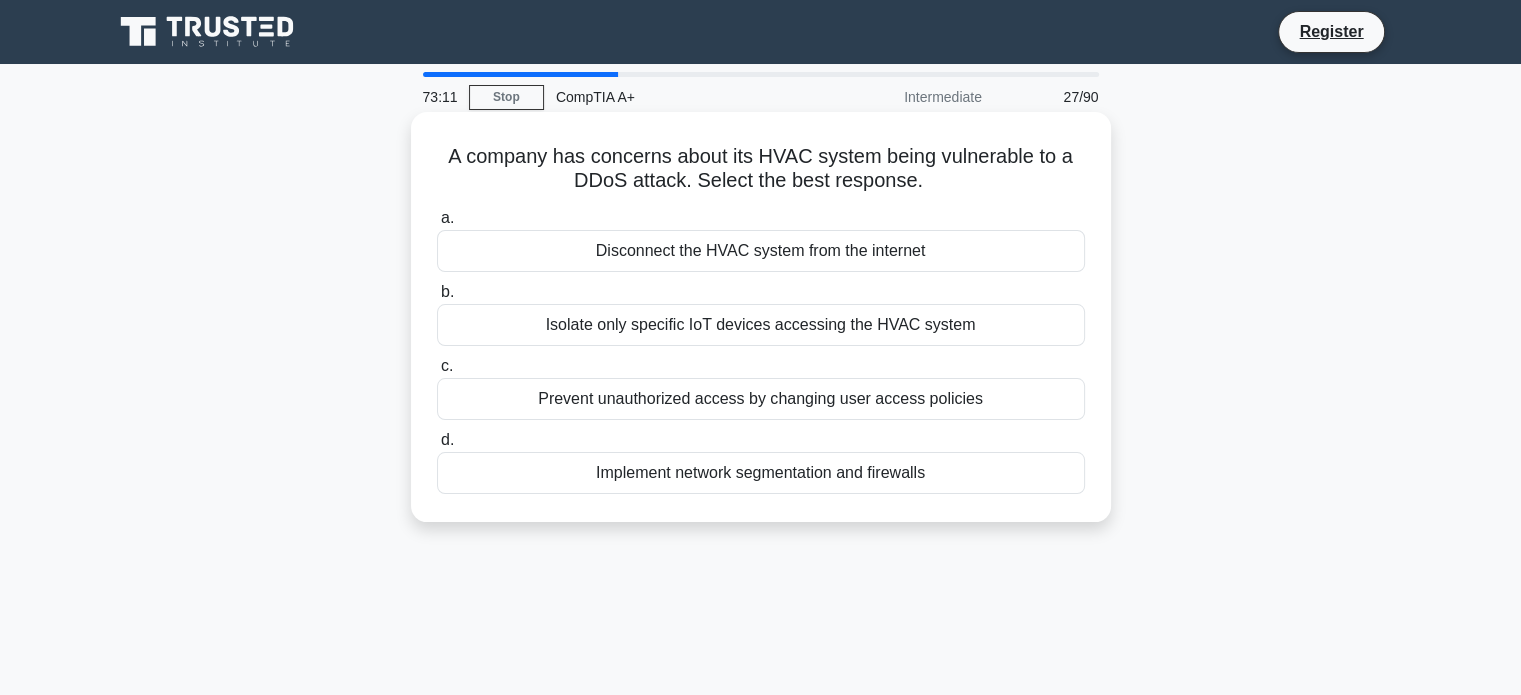 click on "Implement network segmentation and firewalls" at bounding box center [761, 473] 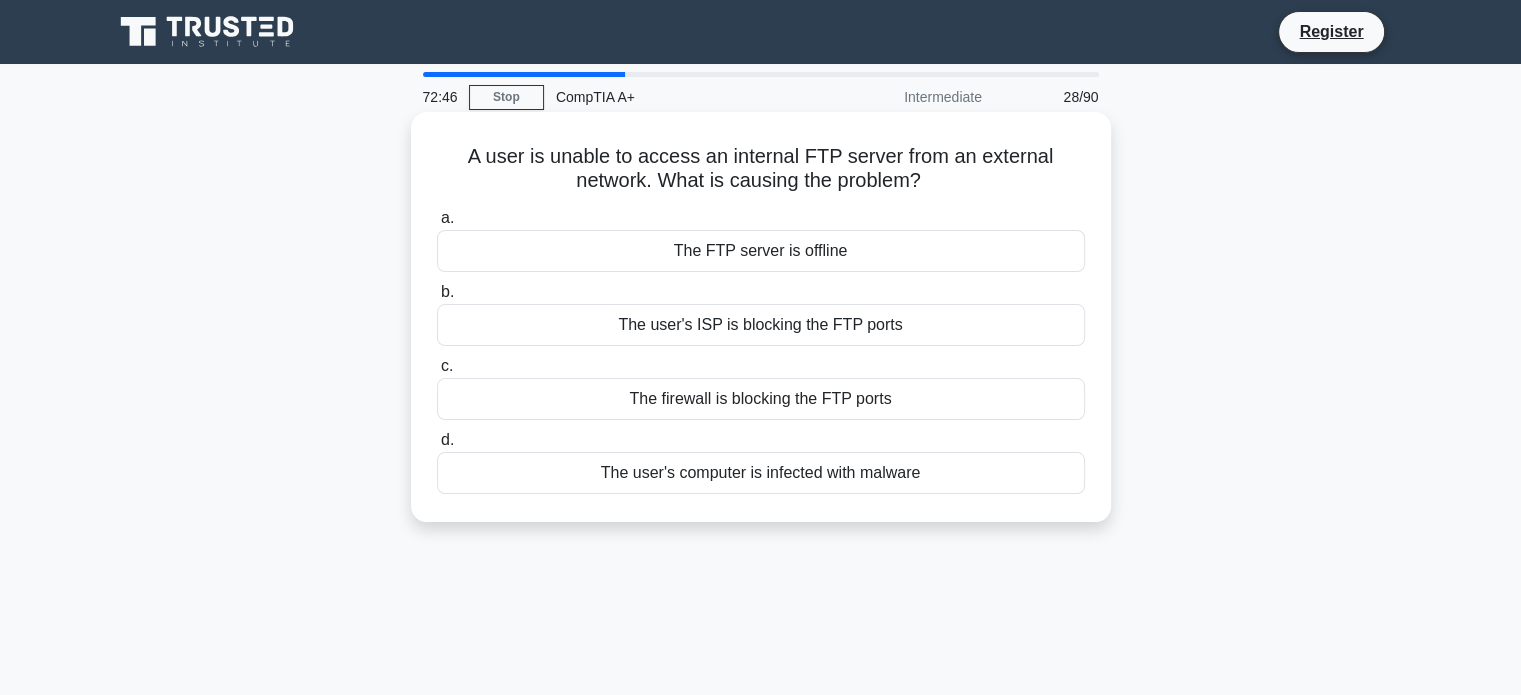 click on "The firewall is blocking the FTP ports" at bounding box center (761, 399) 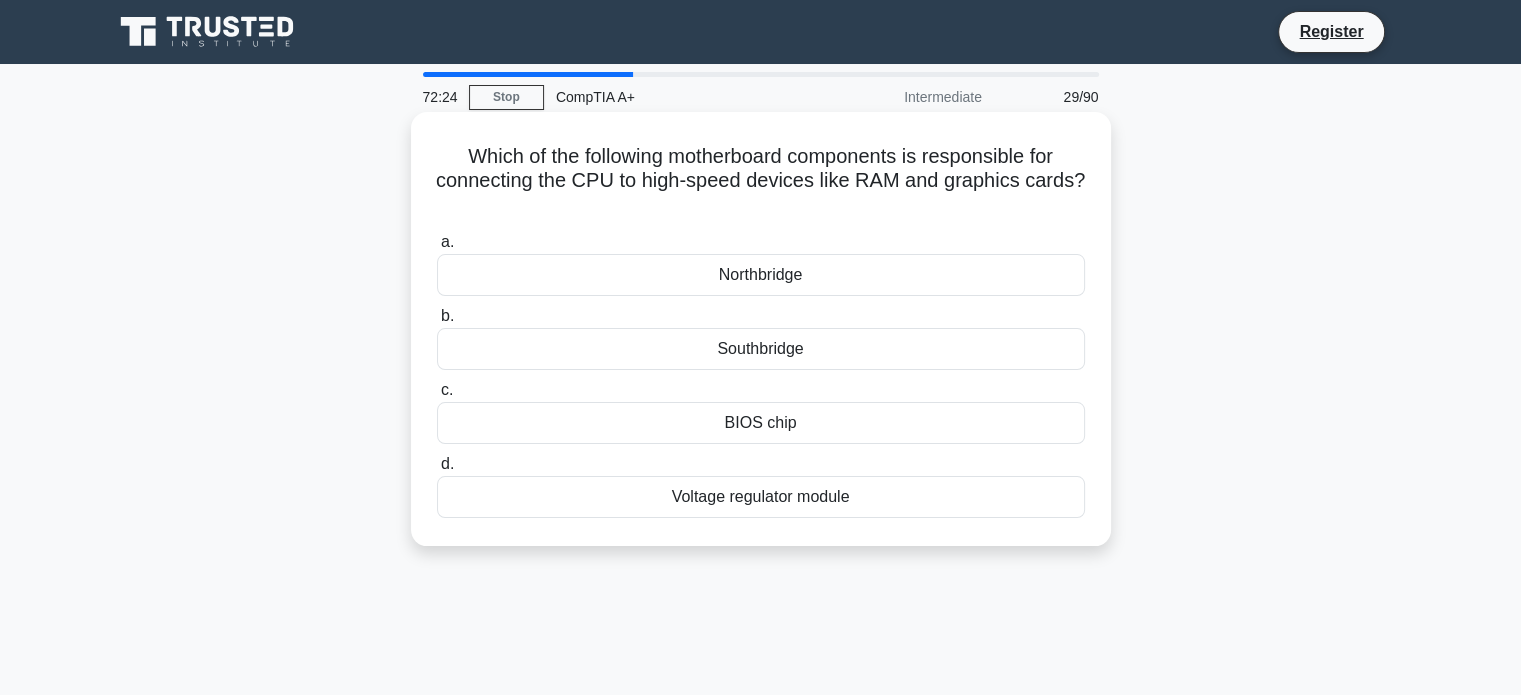 click on "Southbridge" at bounding box center (761, 349) 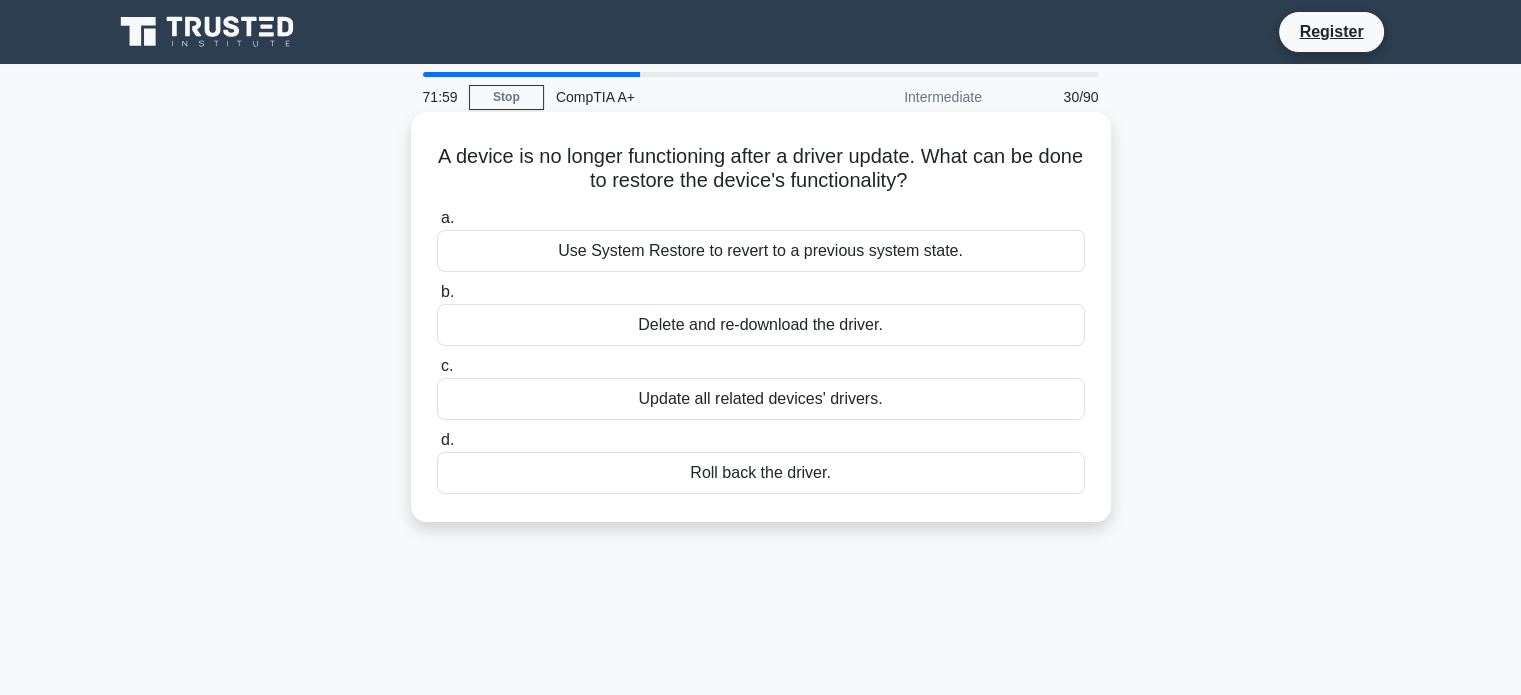 click on "Roll back the driver." at bounding box center [761, 473] 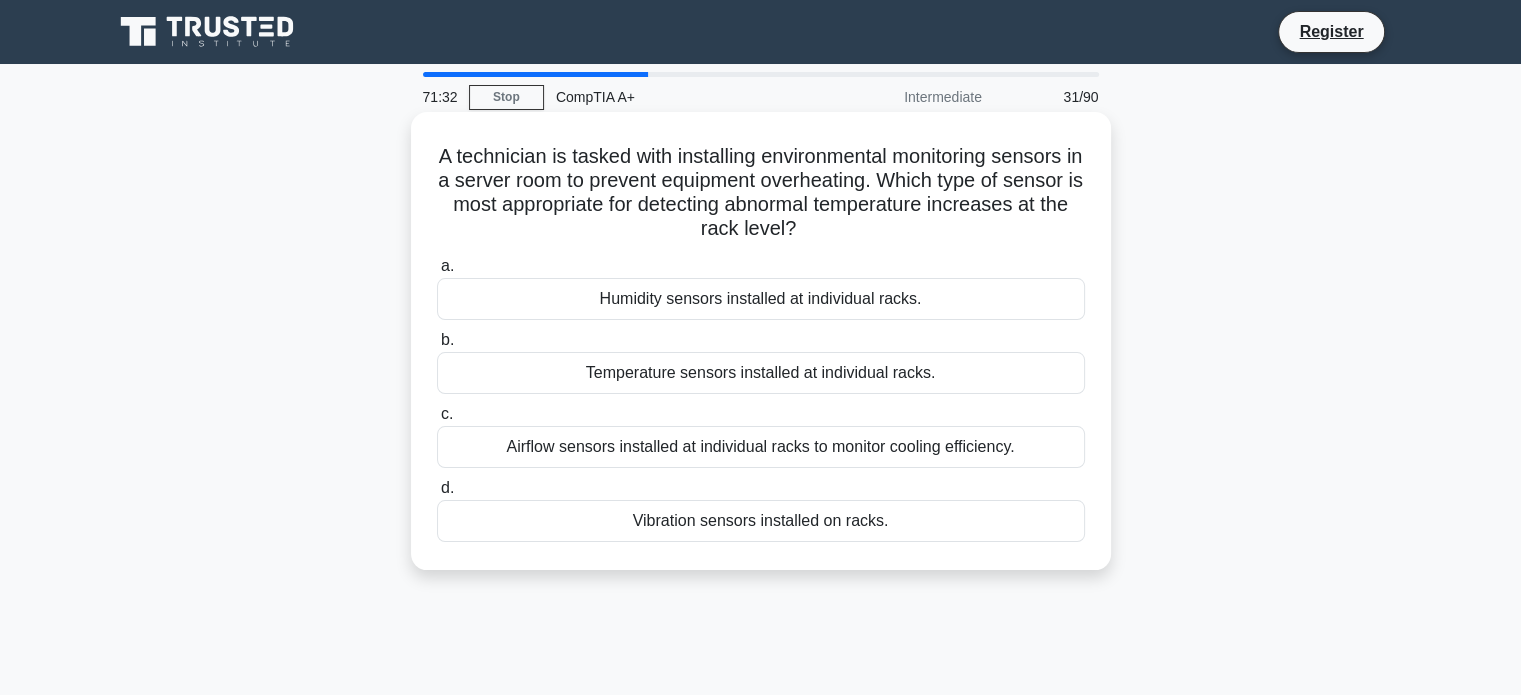 click on "Temperature sensors installed at individual racks." at bounding box center (761, 373) 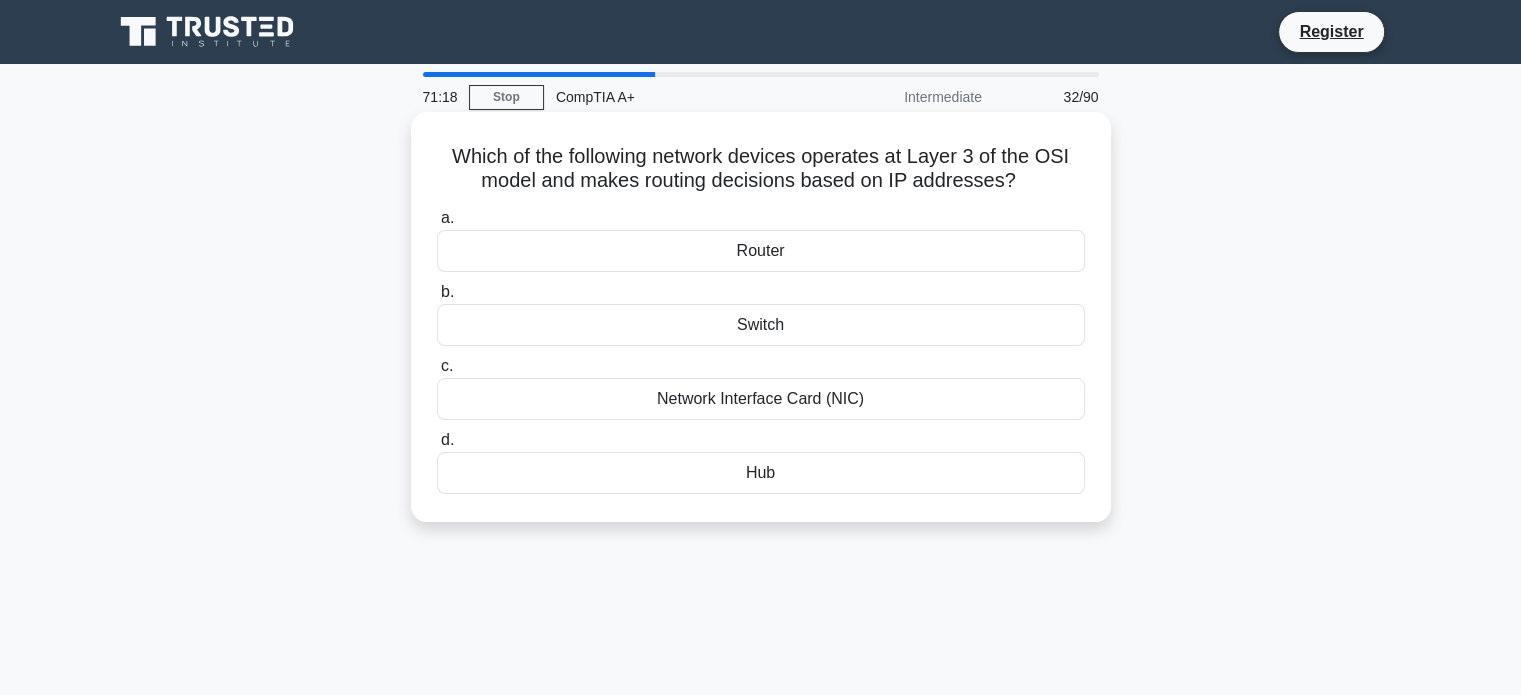 click on "Router" at bounding box center [761, 251] 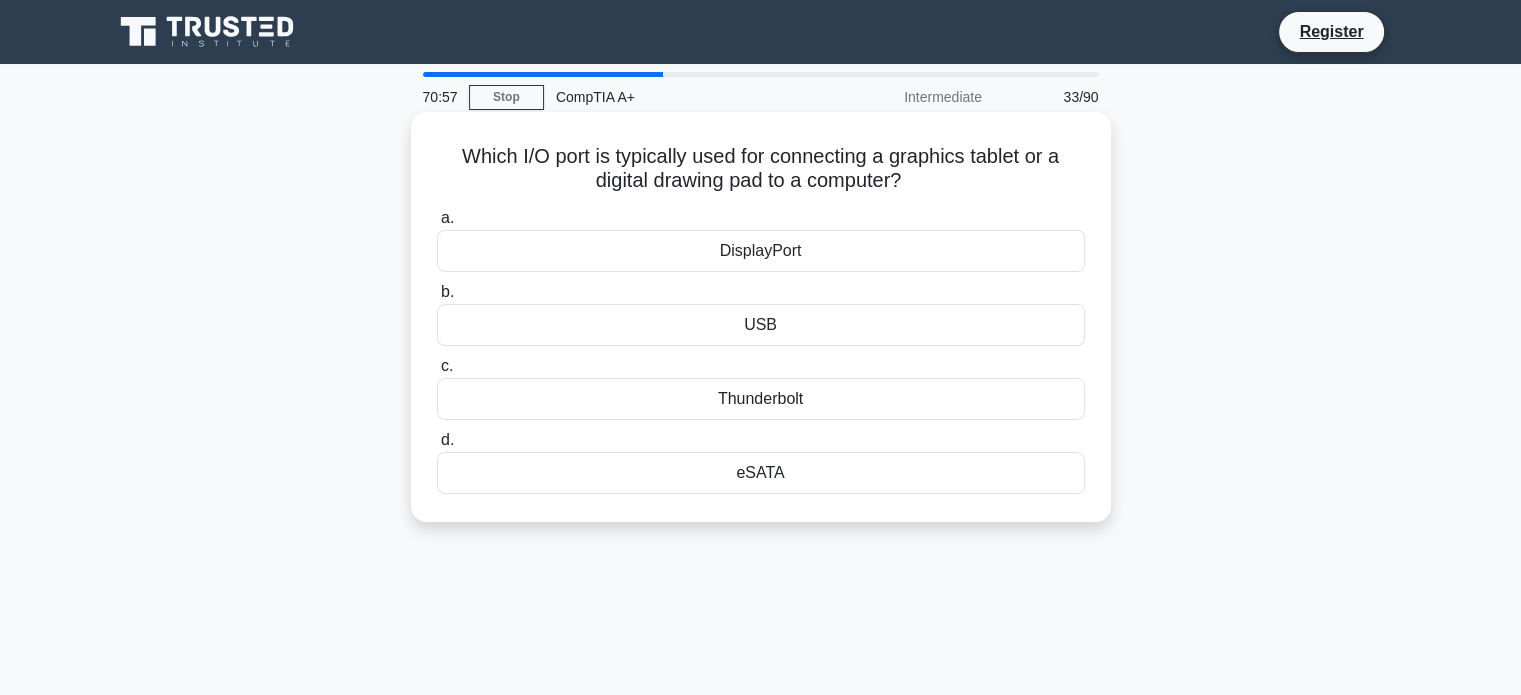 click on "USB" at bounding box center [761, 325] 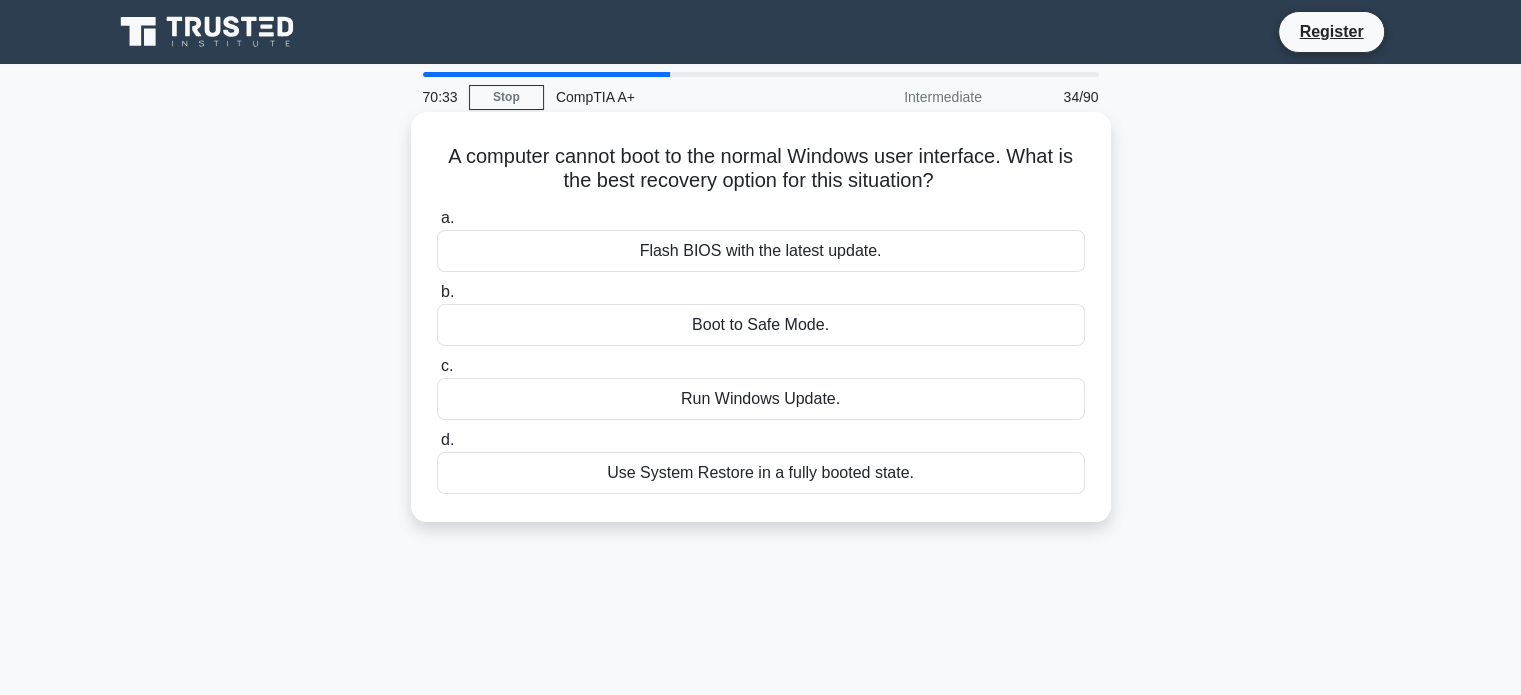 click on "Boot to Safe Mode." at bounding box center (761, 325) 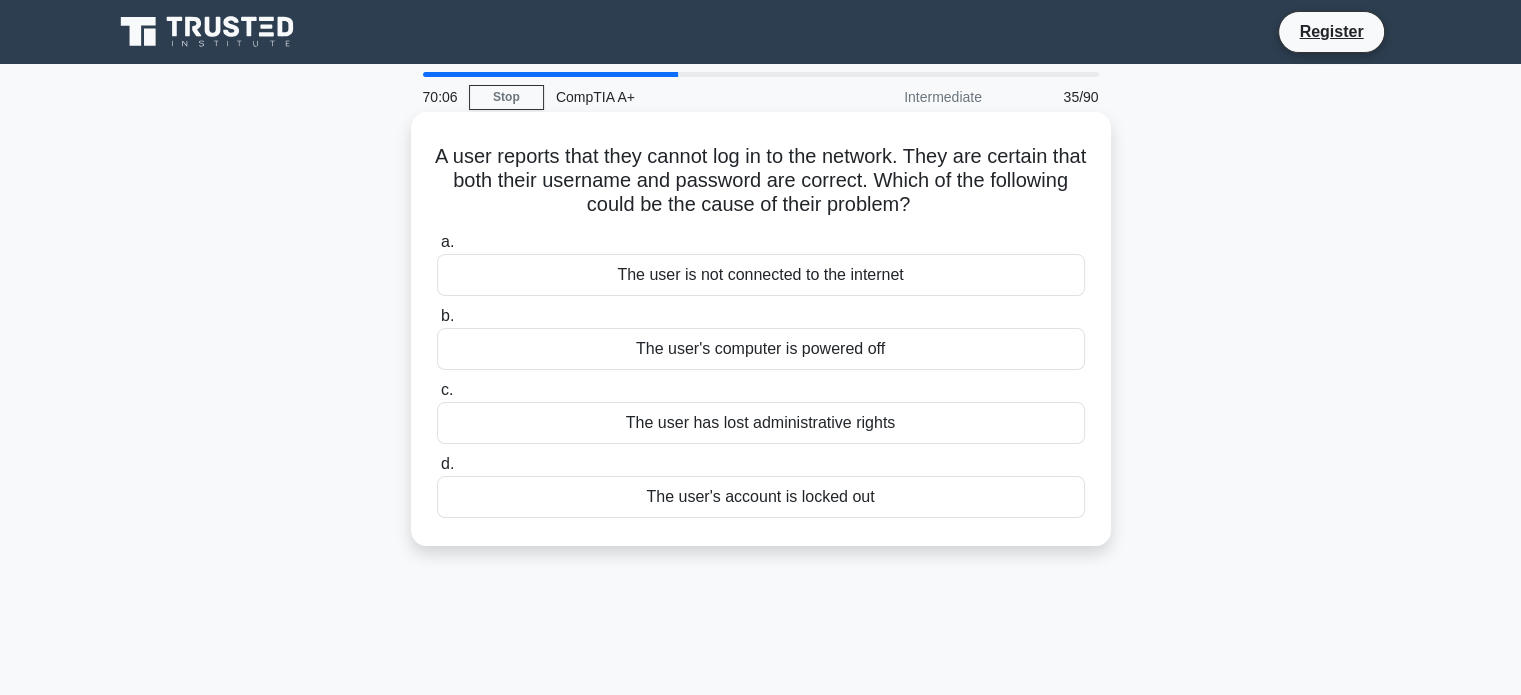click on "The user's account is locked out" at bounding box center [761, 497] 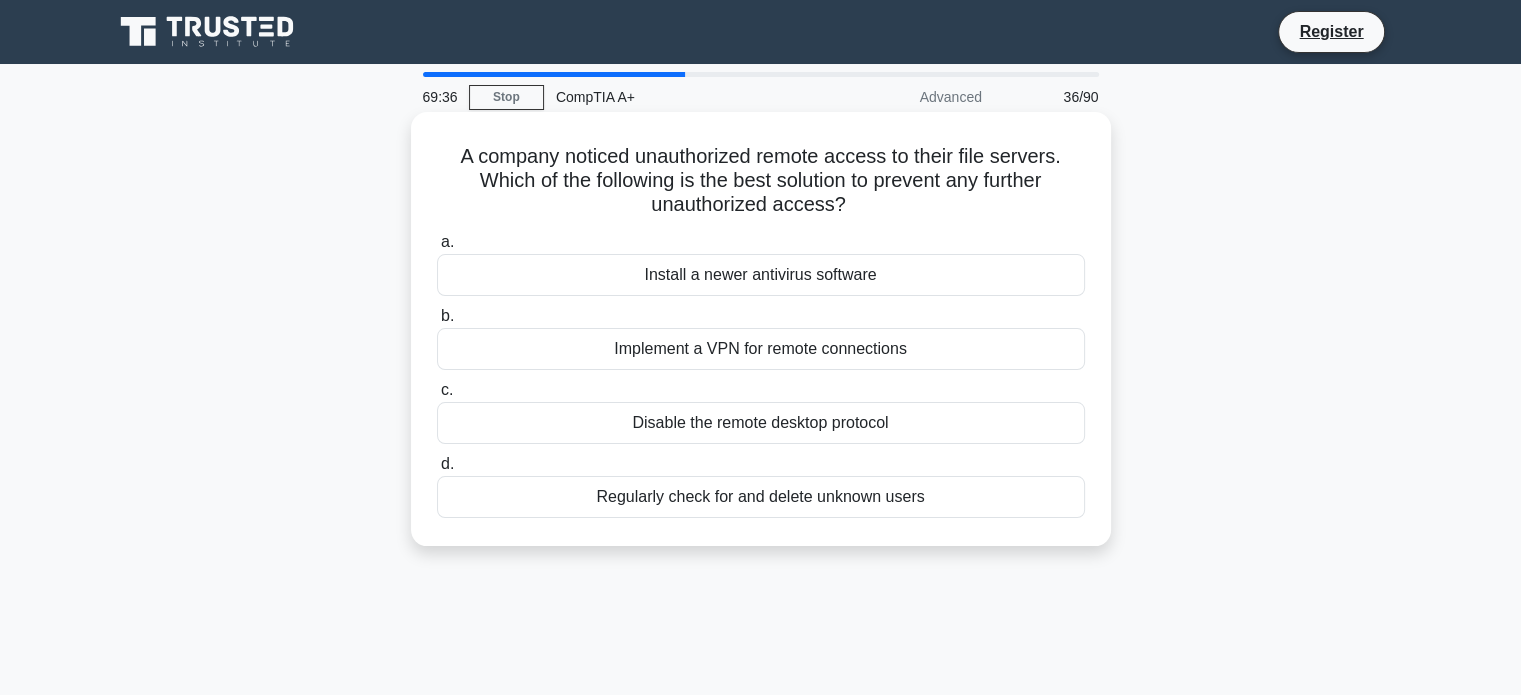 click on "Disable the remote desktop protocol" at bounding box center [761, 423] 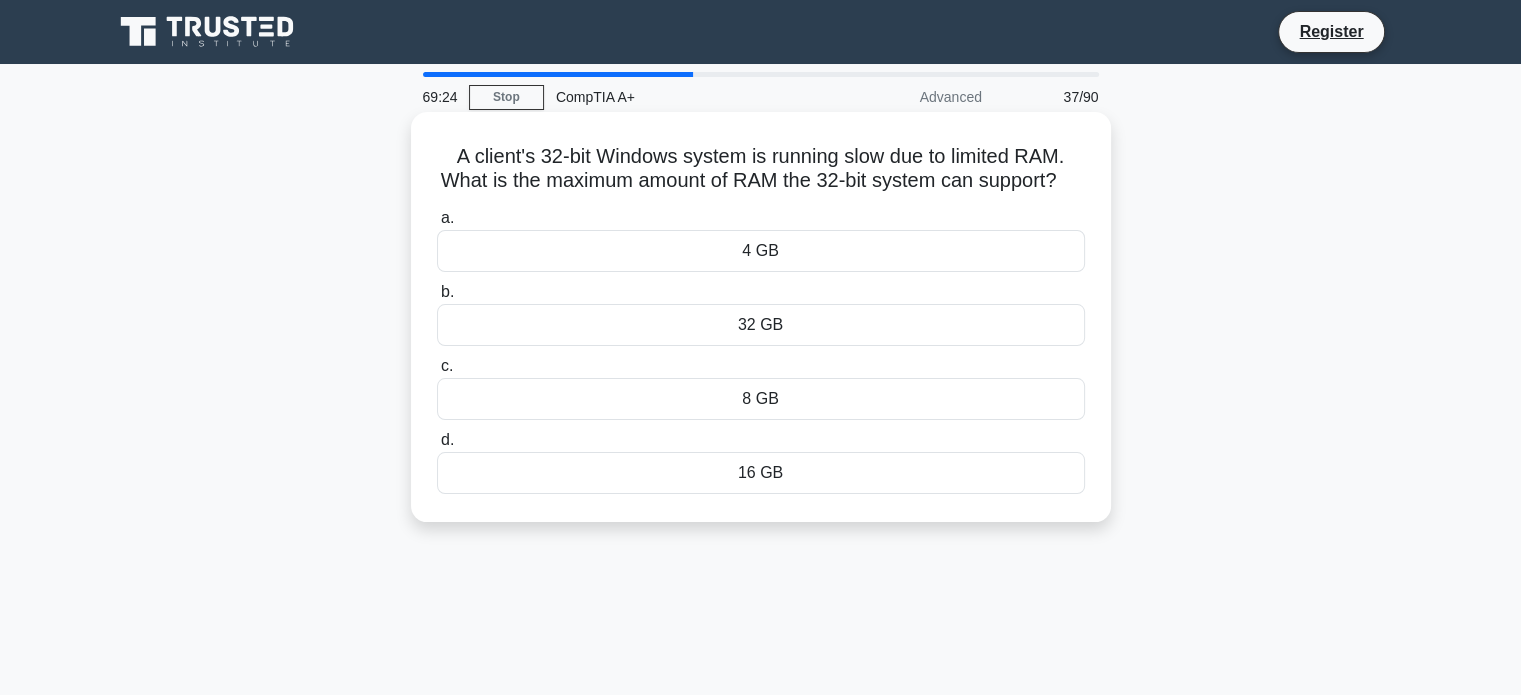 click on "4 GB" at bounding box center (761, 251) 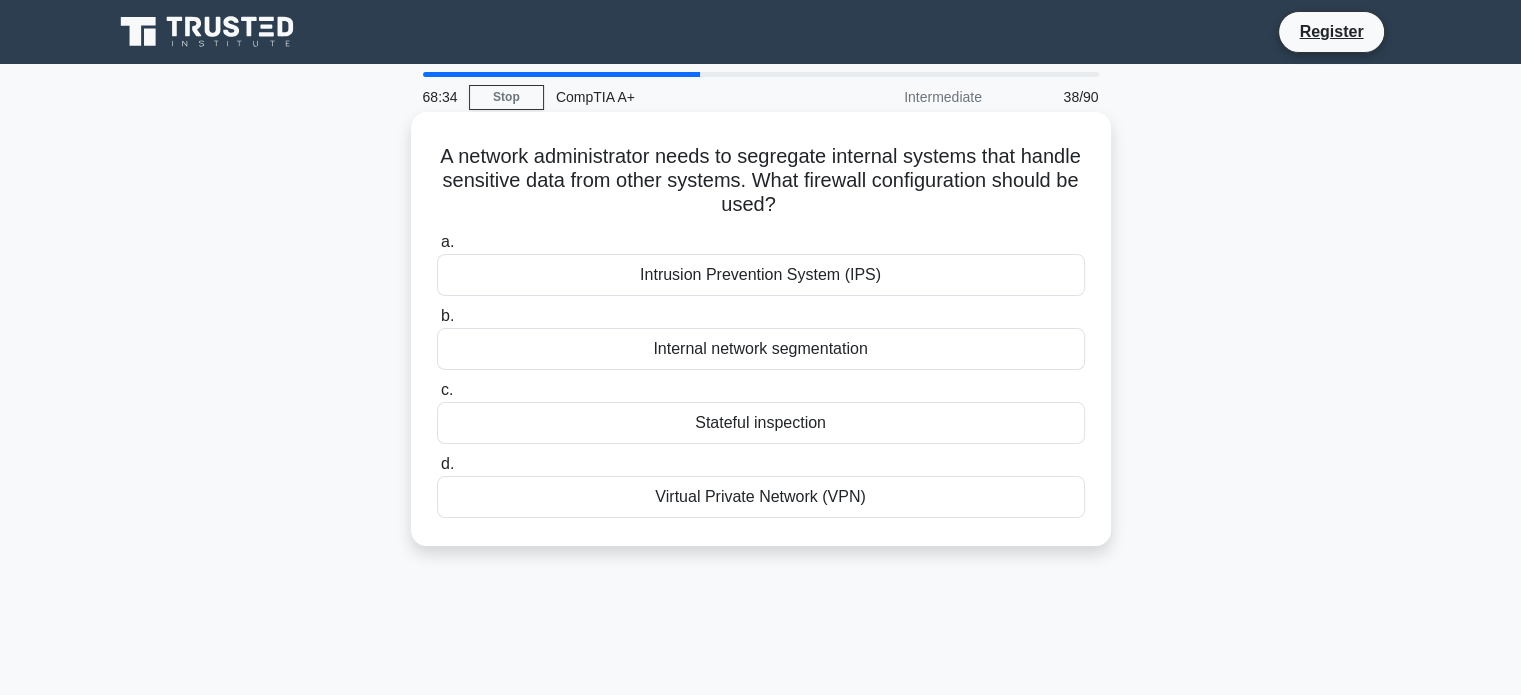 click on "Intrusion Prevention System (IPS)" at bounding box center (761, 275) 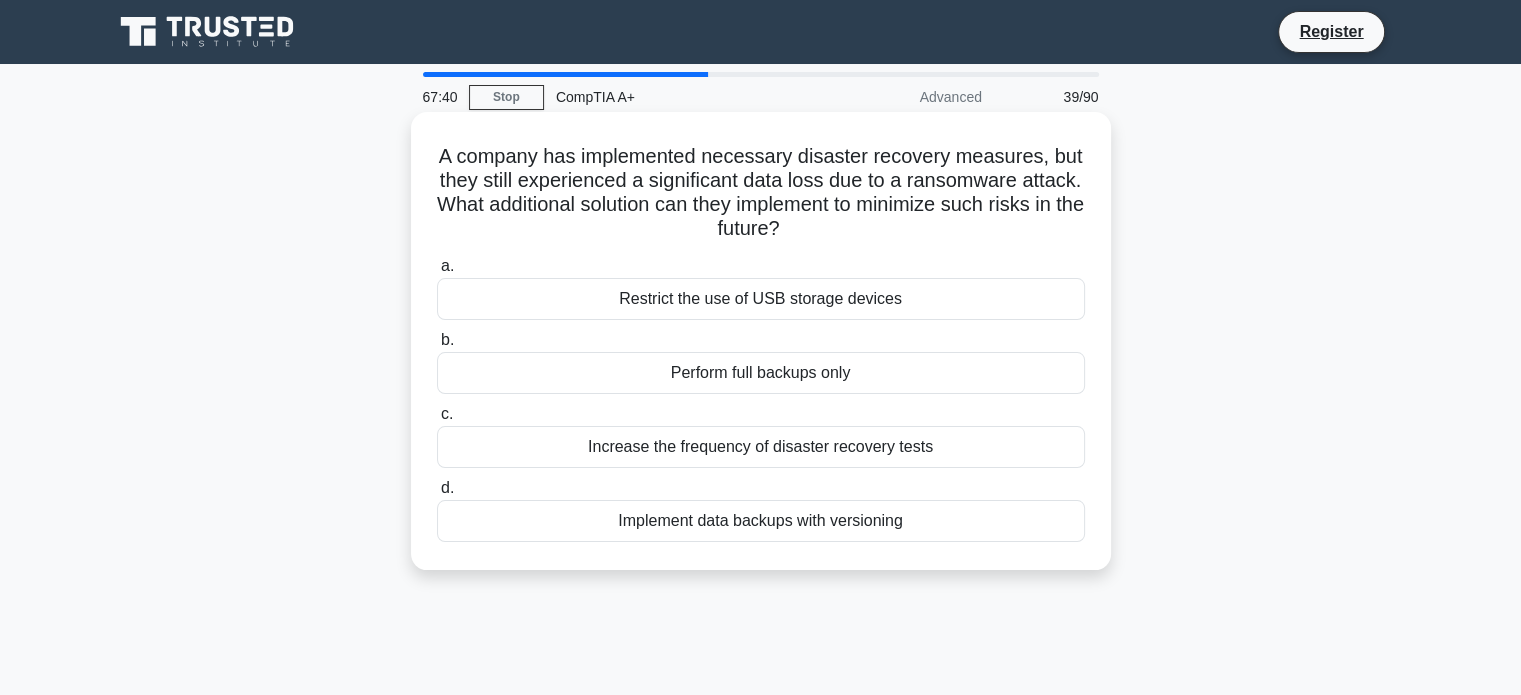 click on "Increase the frequency of disaster recovery tests" at bounding box center (761, 447) 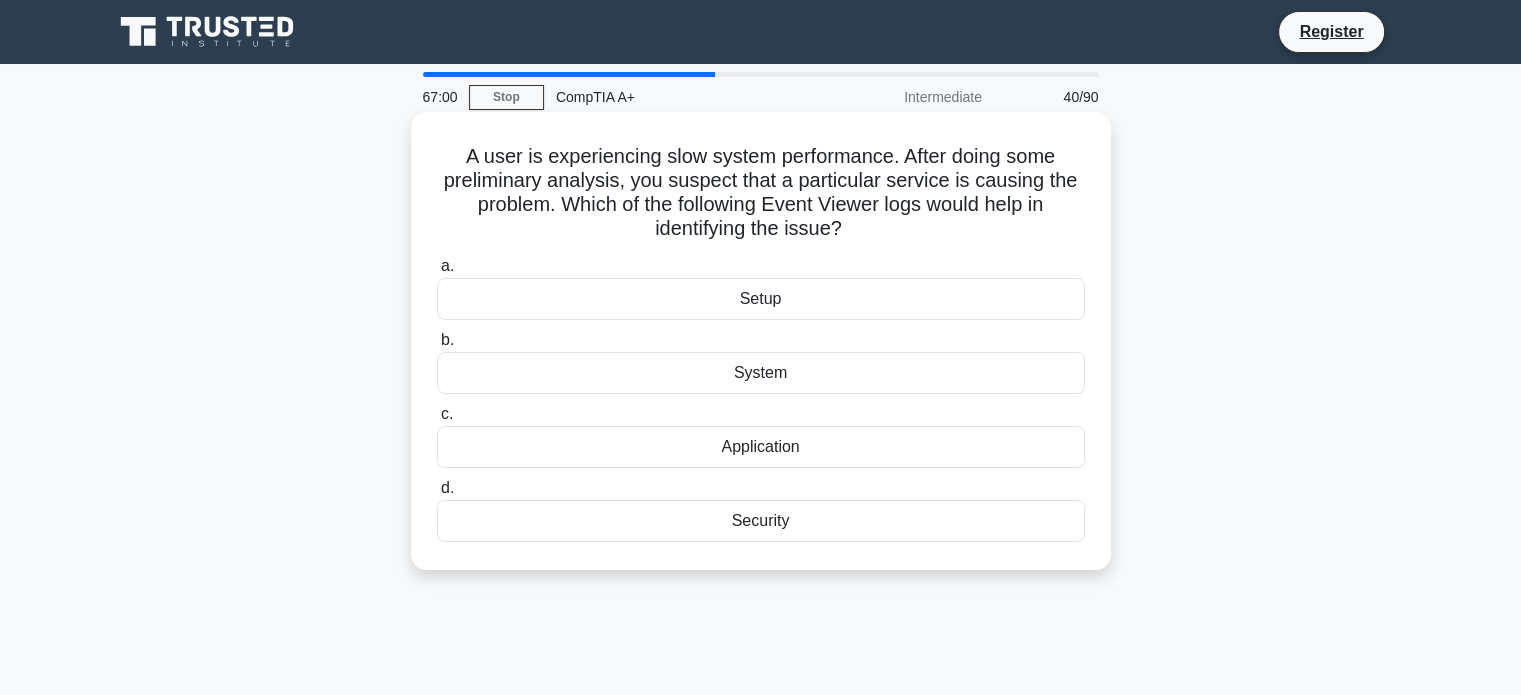 click on "System" at bounding box center [761, 373] 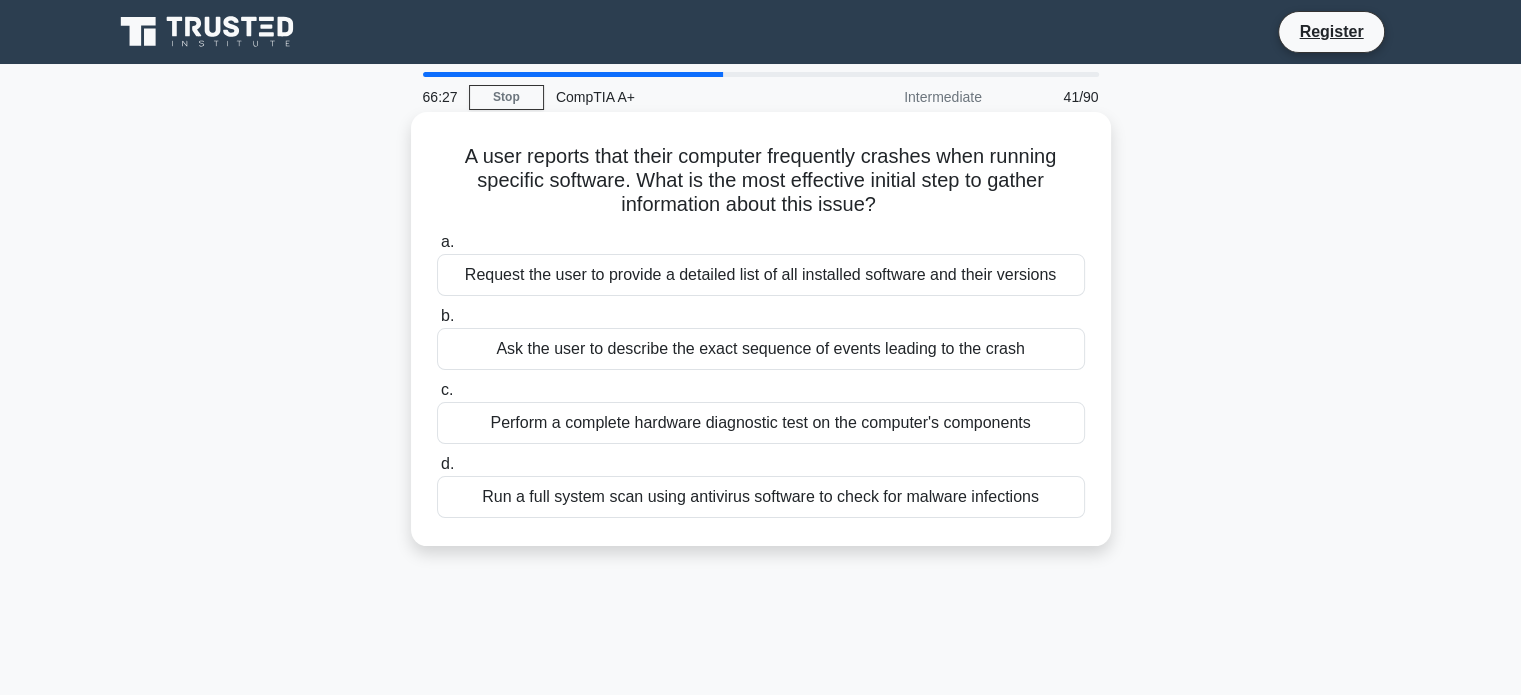 click on "Ask the user to describe the exact sequence of events leading to the crash" at bounding box center [761, 349] 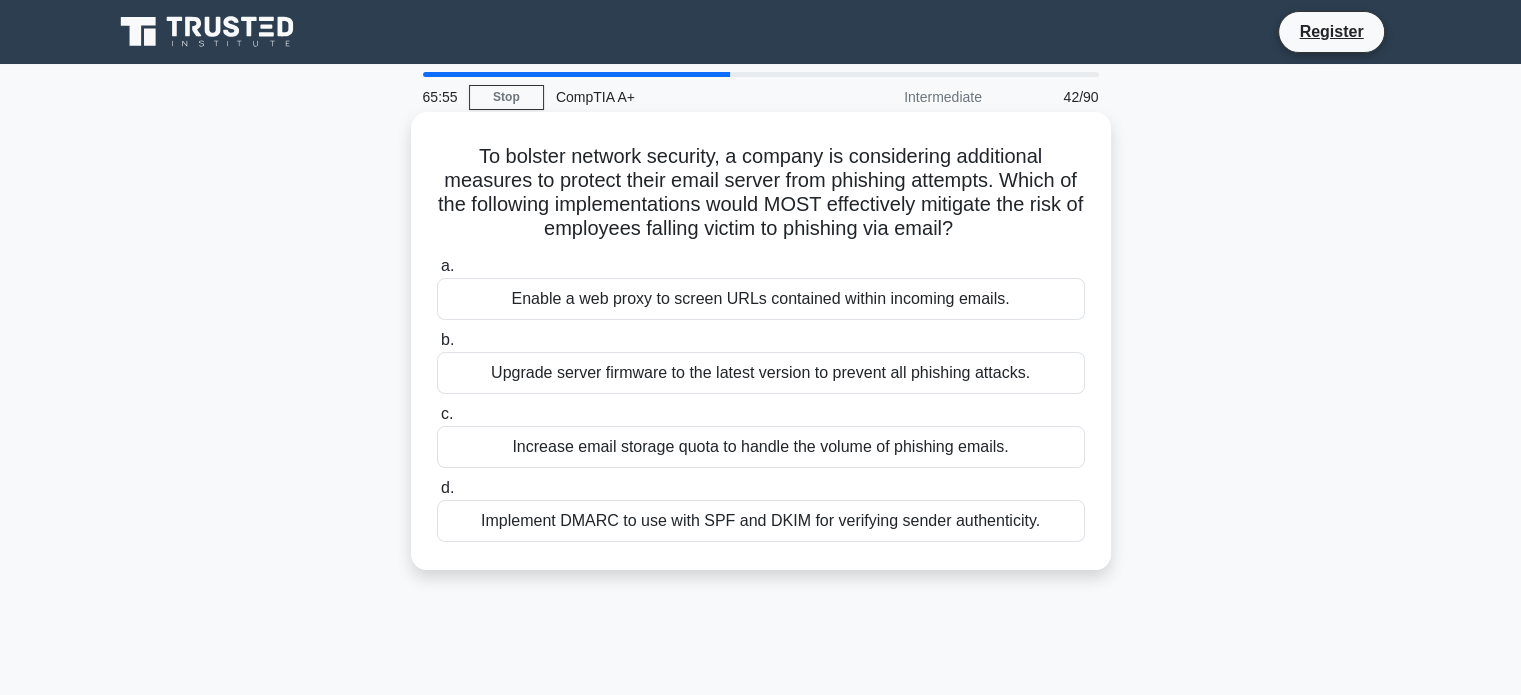 click on "Implement DMARC to use with SPF and DKIM for verifying sender authenticity." at bounding box center (761, 521) 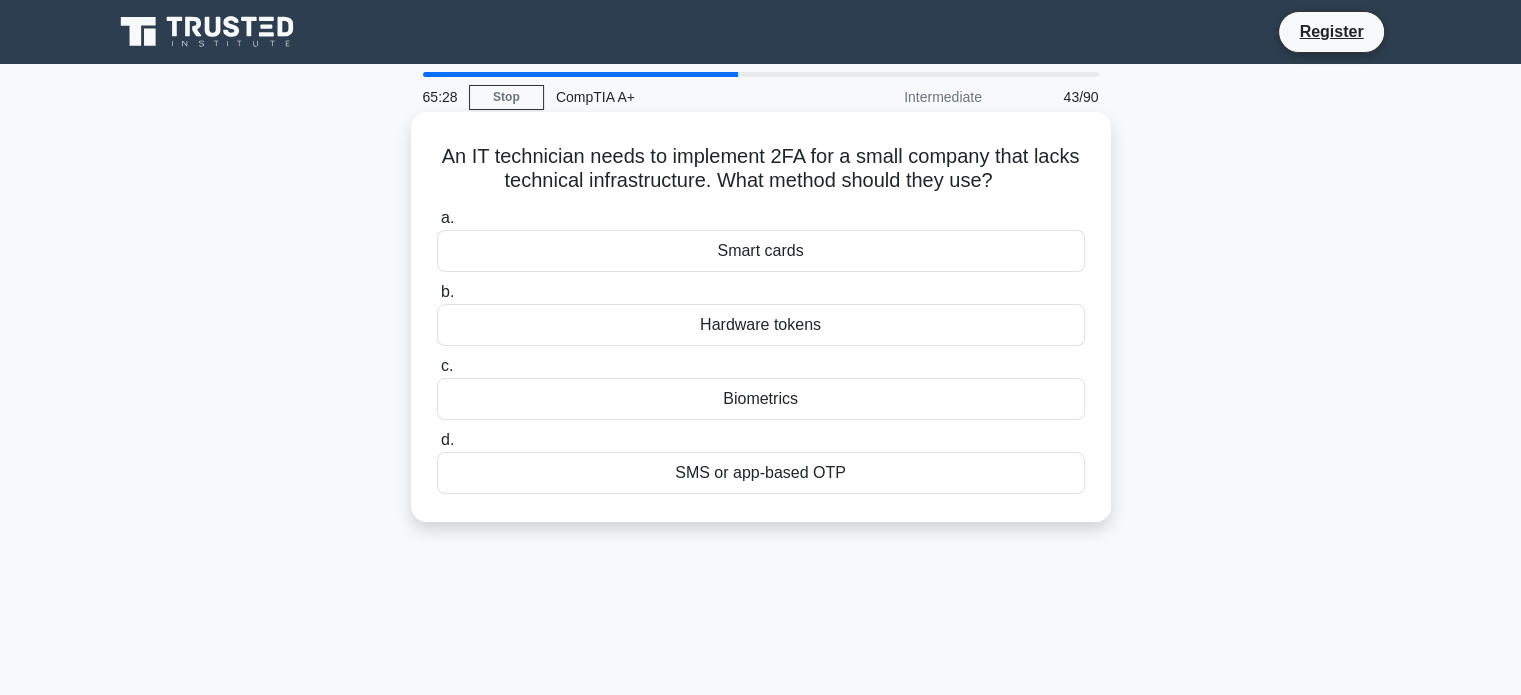 click on "SMS or app-based OTP" at bounding box center (761, 473) 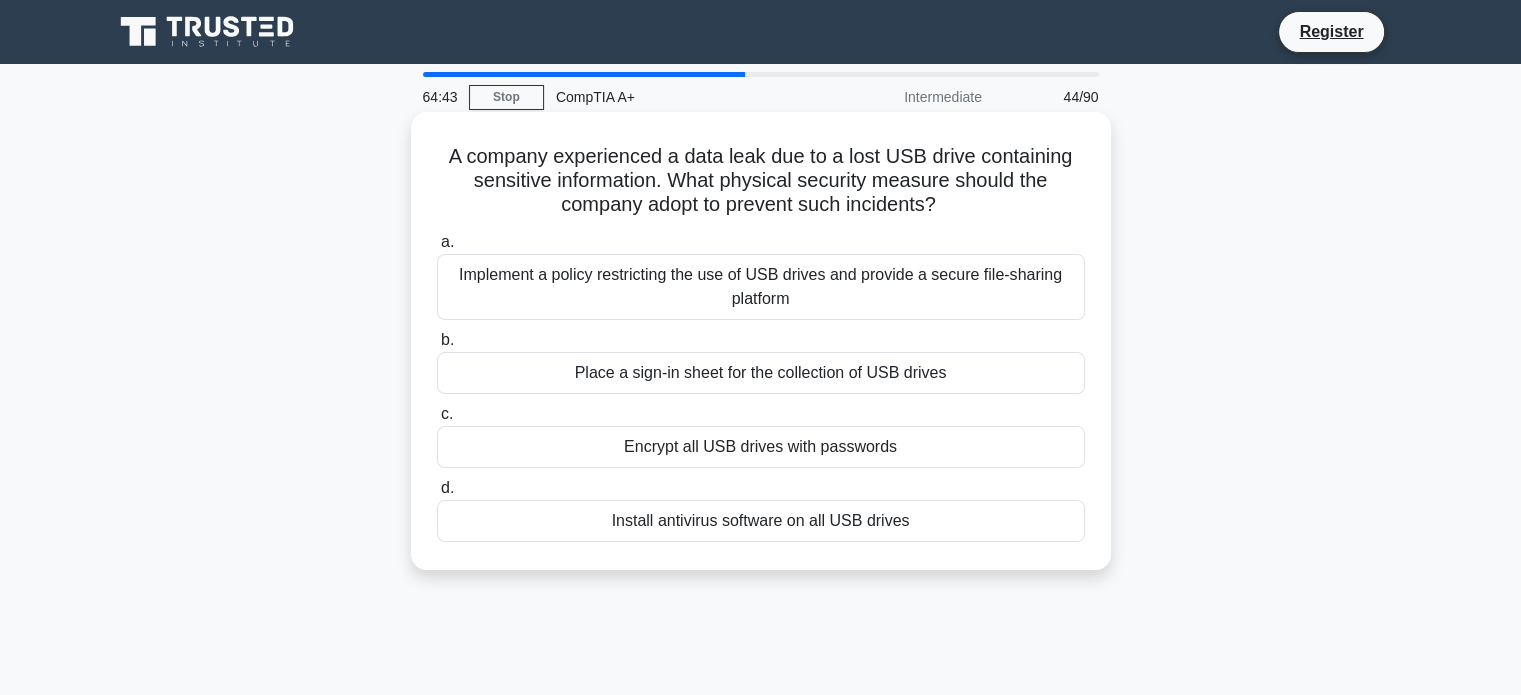 click on "Encrypt all USB drives with passwords" at bounding box center [761, 447] 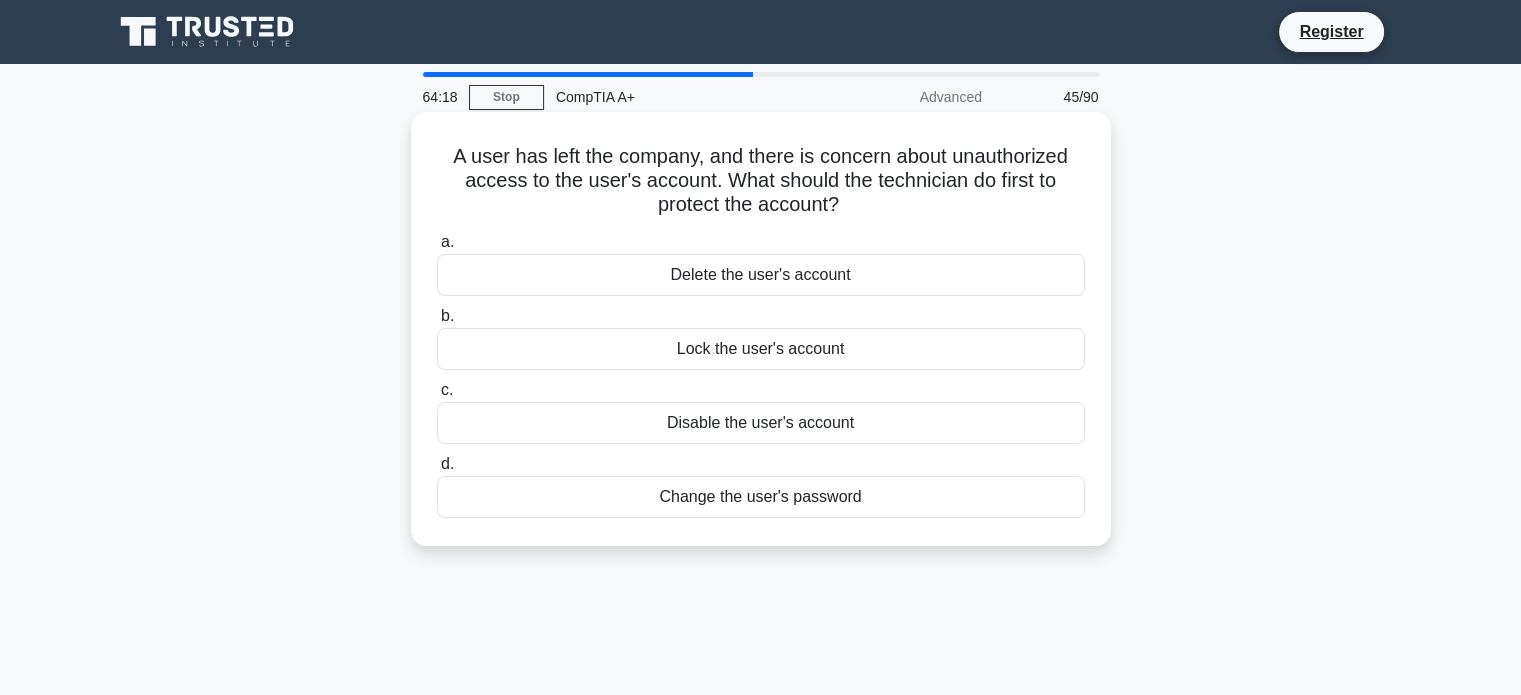 click on "Disable the user's account" at bounding box center (761, 423) 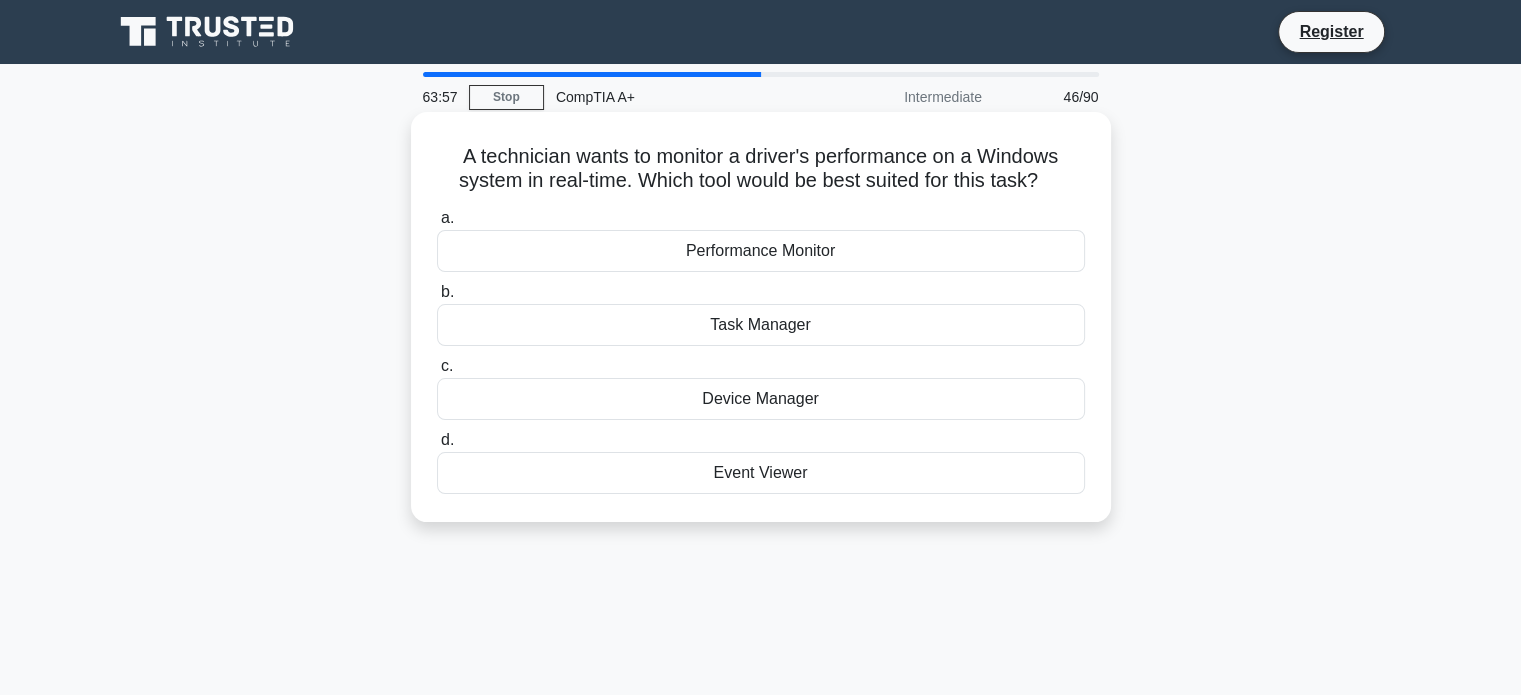 click on "Performance Monitor" at bounding box center (761, 251) 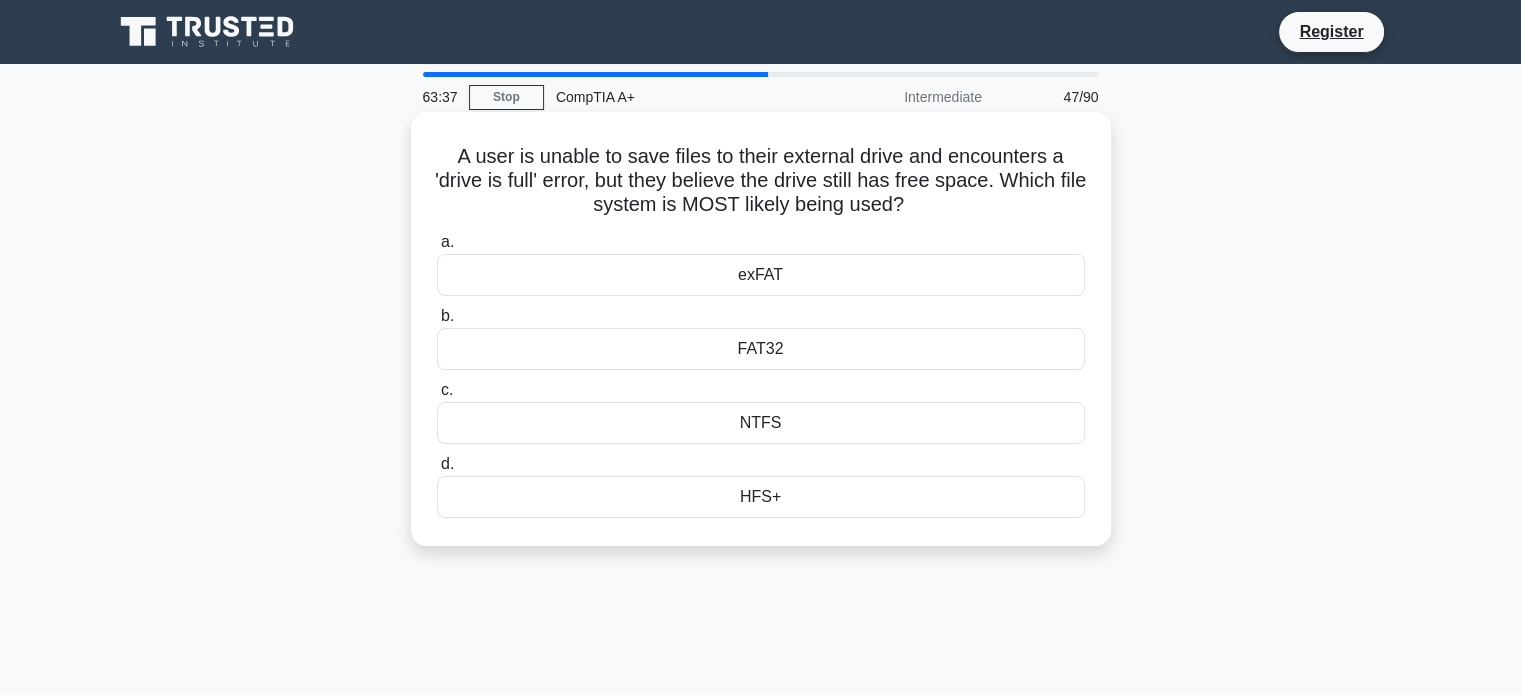 click on "FAT32" at bounding box center (761, 349) 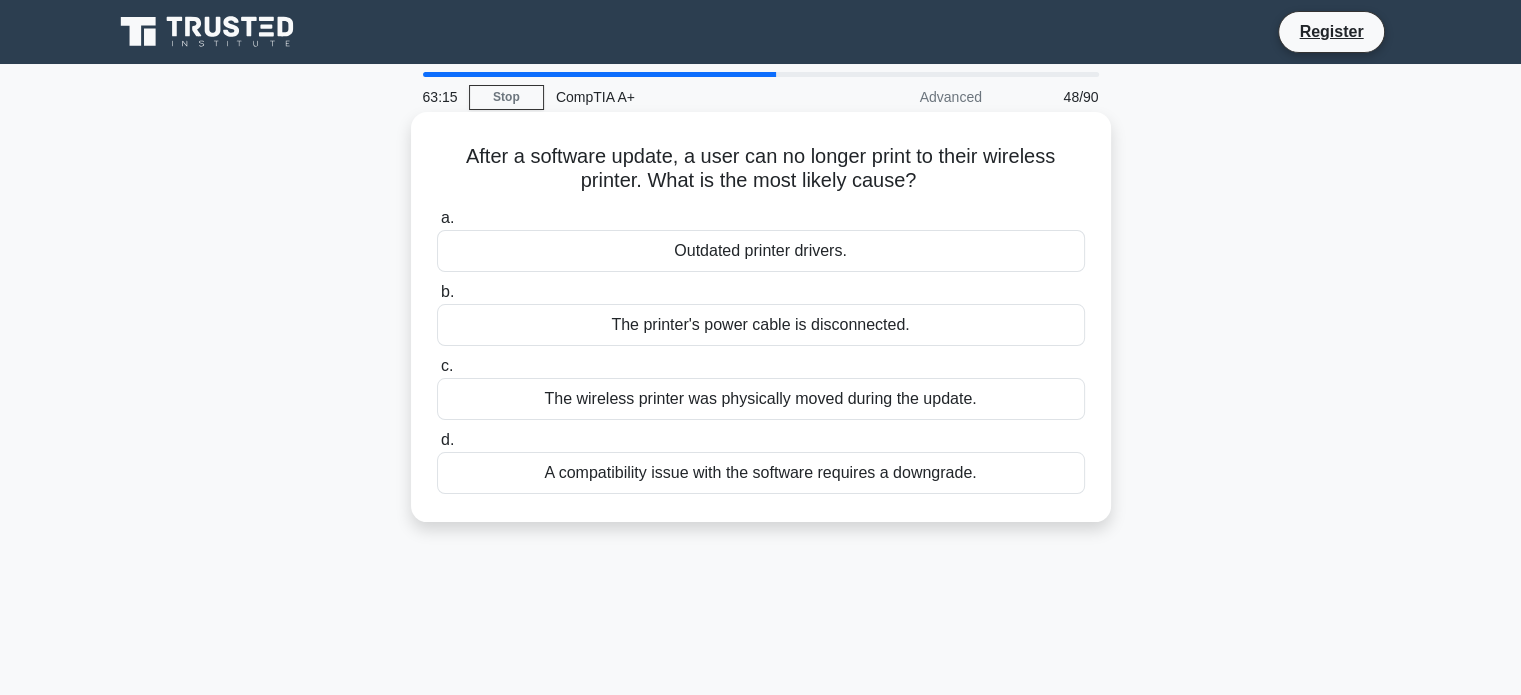 click on "Outdated printer drivers." at bounding box center (761, 251) 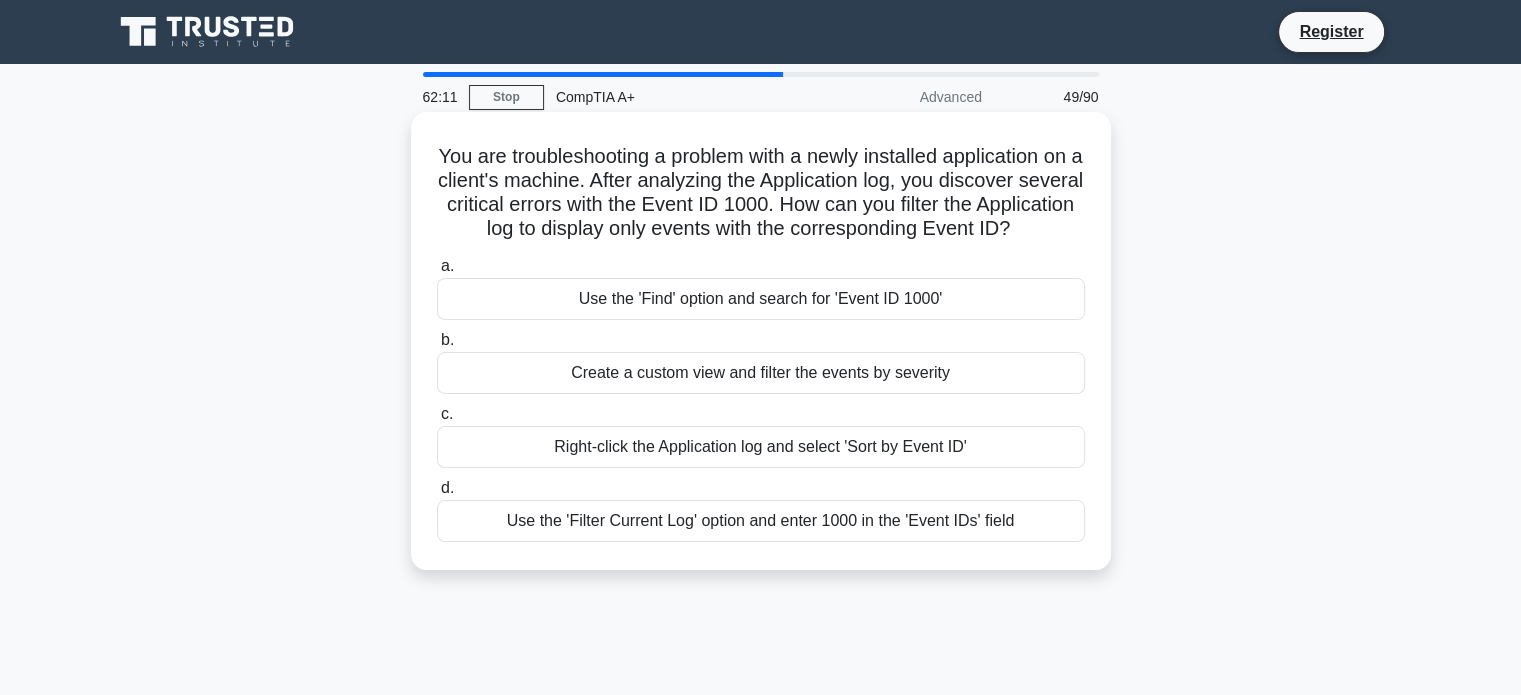 click on "Use the 'Filter Current Log' option and enter 1000 in the 'Event IDs' field" at bounding box center [761, 521] 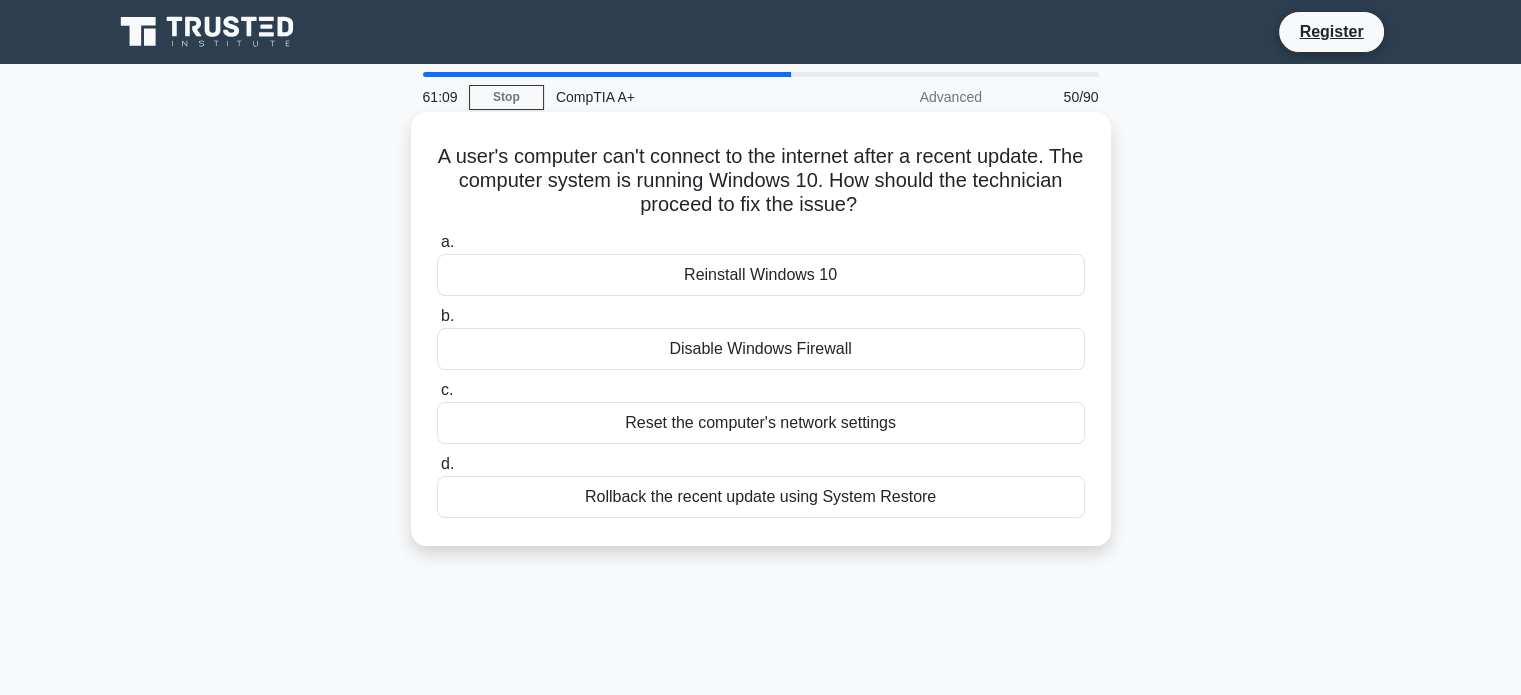 click on "Reset the computer's network settings" at bounding box center (761, 423) 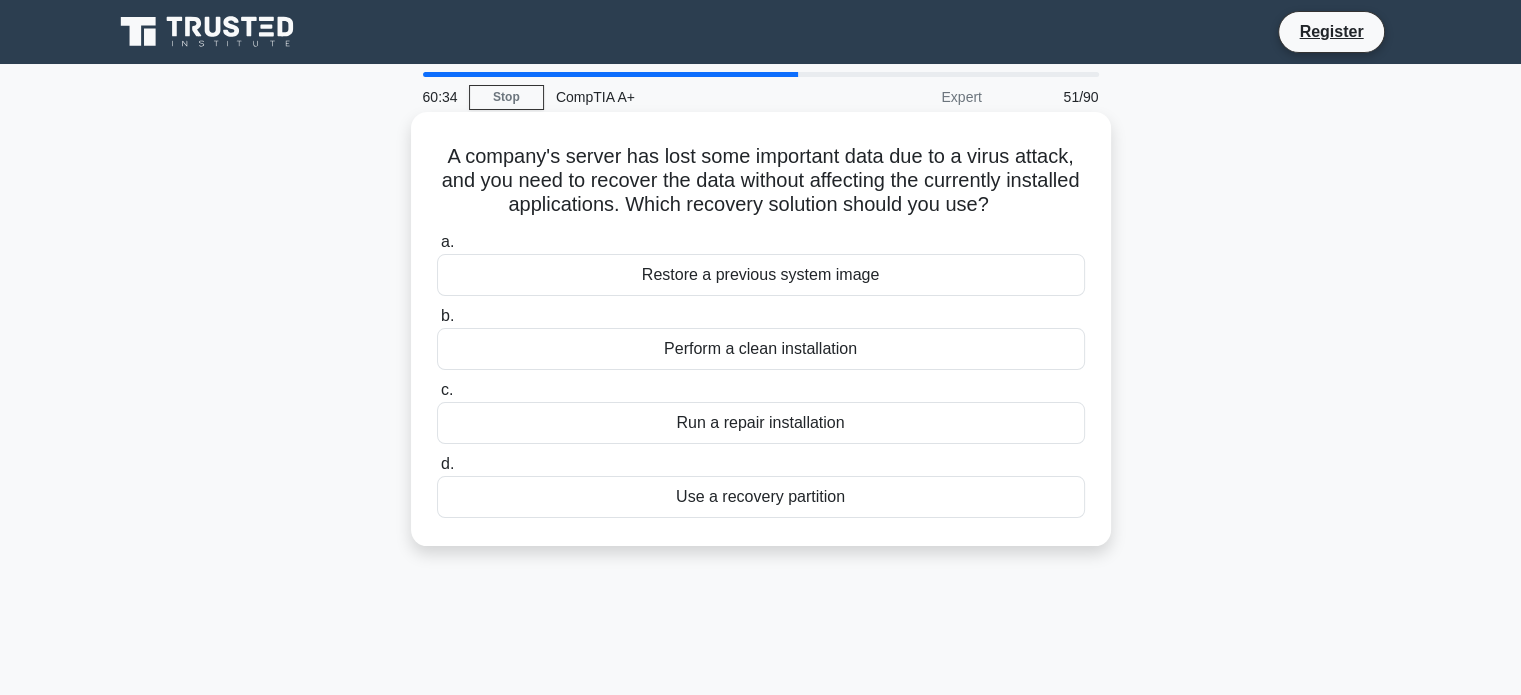 click on "Run a repair installation" at bounding box center [761, 423] 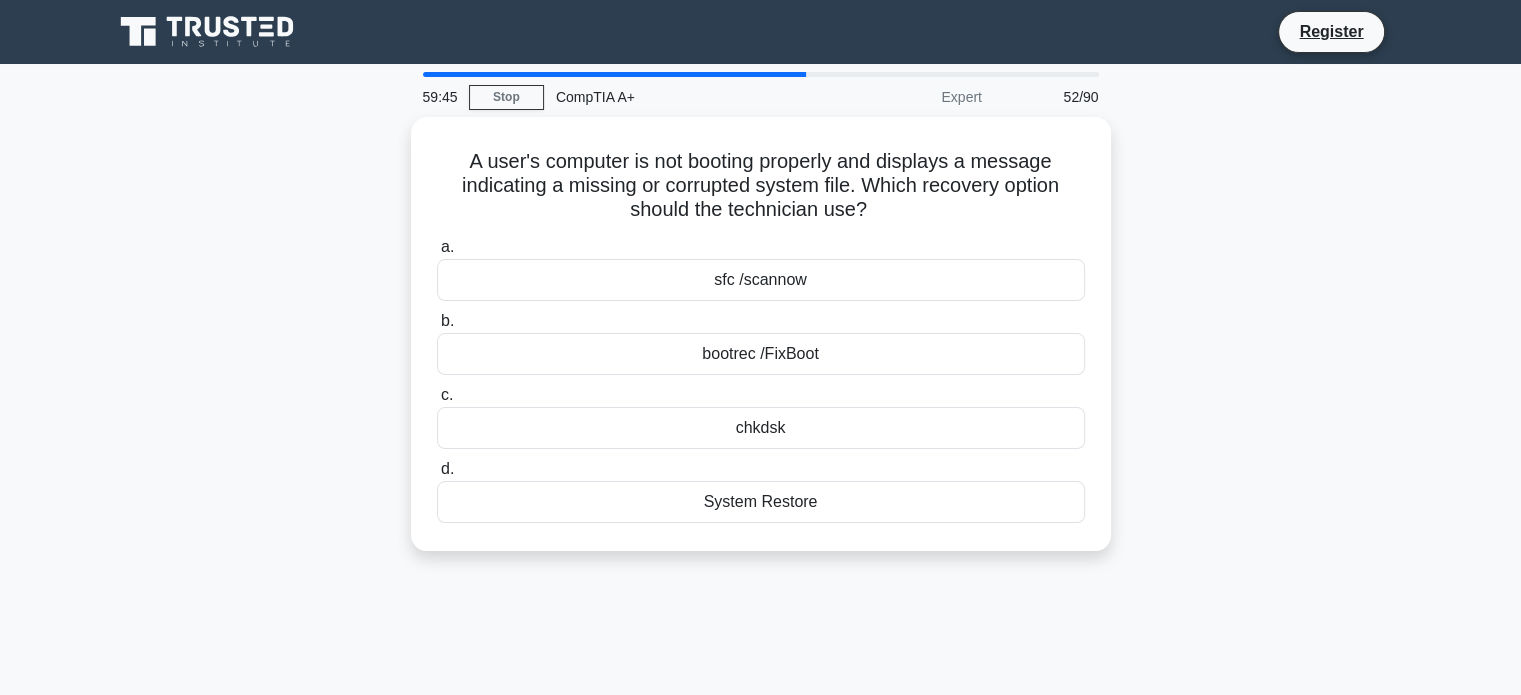 click on "chkdsk" at bounding box center [761, 428] 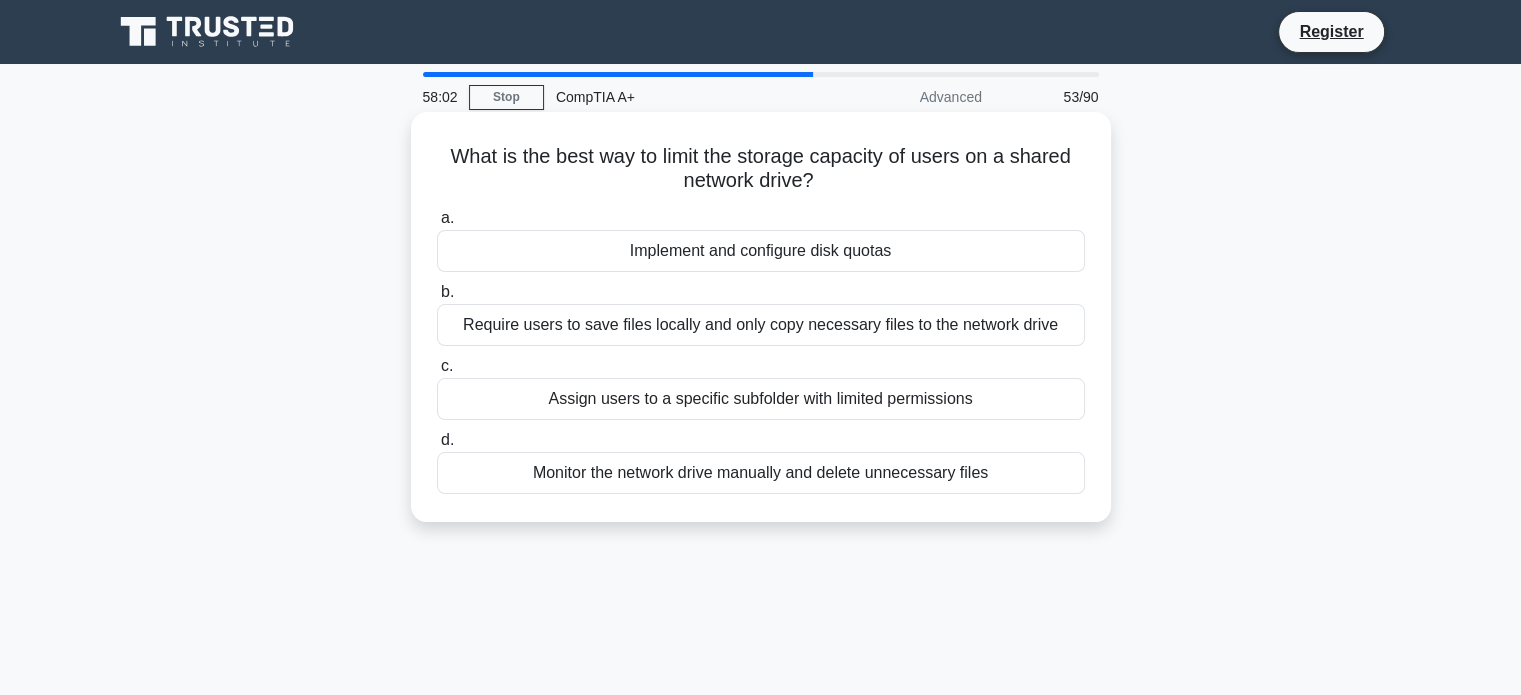 click on "Assign users to a specific subfolder with limited permissions" at bounding box center [761, 399] 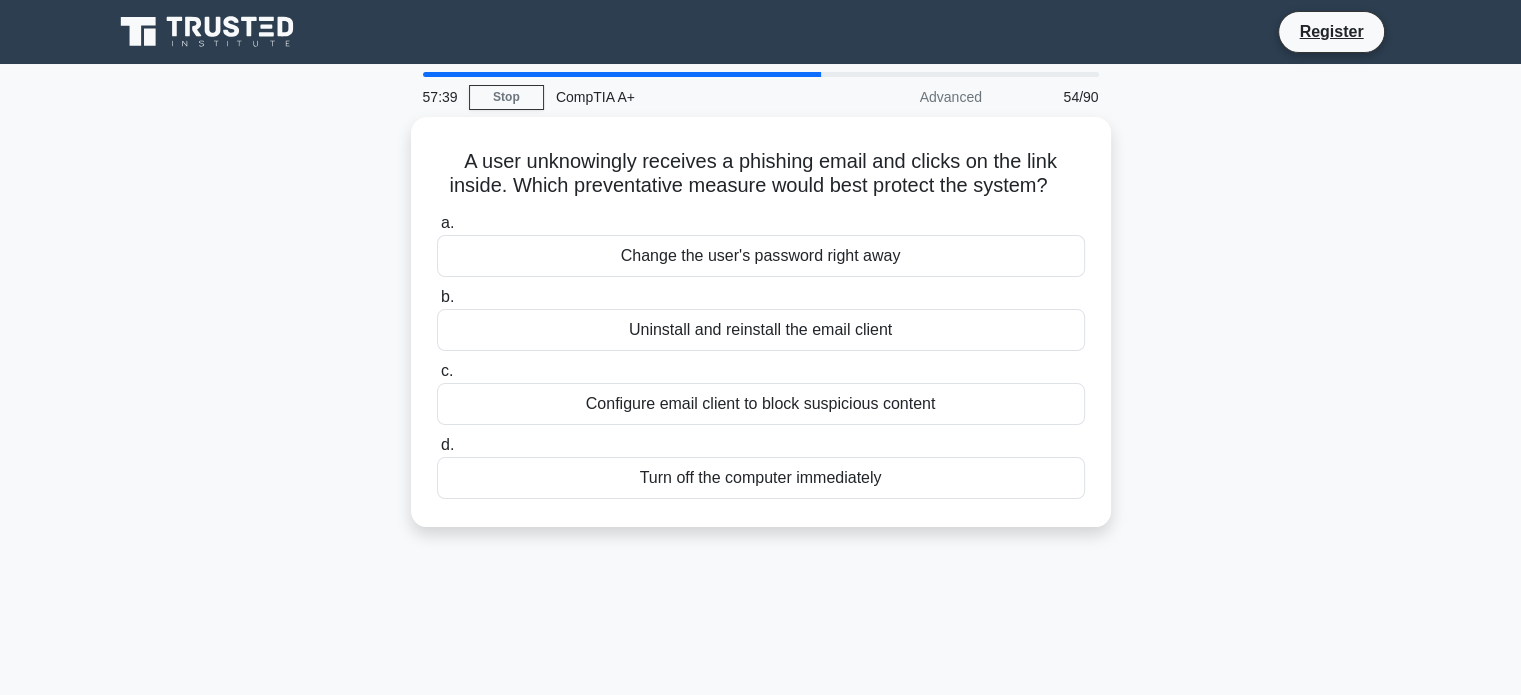 click on "Configure email client to block suspicious content" at bounding box center (761, 404) 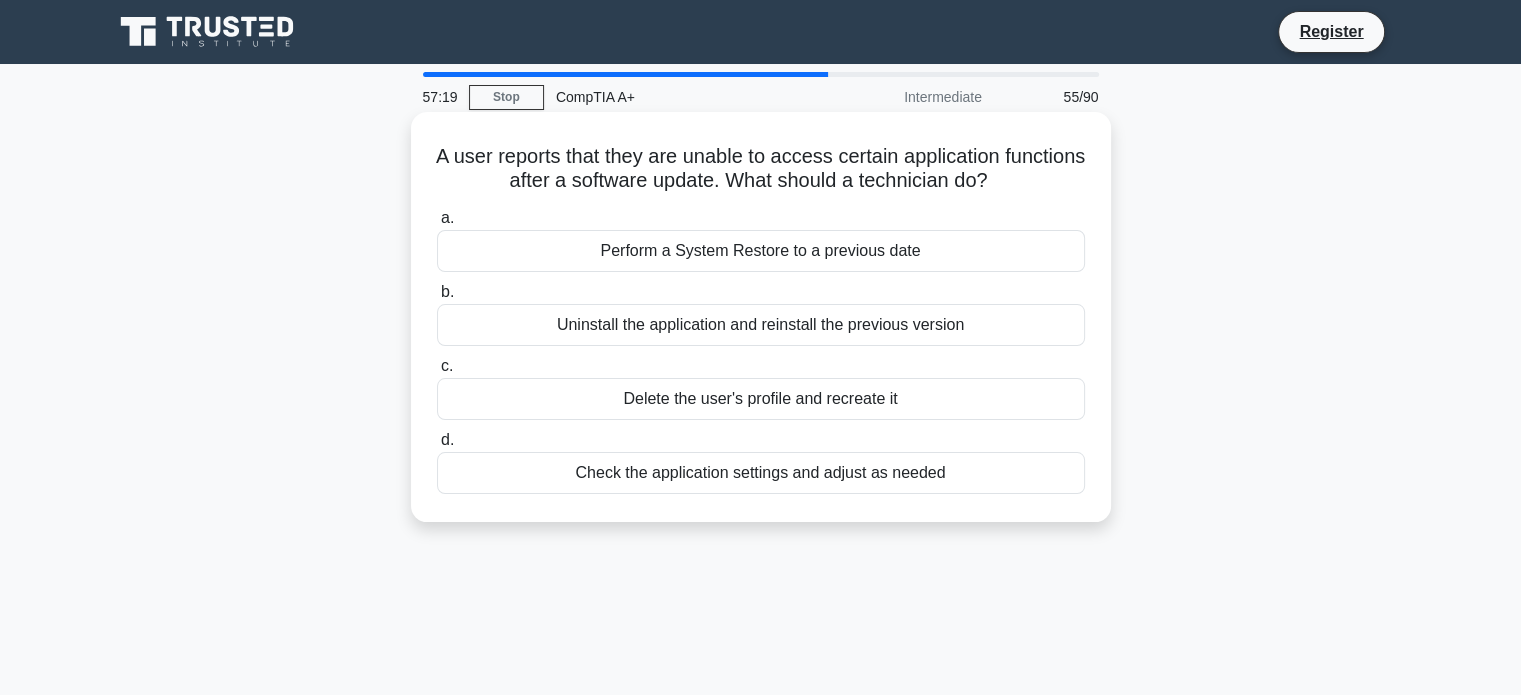 click on "Check the application settings and adjust as needed" at bounding box center [761, 473] 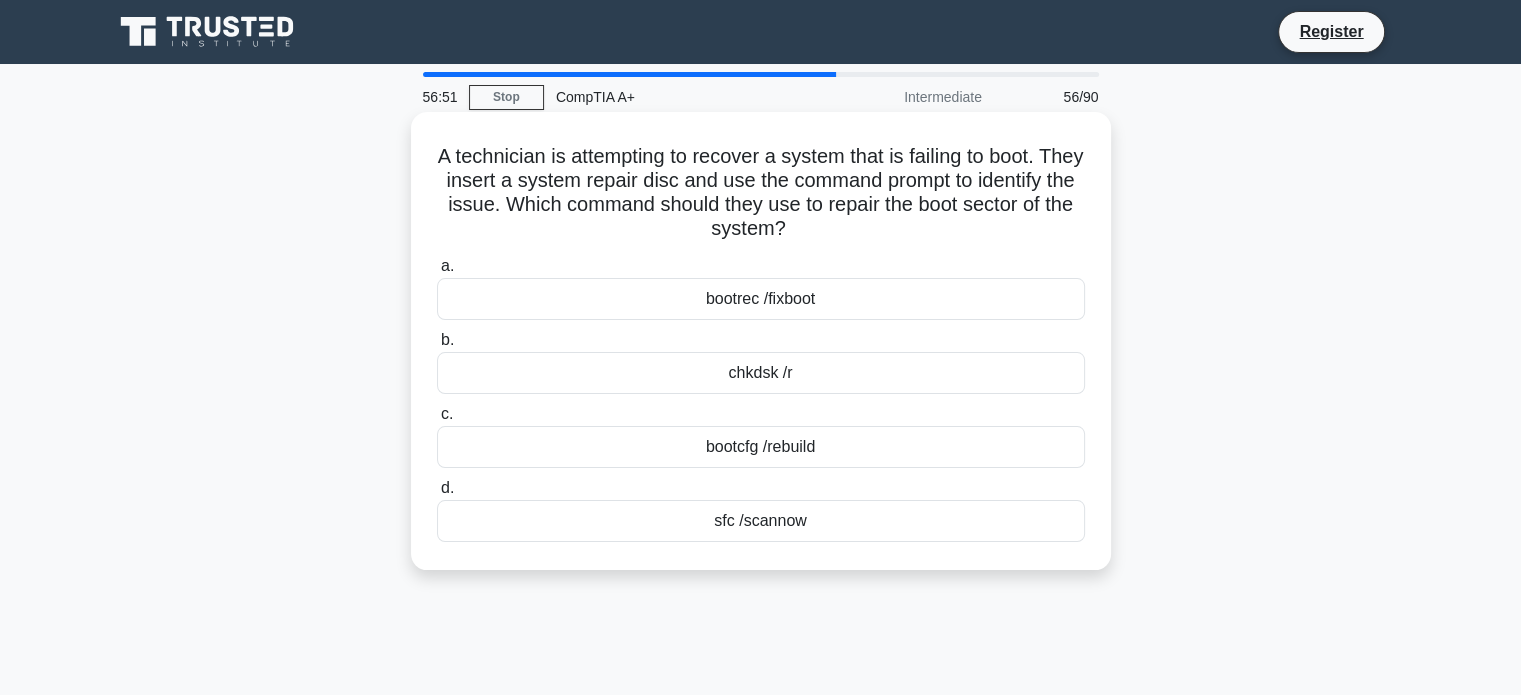 click on "bootrec /fixboot" at bounding box center [761, 299] 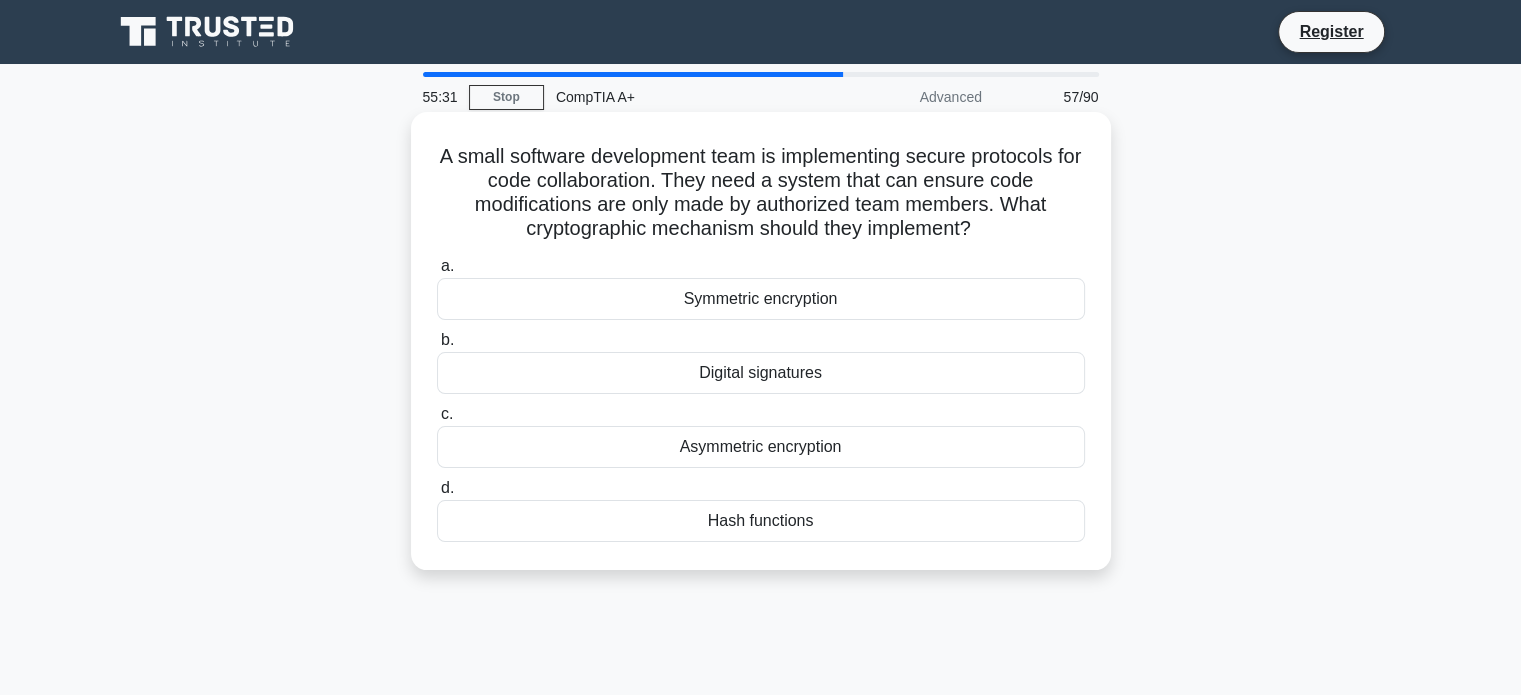 click on "Hash functions" at bounding box center [761, 521] 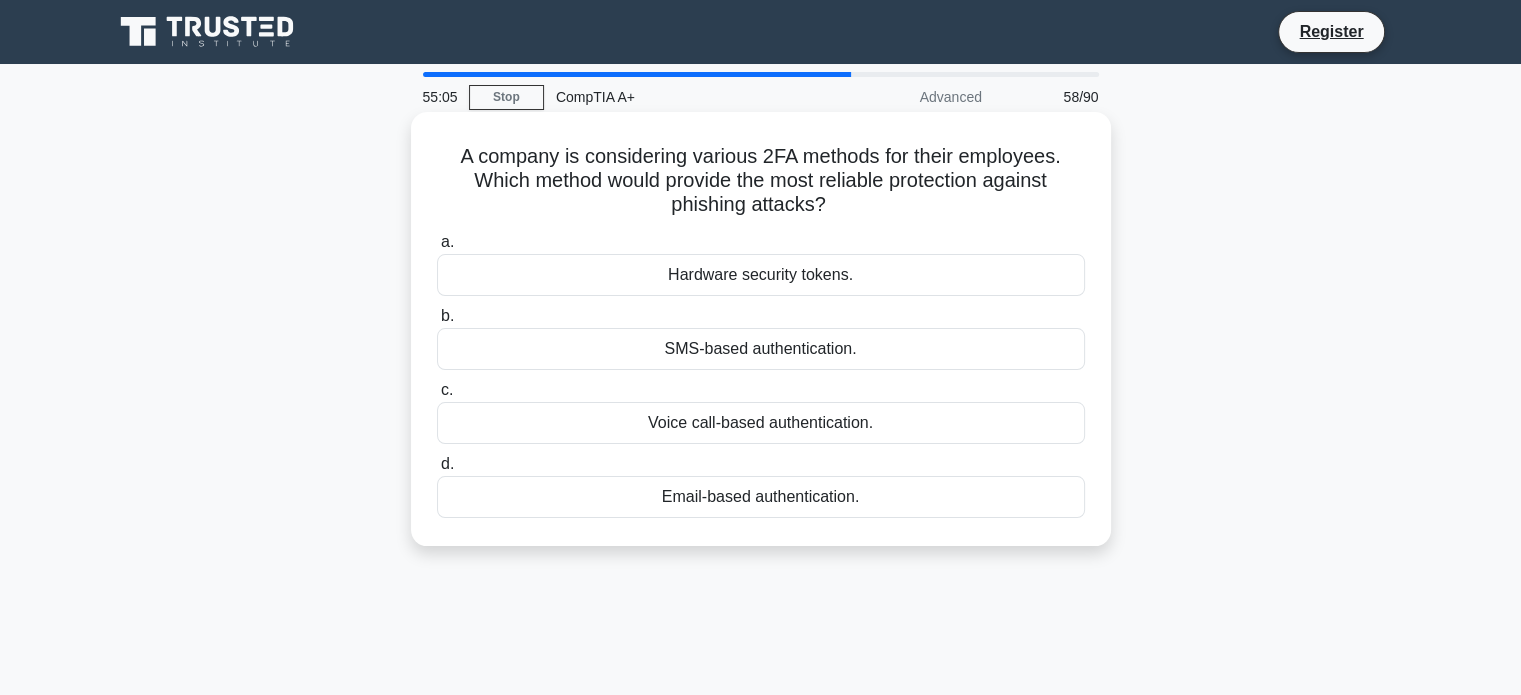 click on "Hardware security tokens." at bounding box center [761, 275] 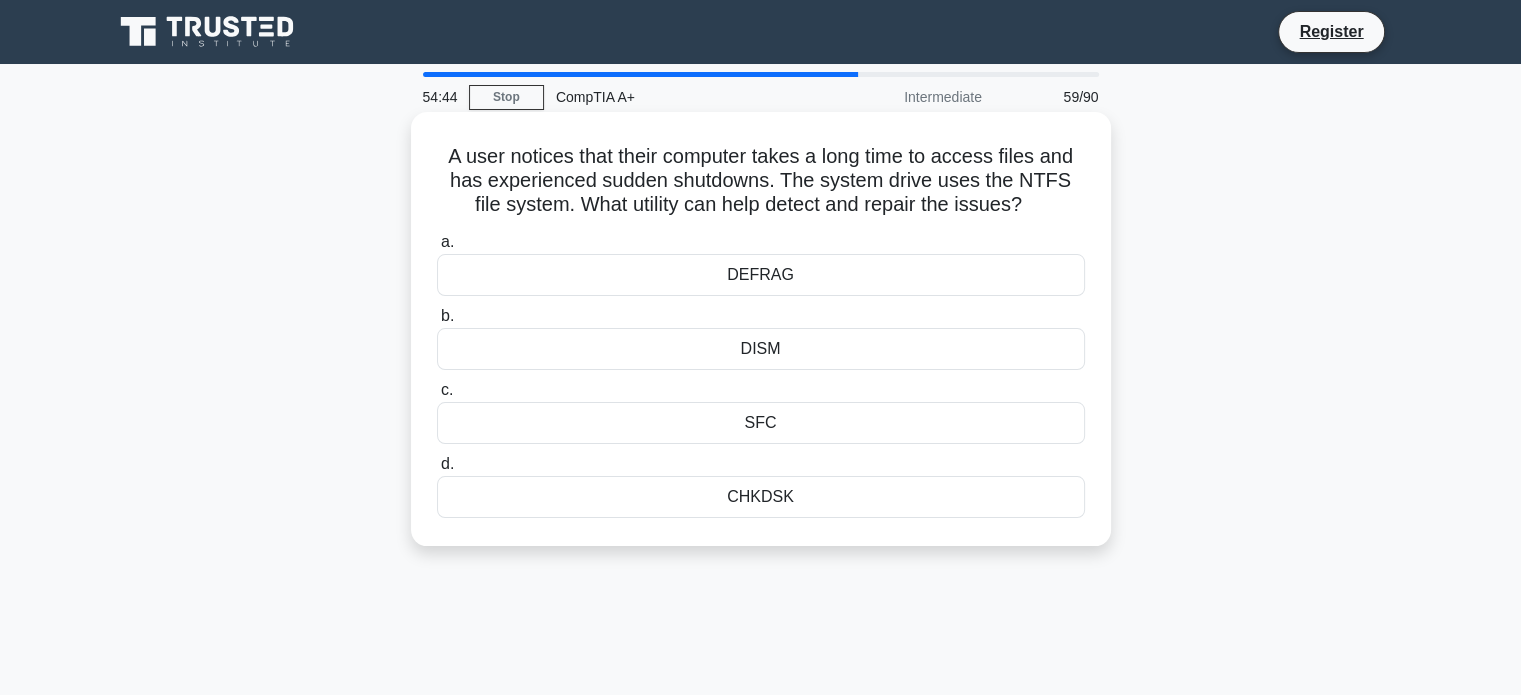 click on "CHKDSK" at bounding box center (761, 497) 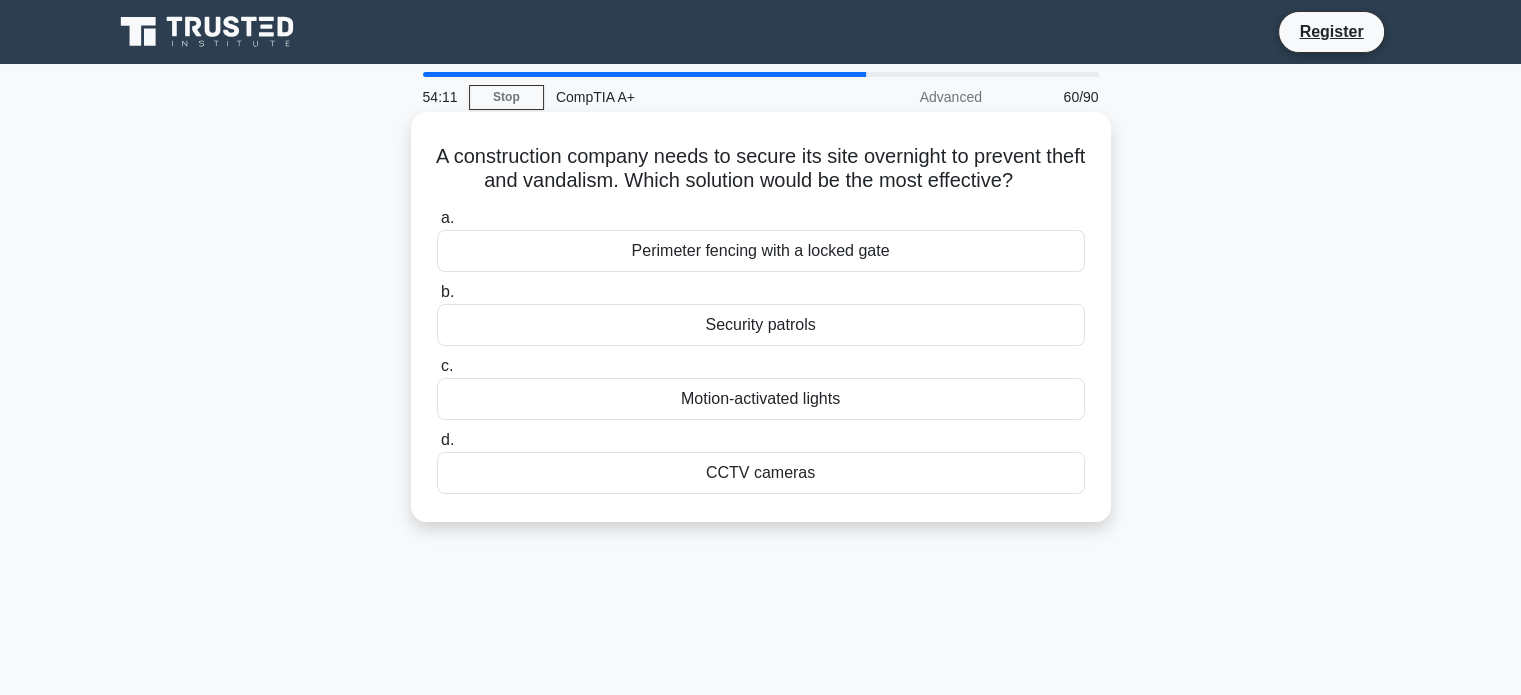 click on "Perimeter fencing with a locked gate" at bounding box center (761, 251) 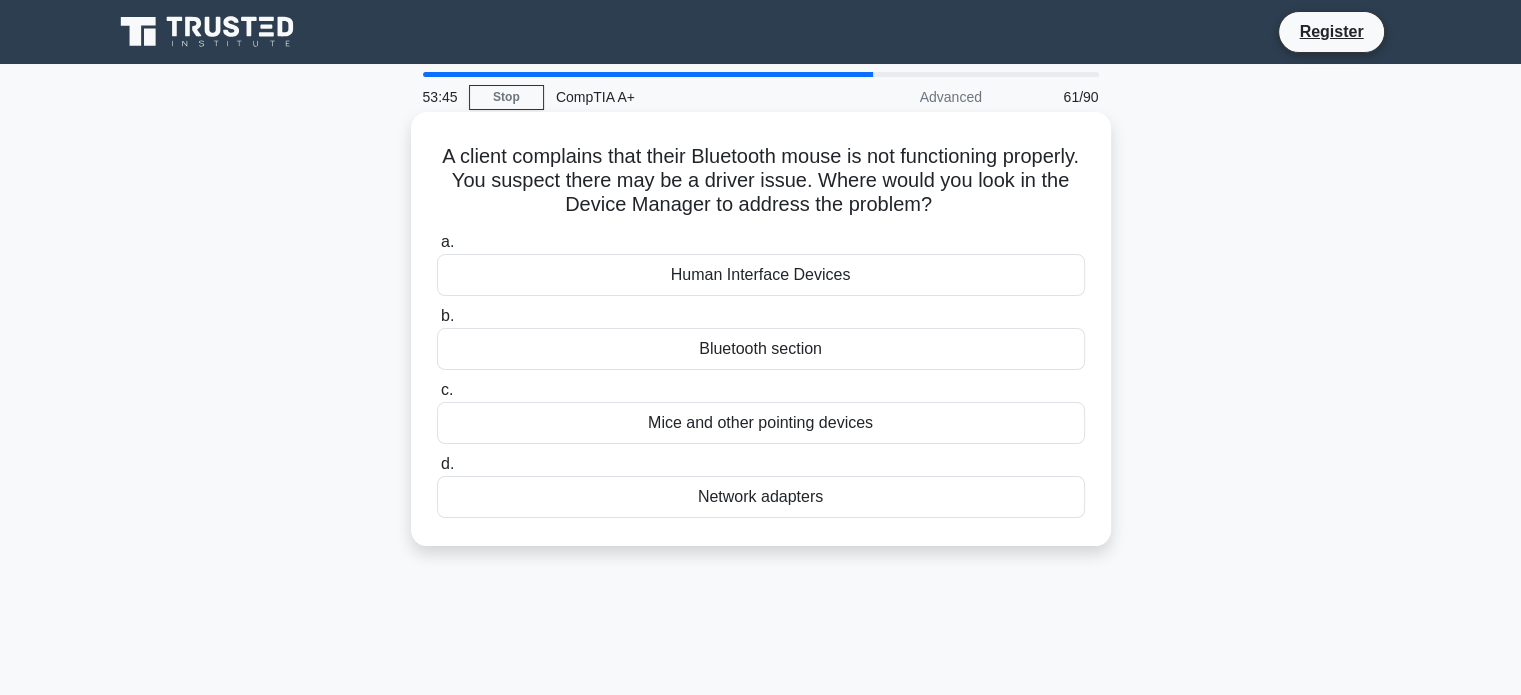 click on "Mice and other pointing devices" at bounding box center [761, 423] 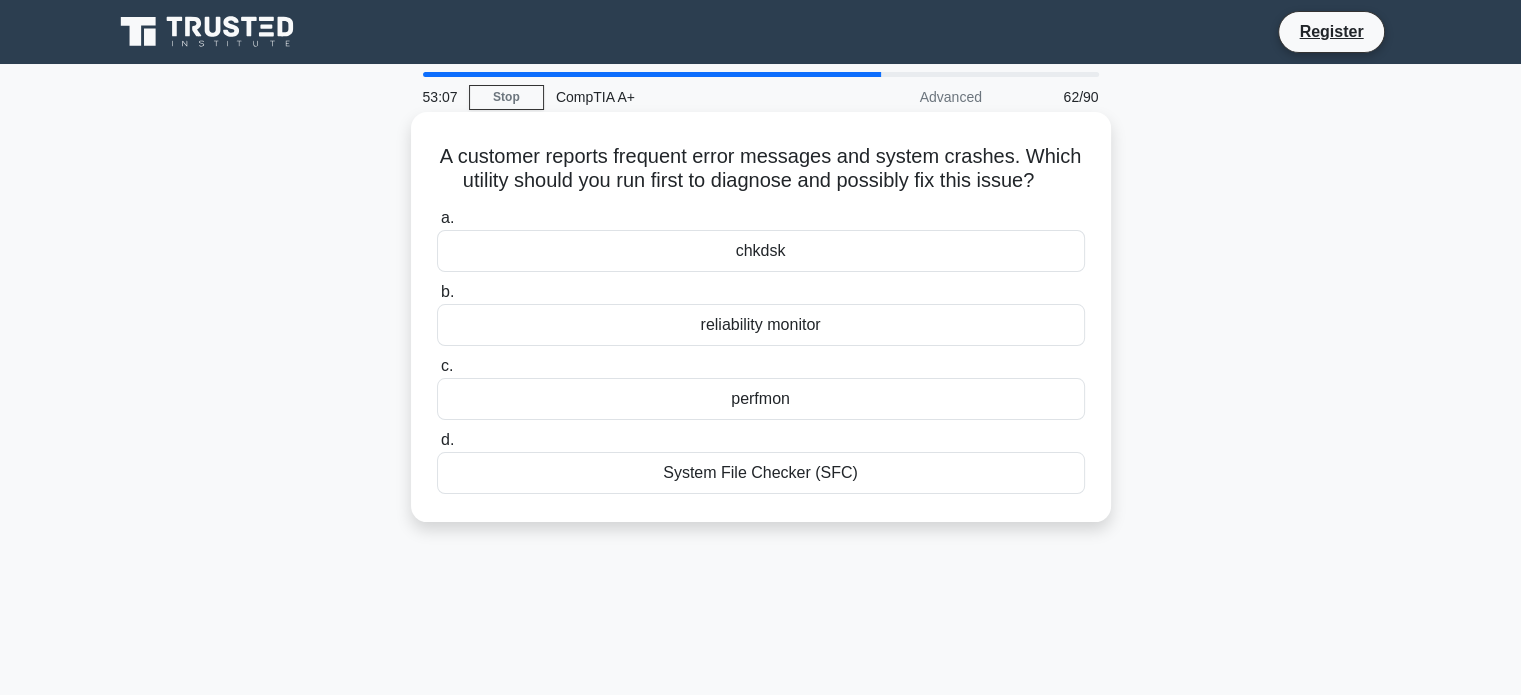 click on "reliability monitor" at bounding box center [761, 325] 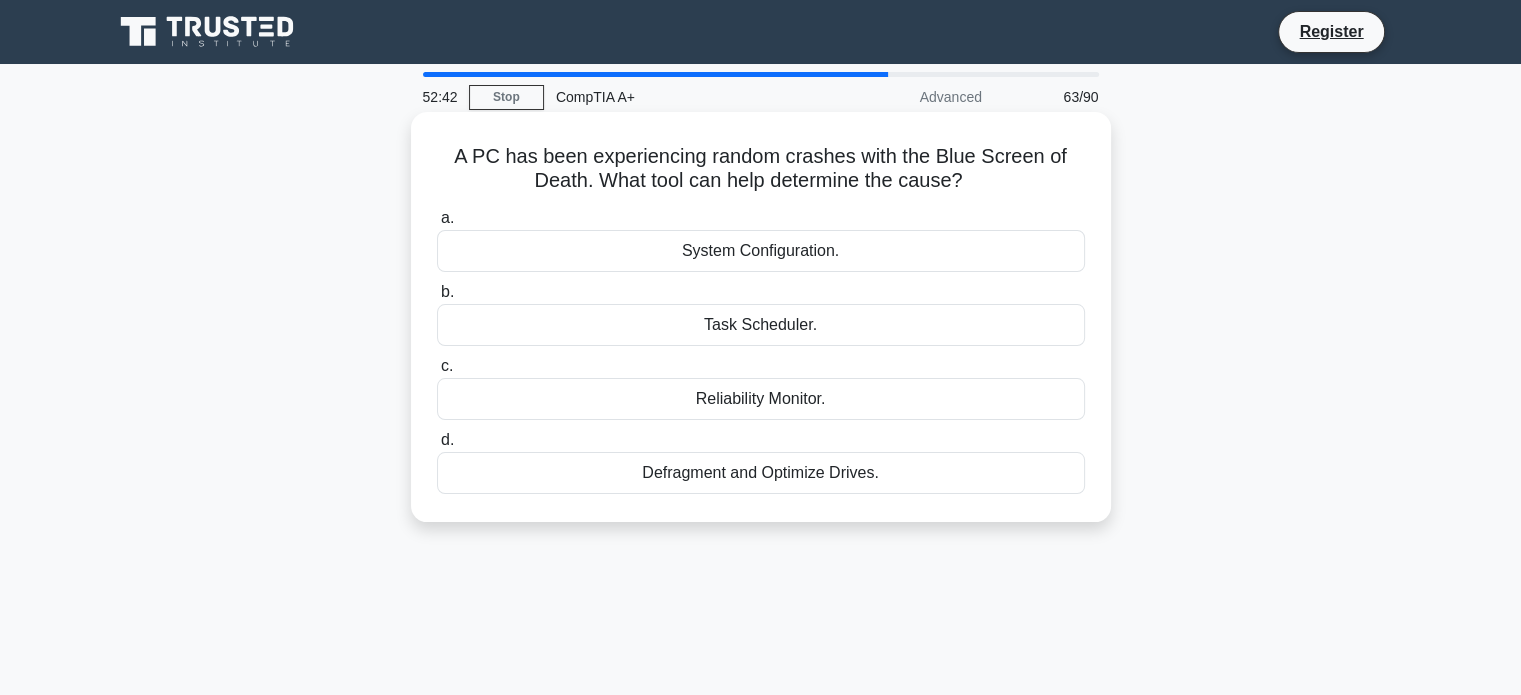 click on "Reliability Monitor." at bounding box center [761, 399] 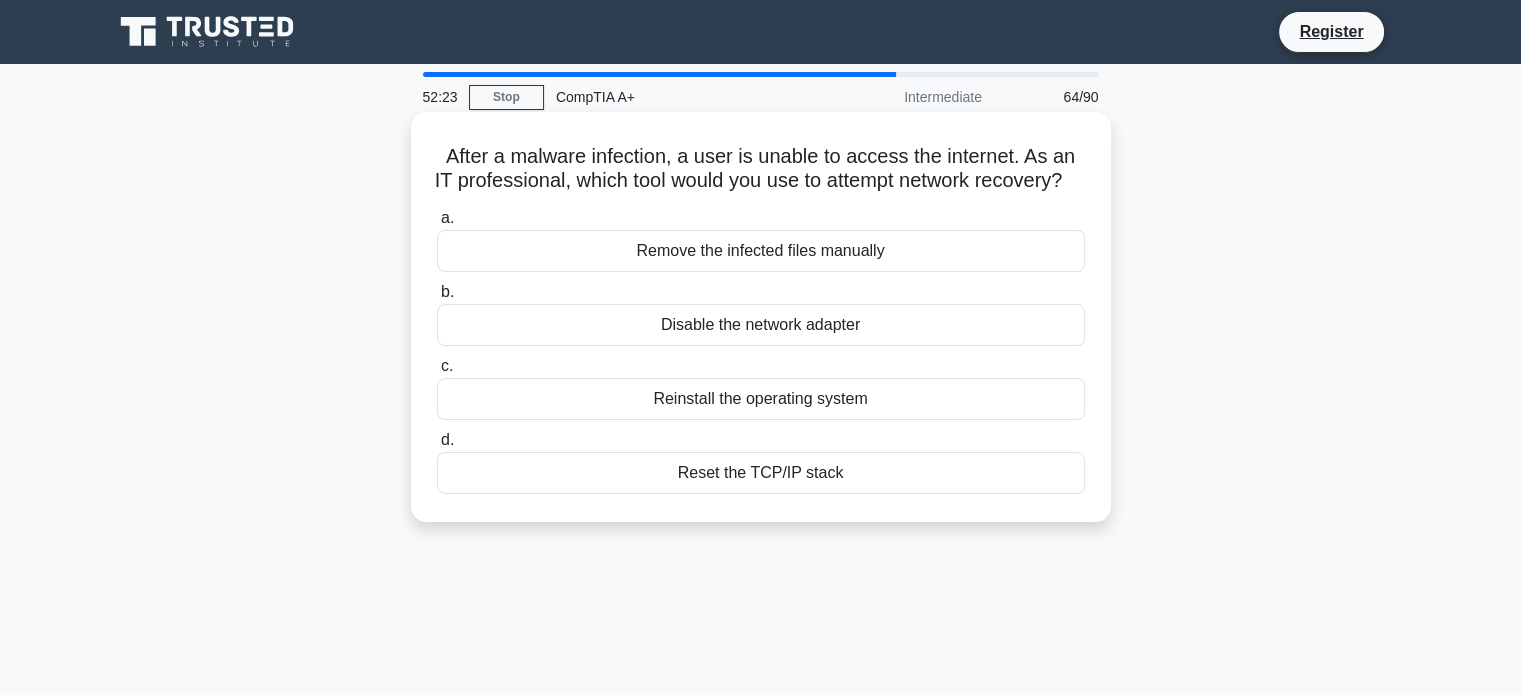 click on "Reset the TCP/IP stack" at bounding box center [761, 473] 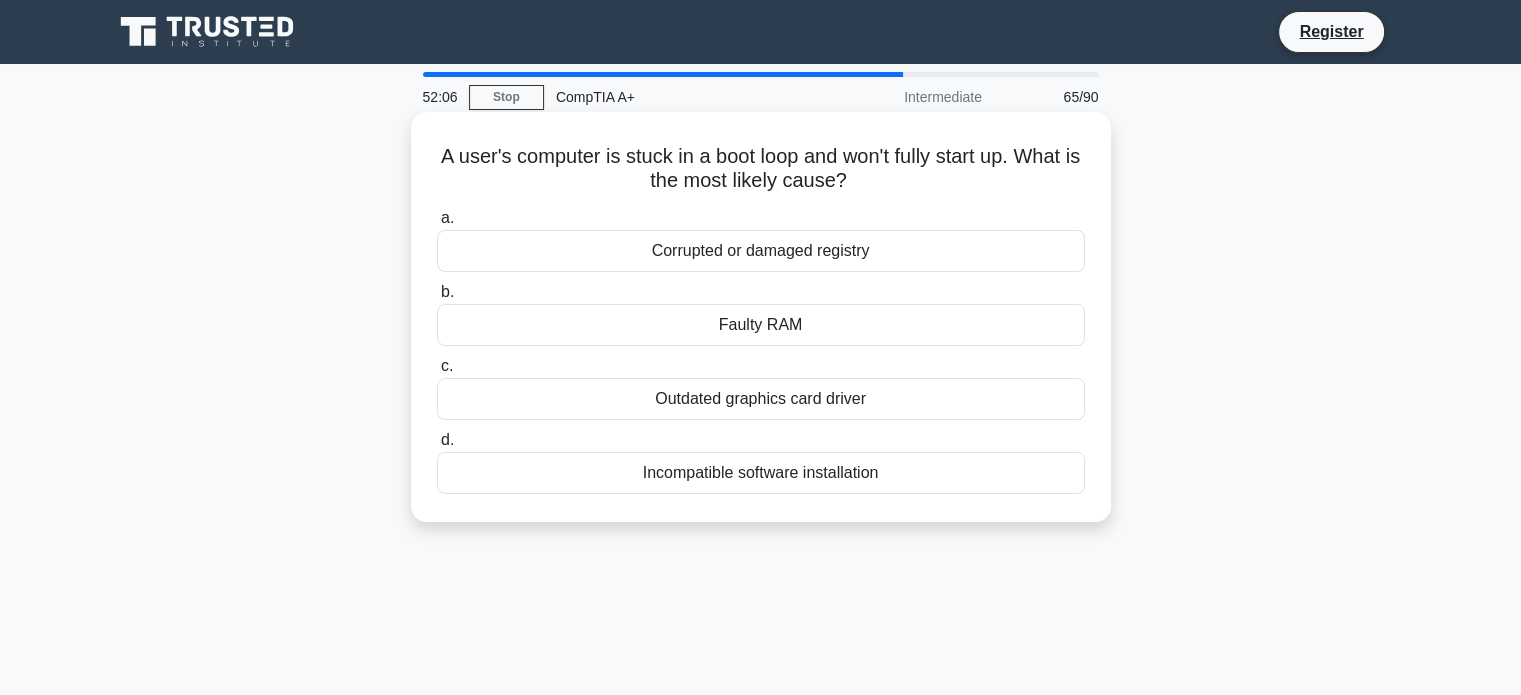 click on "Corrupted or damaged registry" at bounding box center [761, 251] 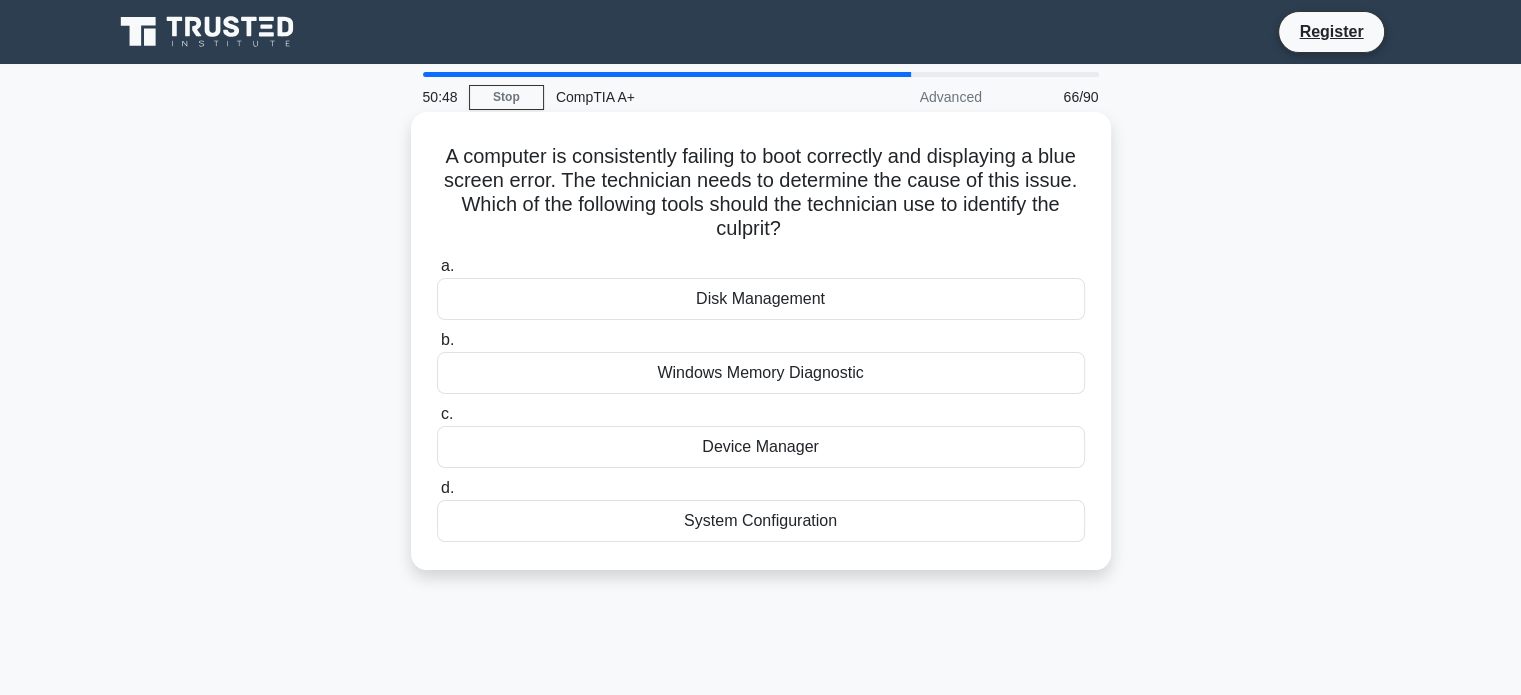 click on "Windows Memory Diagnostic" at bounding box center (761, 373) 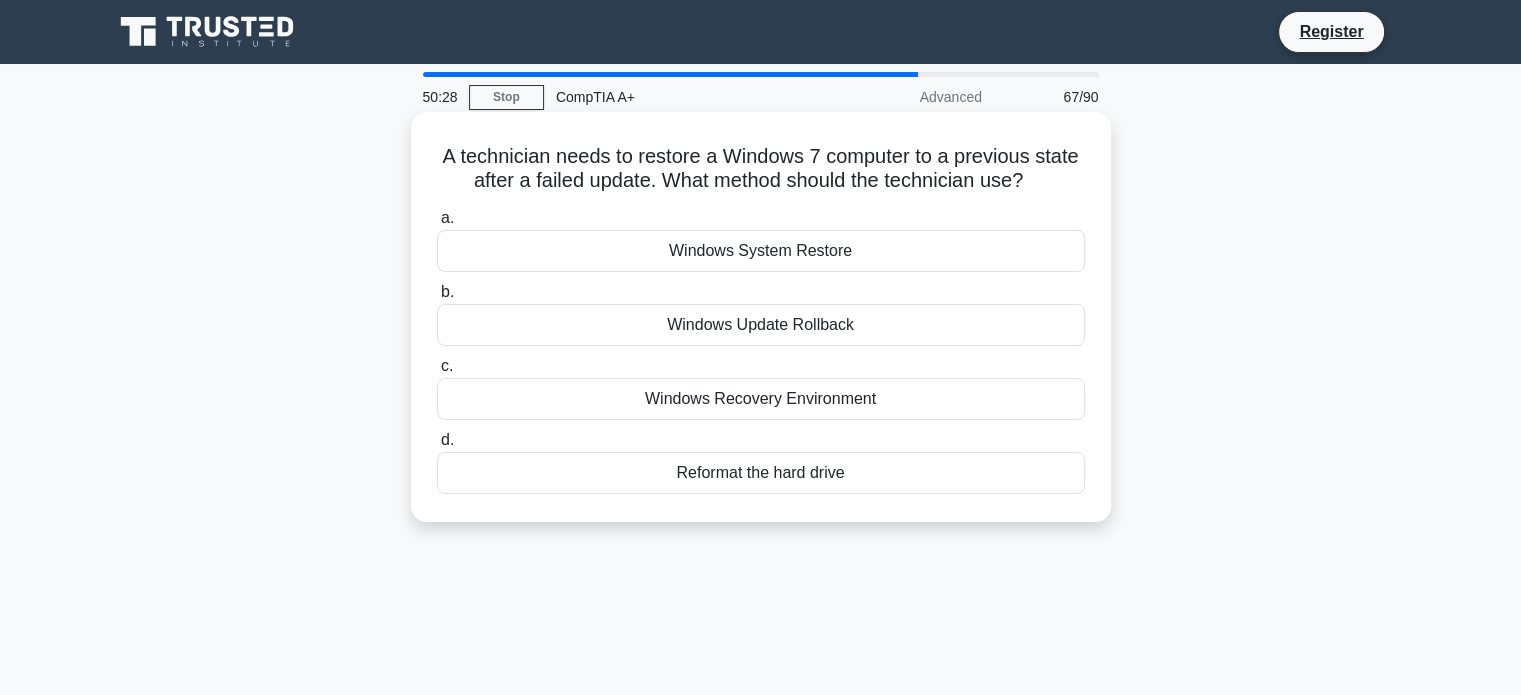 click on "Windows System Restore" at bounding box center (761, 251) 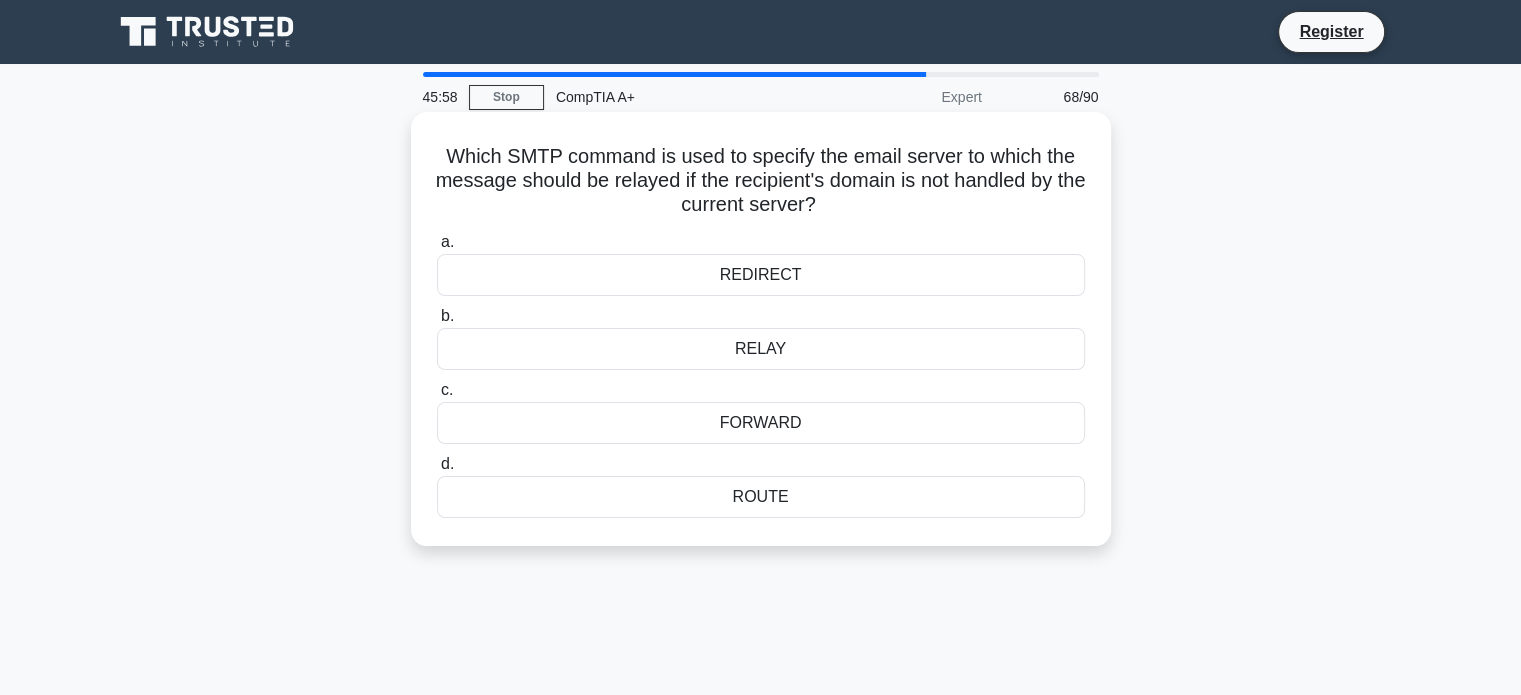 click on "REDIRECT" at bounding box center [761, 275] 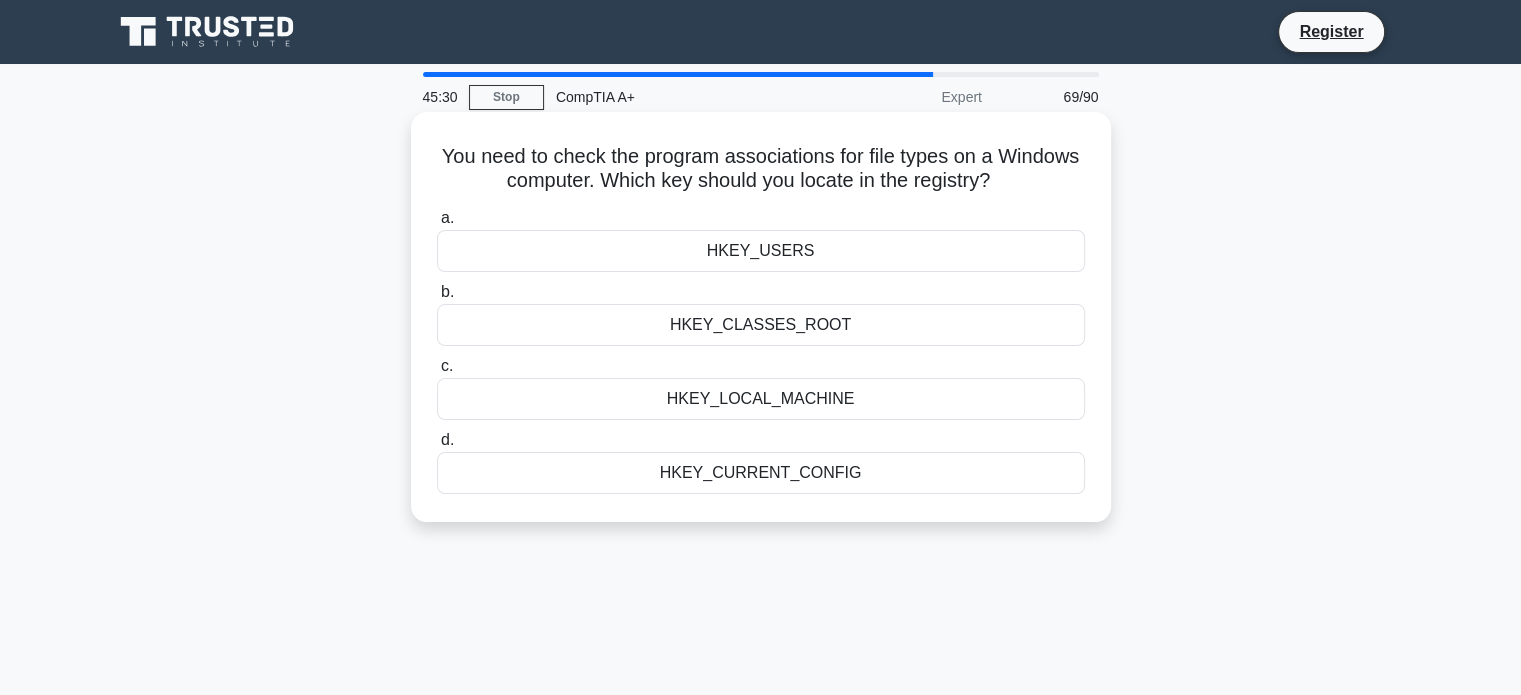 click on "HKEY_CURRENT_CONFIG" at bounding box center [761, 473] 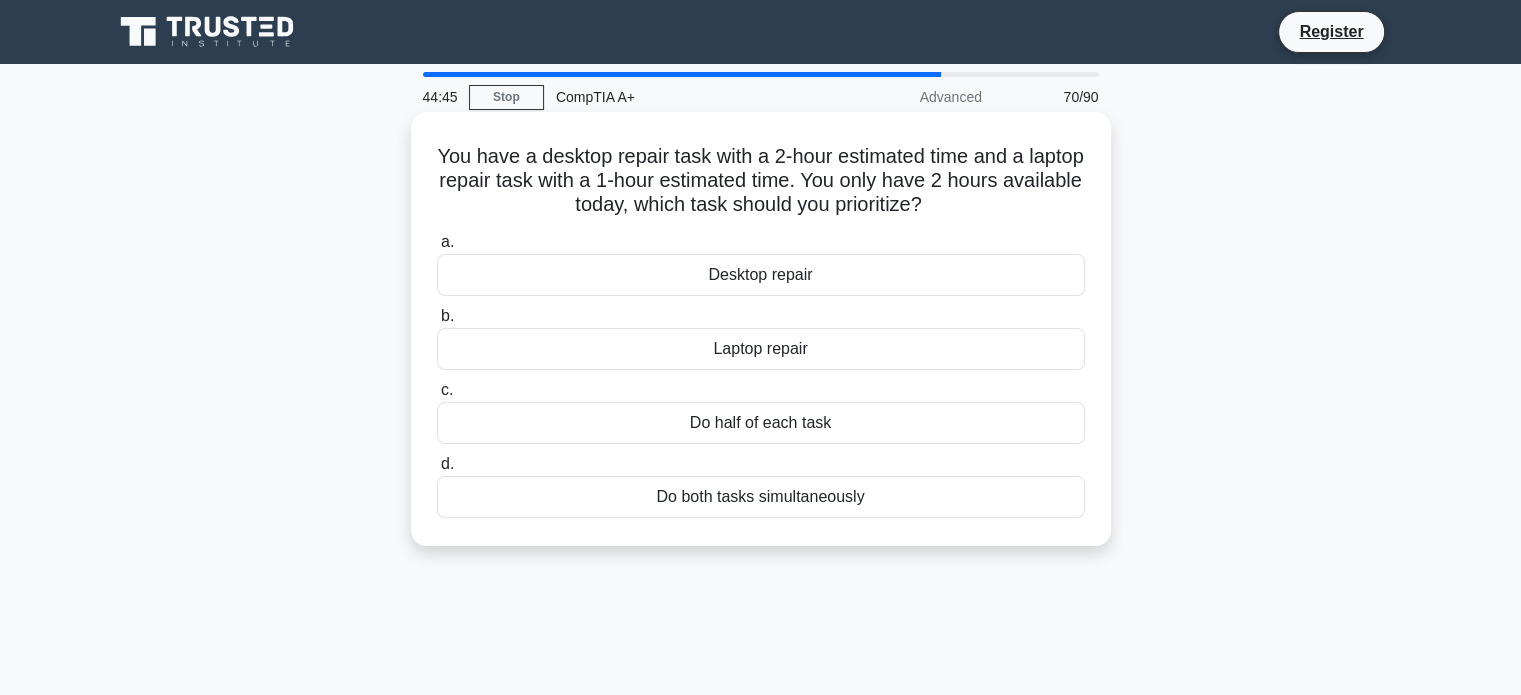 click on "Do both tasks simultaneously" at bounding box center (761, 497) 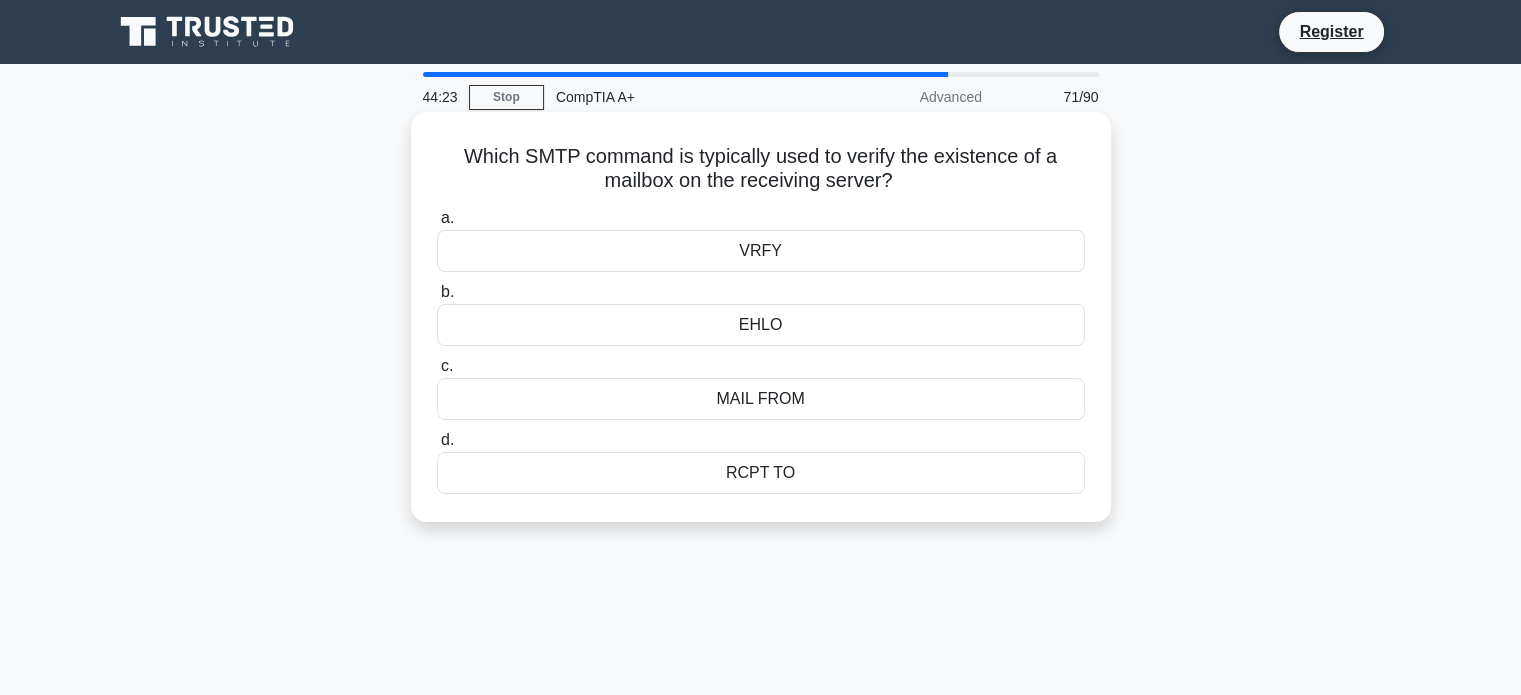 click on "MAIL FROM" at bounding box center (761, 399) 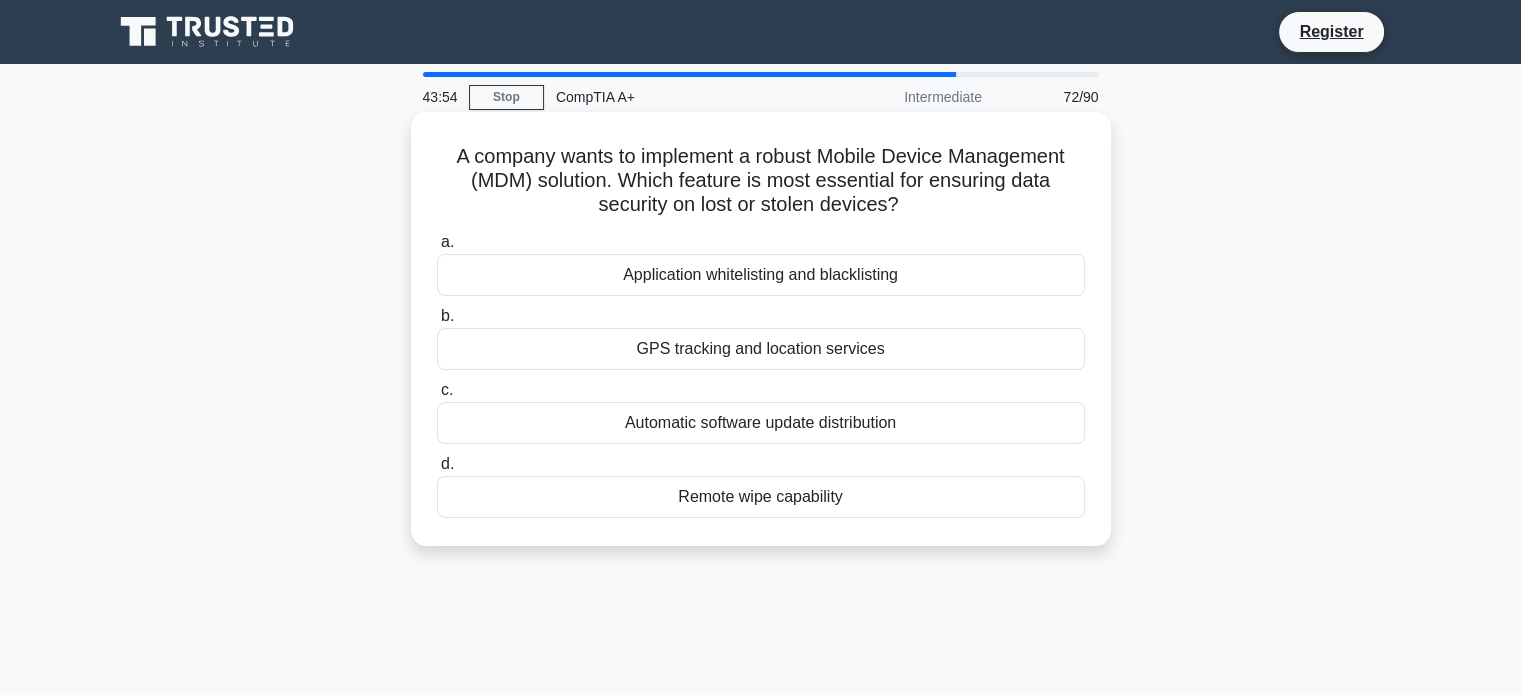 click on "GPS tracking and location services" at bounding box center (761, 349) 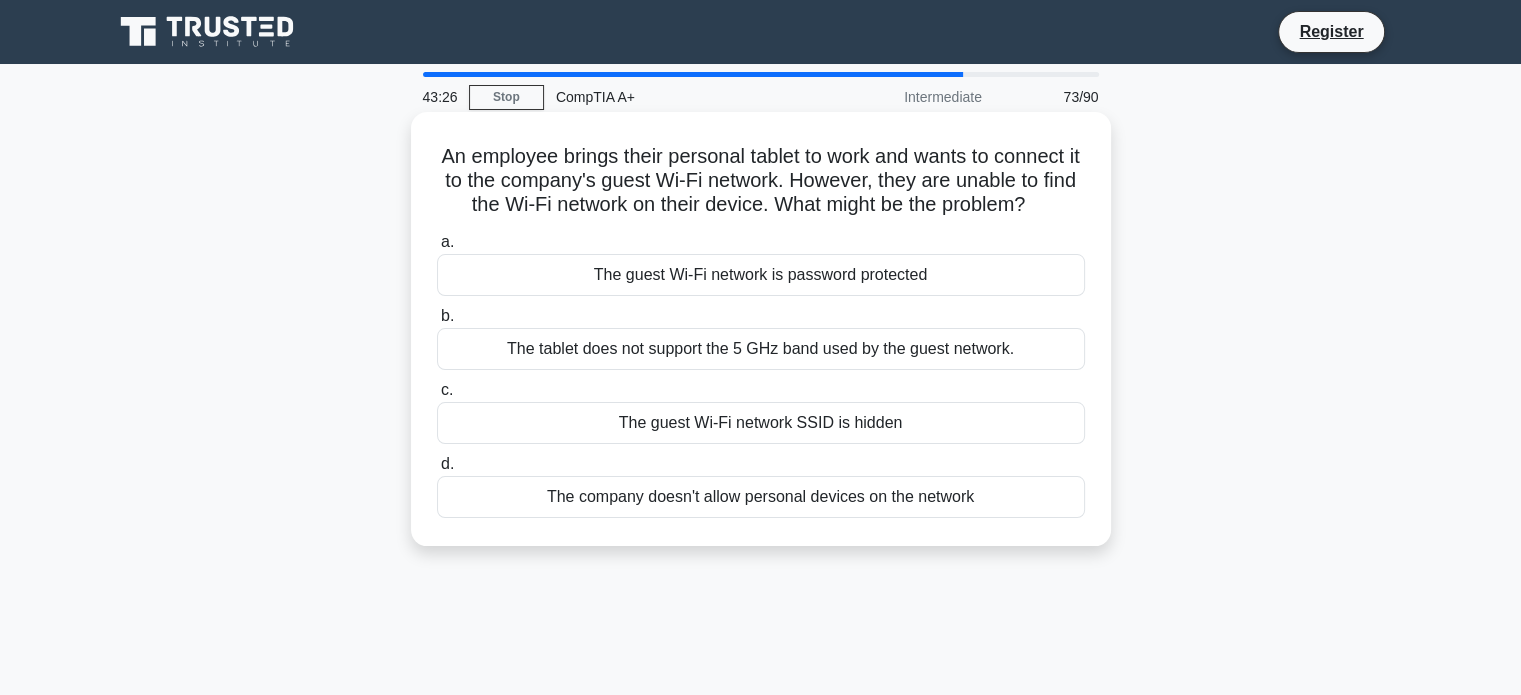 click on "The guest Wi-Fi network SSID is hidden" at bounding box center (761, 423) 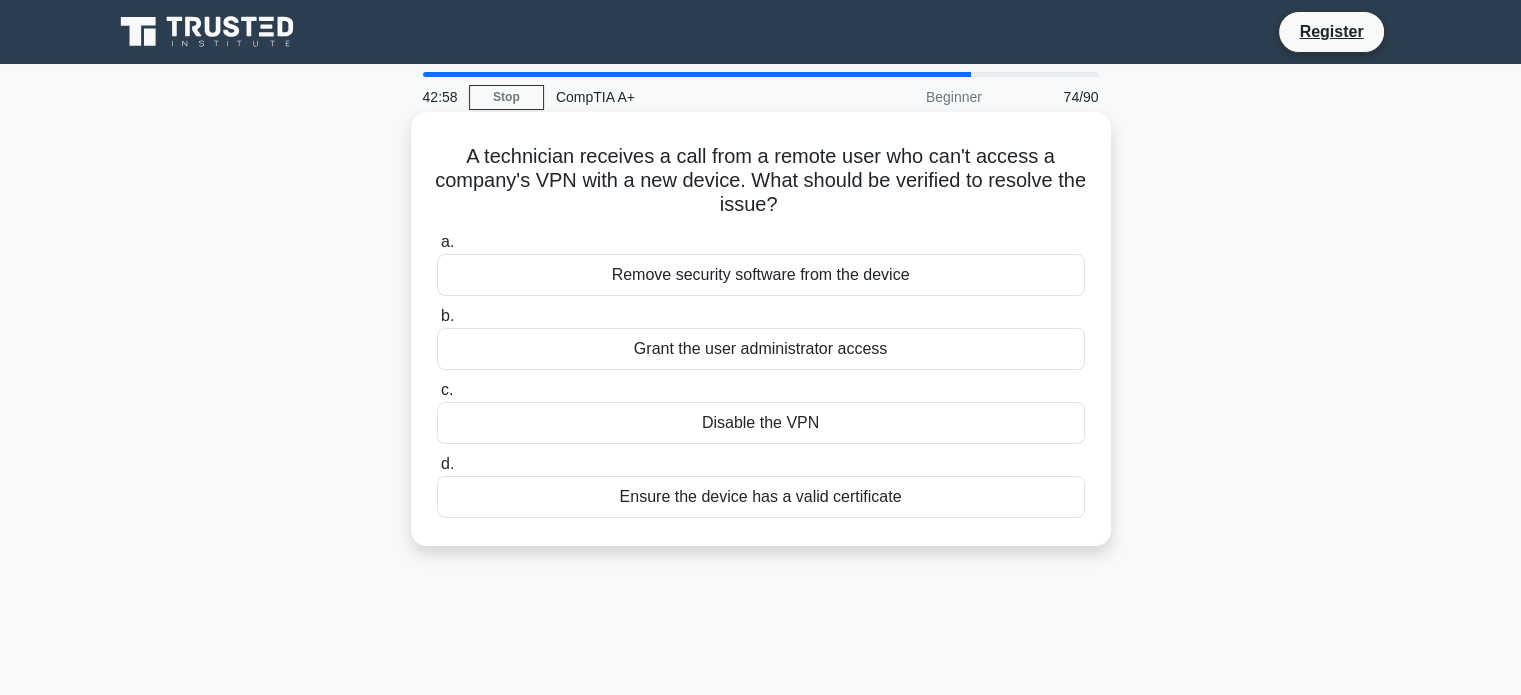 click on "Grant the user administrator access" at bounding box center (761, 349) 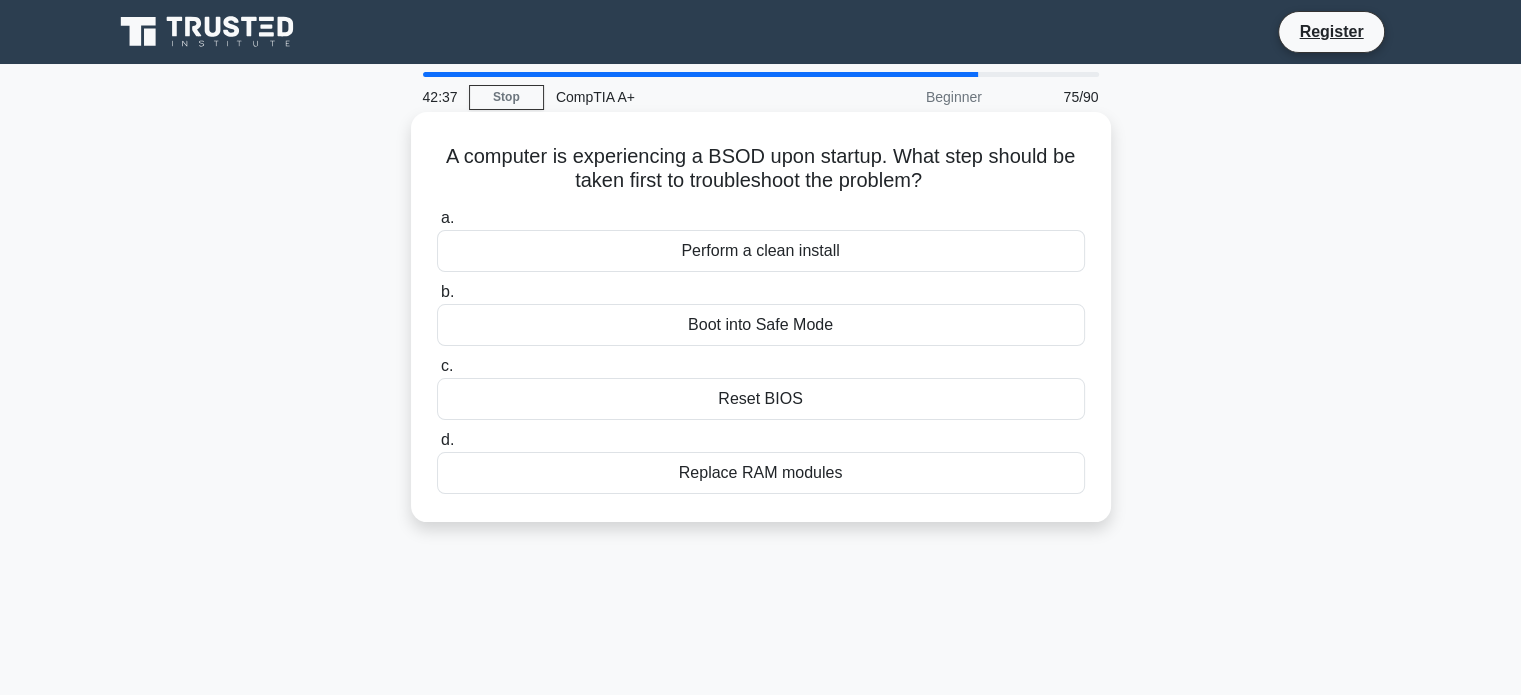 click on "Boot into Safe Mode" at bounding box center (761, 325) 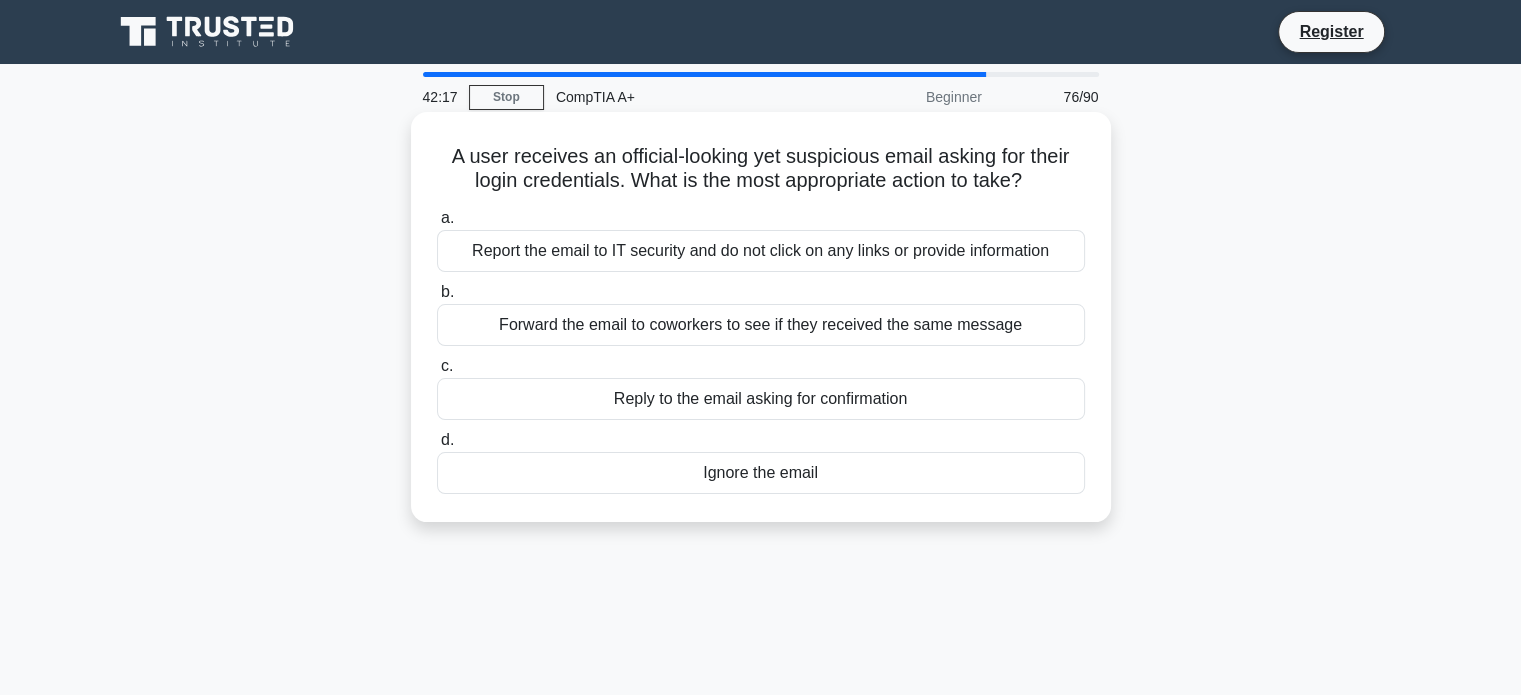 click on "Report the email to IT security and do not click on any links or provide information" at bounding box center (761, 251) 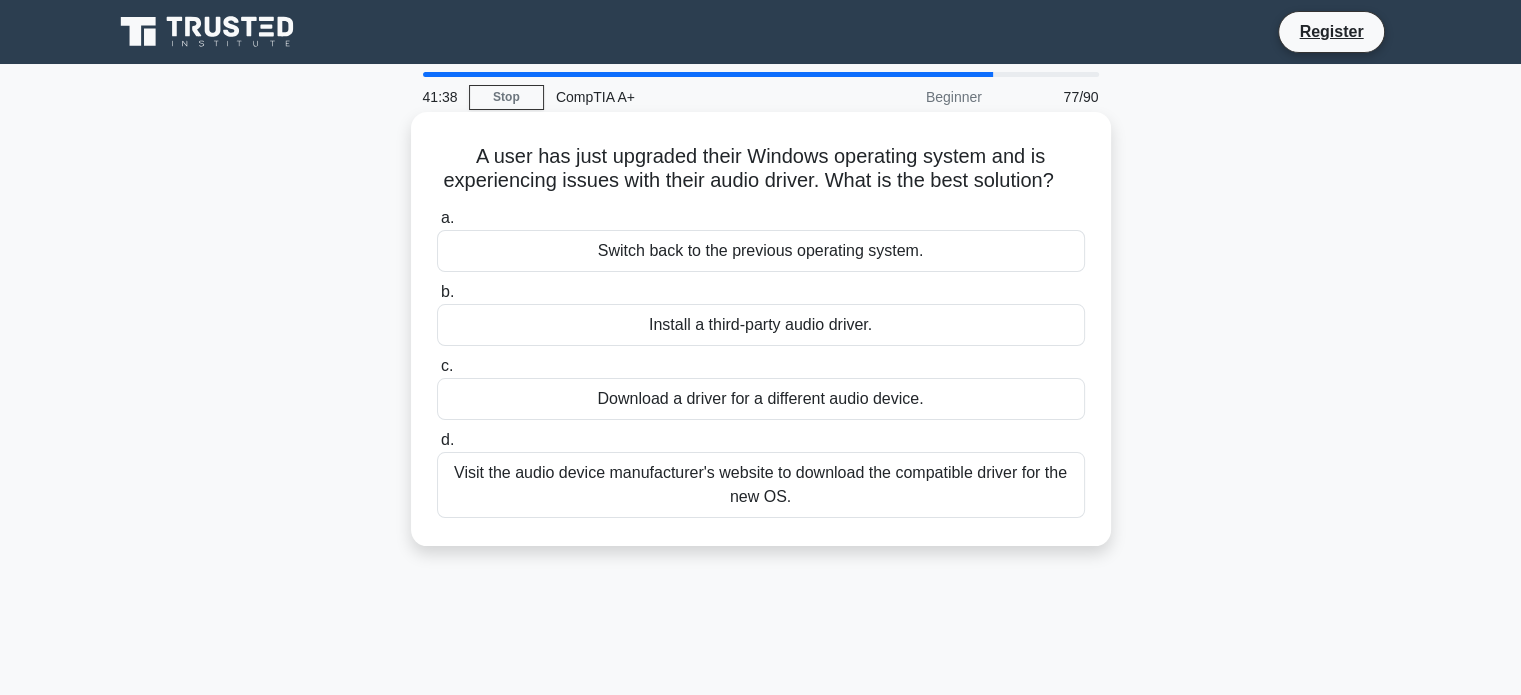 click on "Visit the audio device manufacturer's website to download the compatible driver for the new OS." at bounding box center [761, 485] 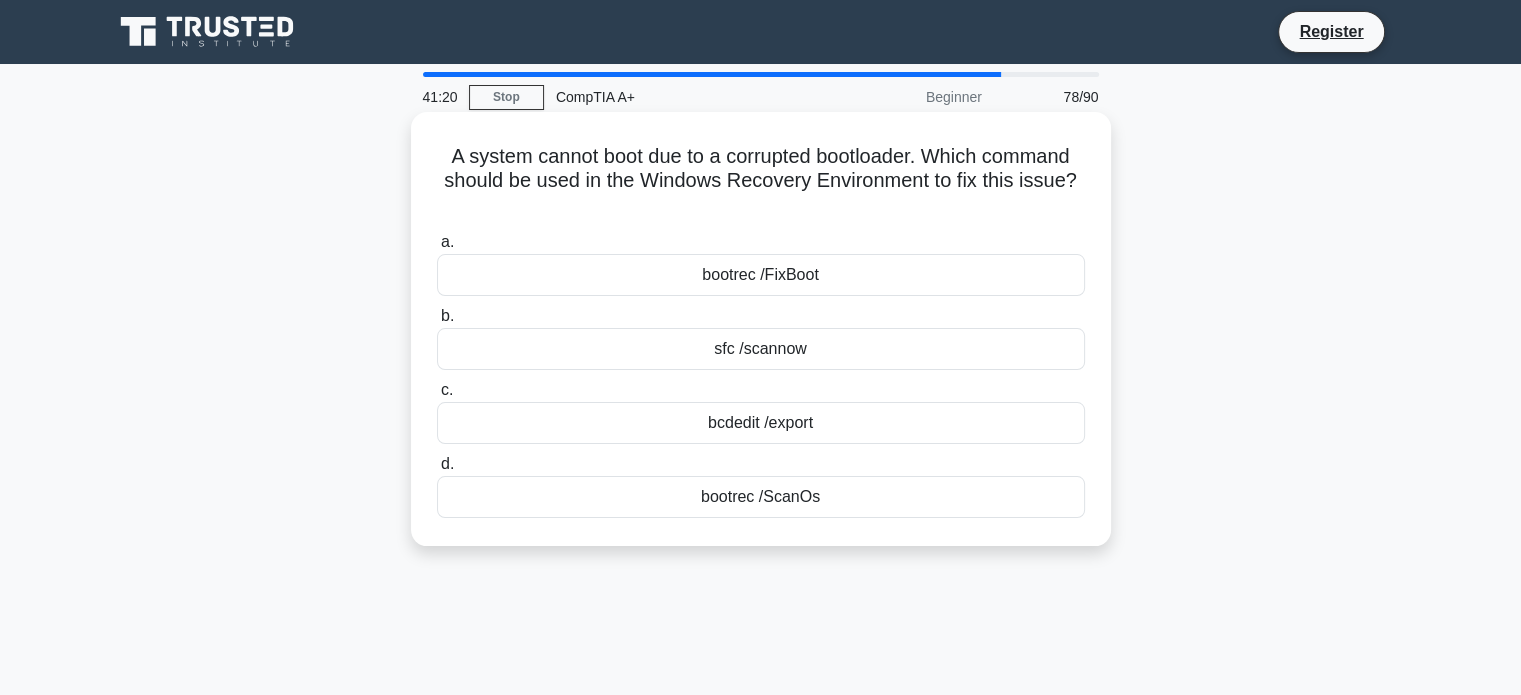 click on "bootrec /FixBoot" at bounding box center (761, 275) 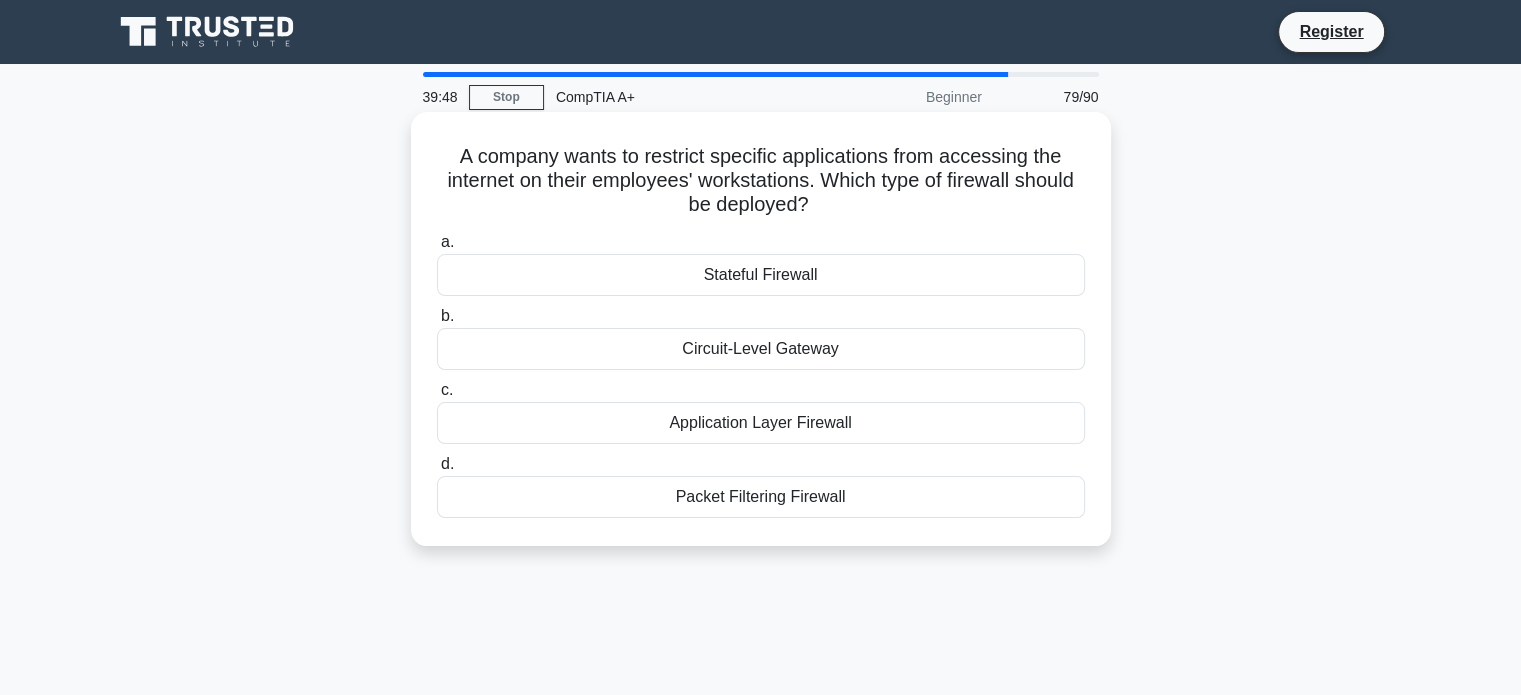 click on "Application Layer Firewall" at bounding box center (761, 423) 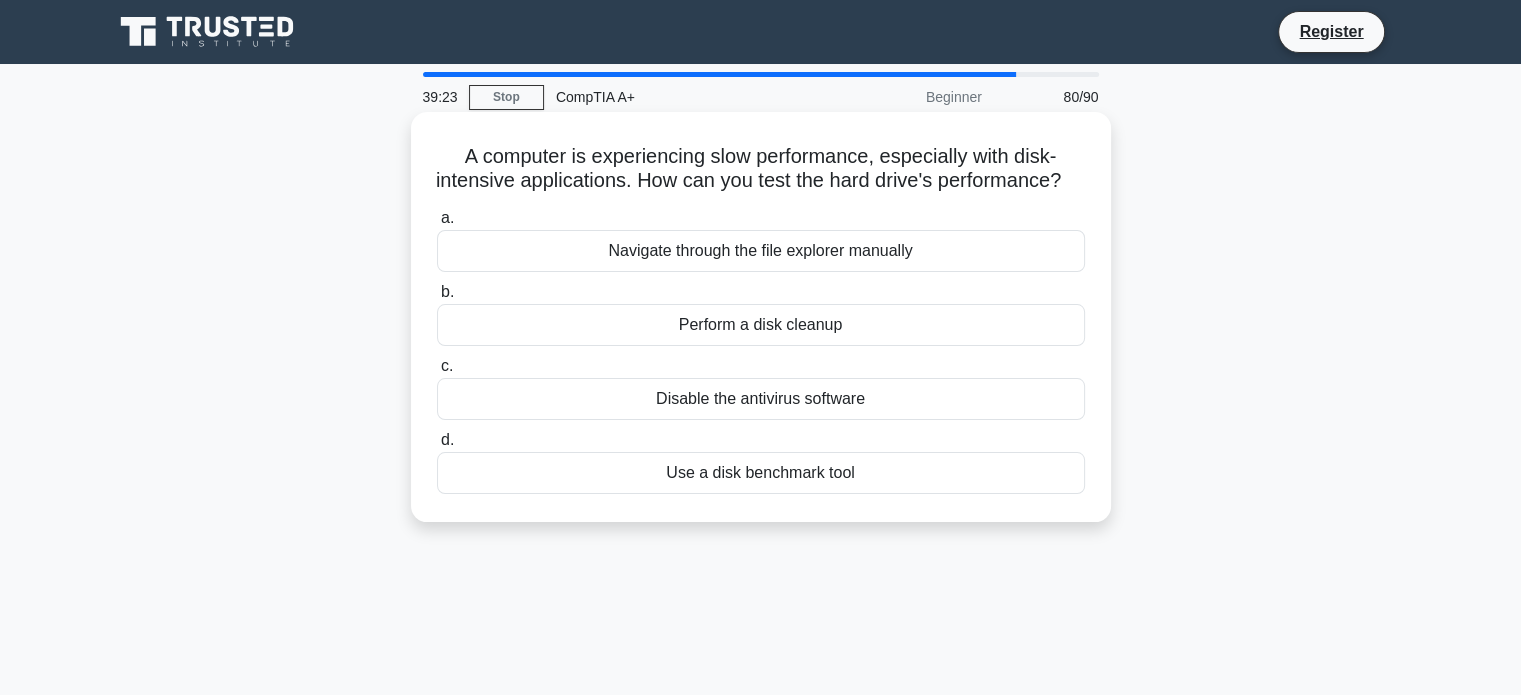 click on "Use a disk benchmark tool" at bounding box center (761, 473) 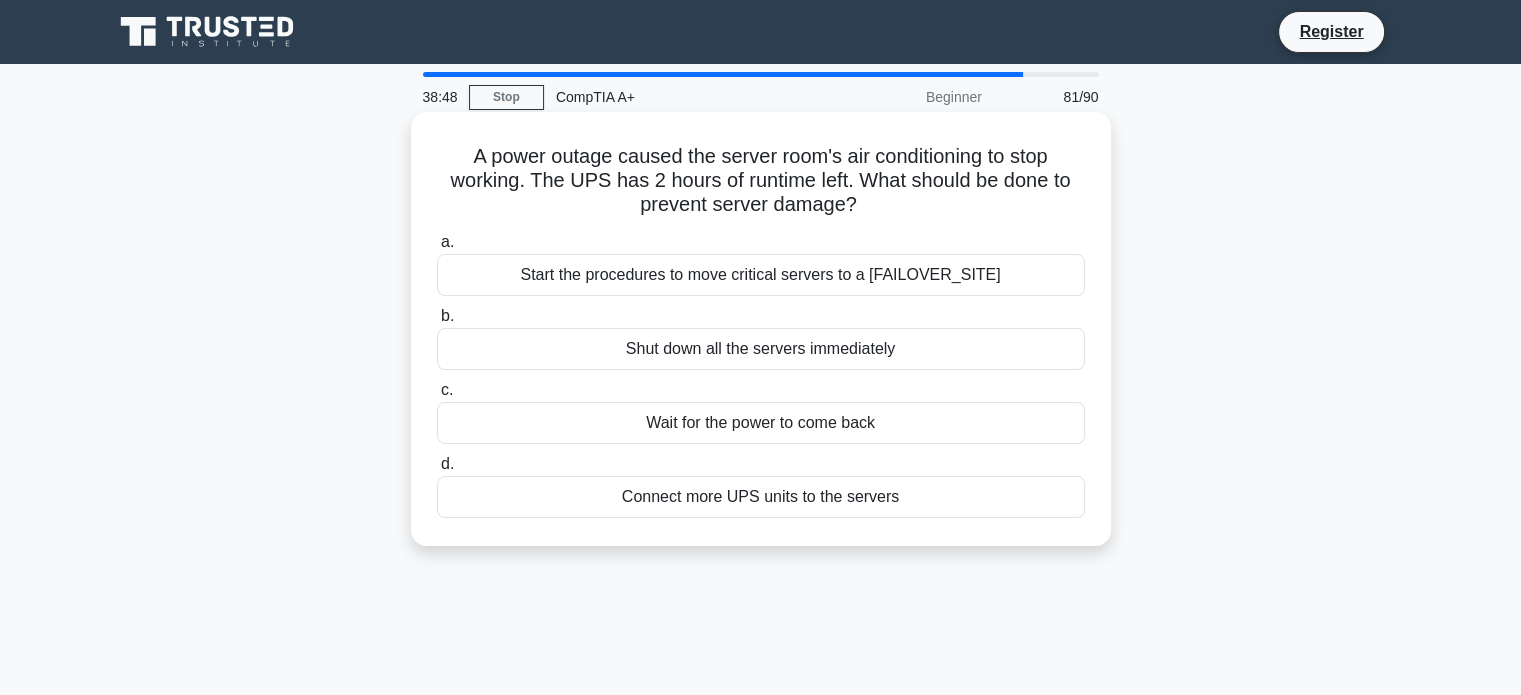 click on "Start the procedures to move critical servers to a failover site" at bounding box center [761, 275] 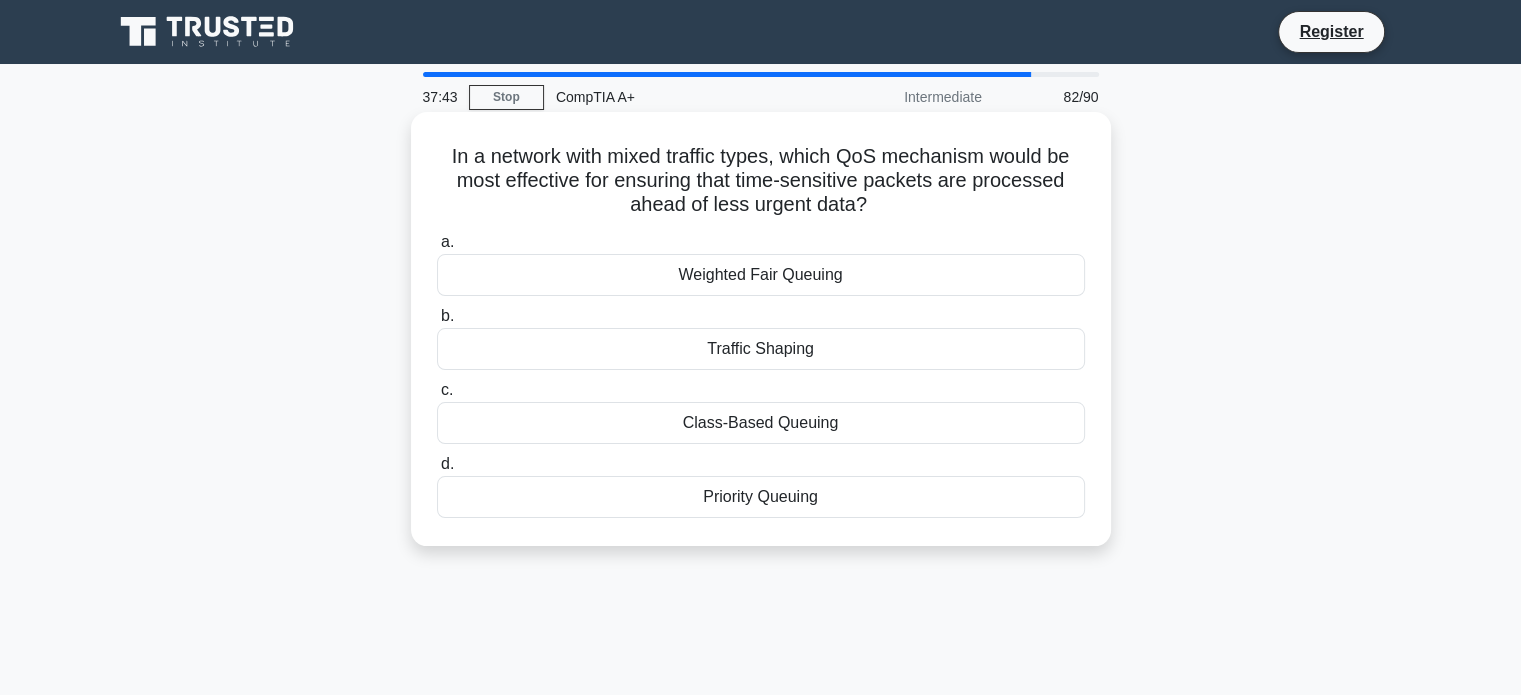 click on "Priority Queuing" at bounding box center (761, 497) 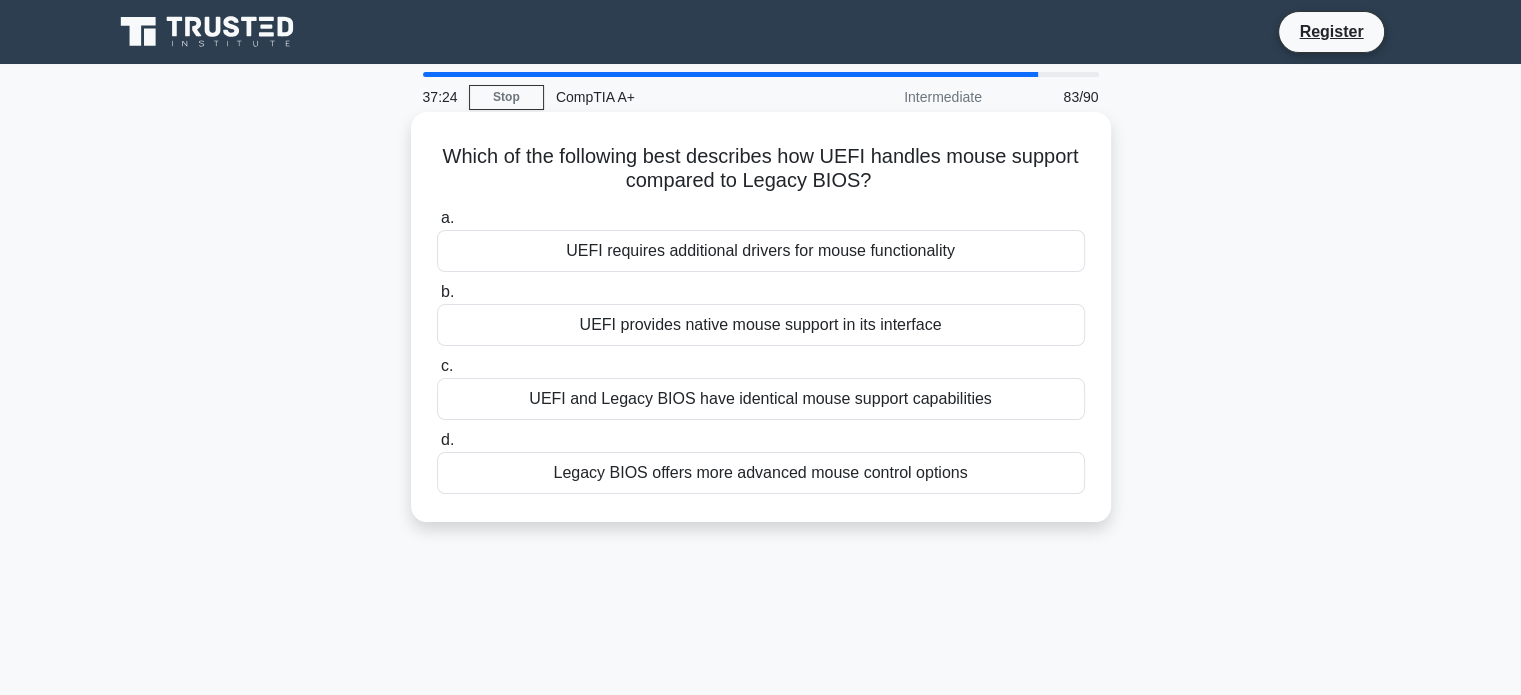 click on "UEFI provides native mouse support in its interface" at bounding box center [761, 325] 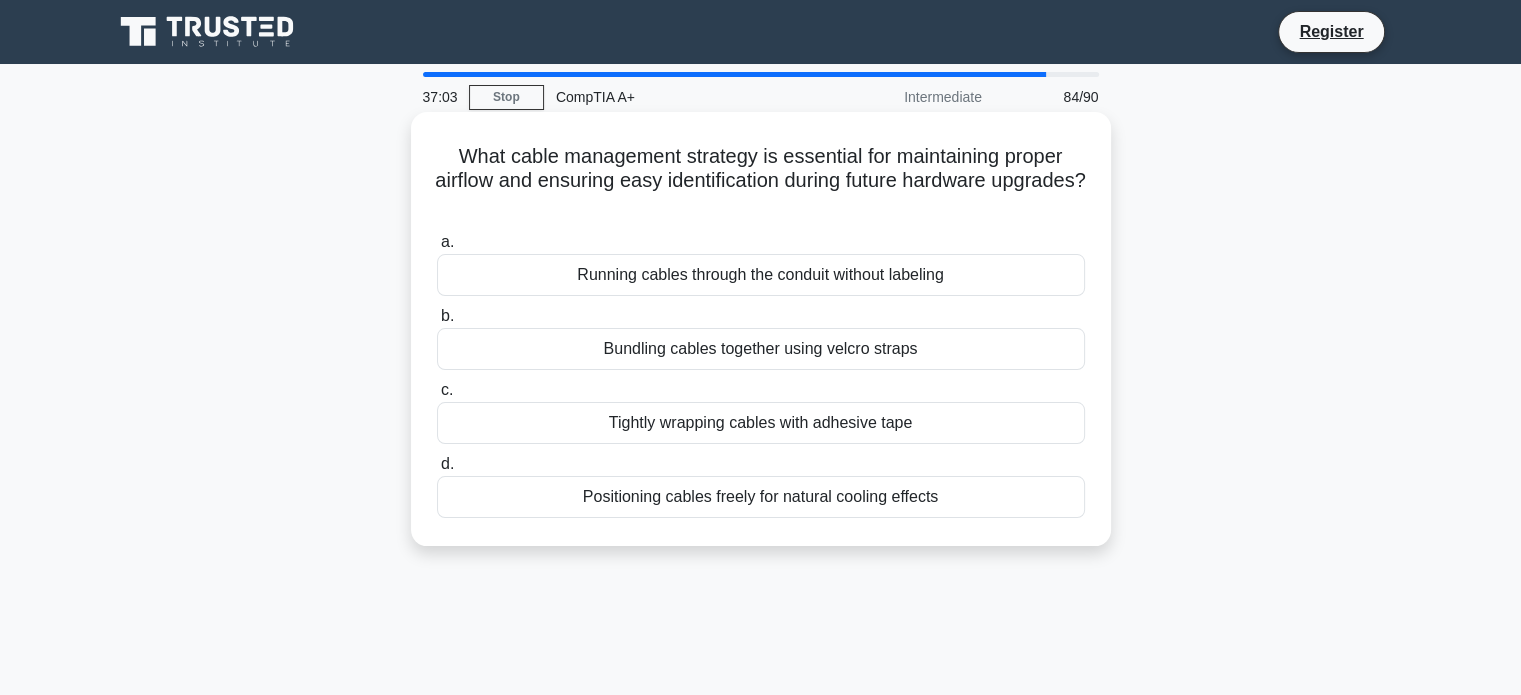 click on "Bundling cables together using velcro straps" at bounding box center (761, 349) 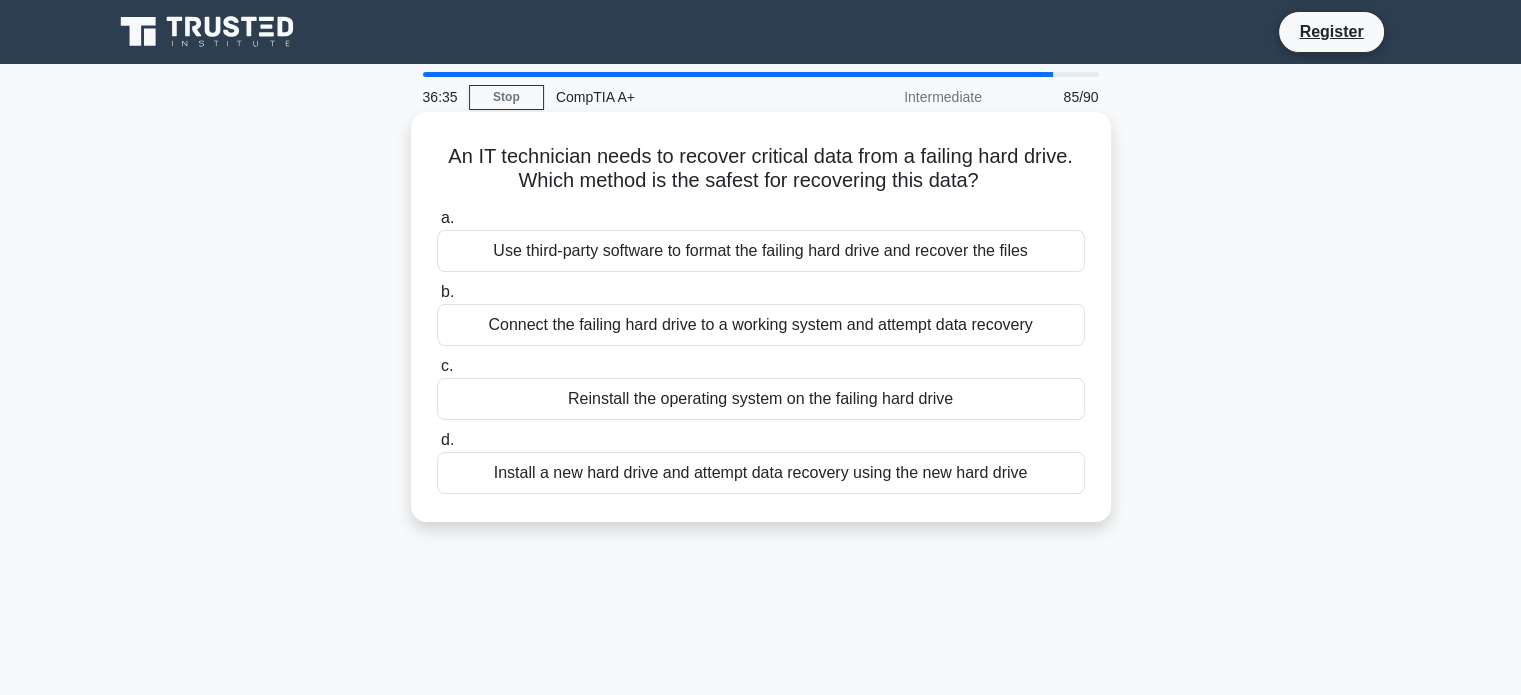 click on "Install a new hard drive and attempt data recovery using the new hard drive" at bounding box center (761, 473) 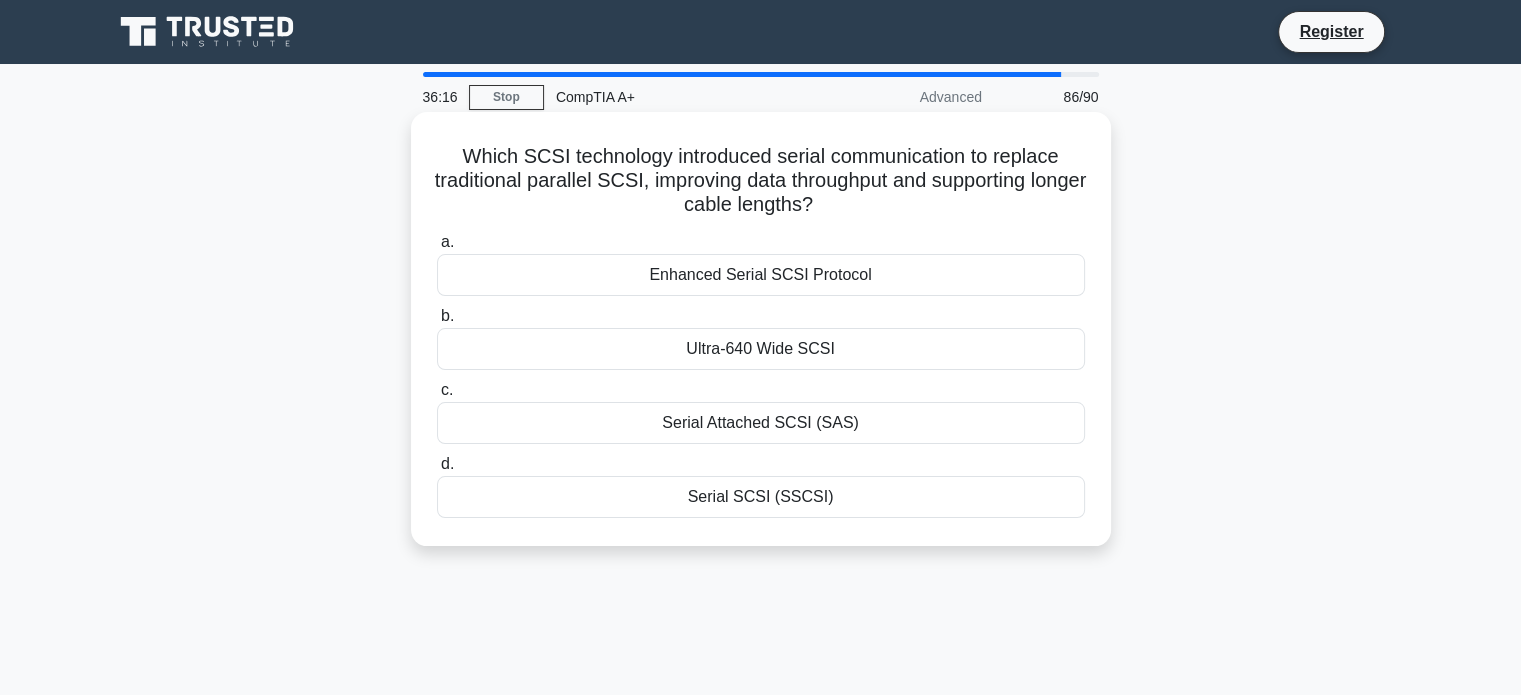 click on "Enhanced Serial SCSI Protocol" at bounding box center (761, 275) 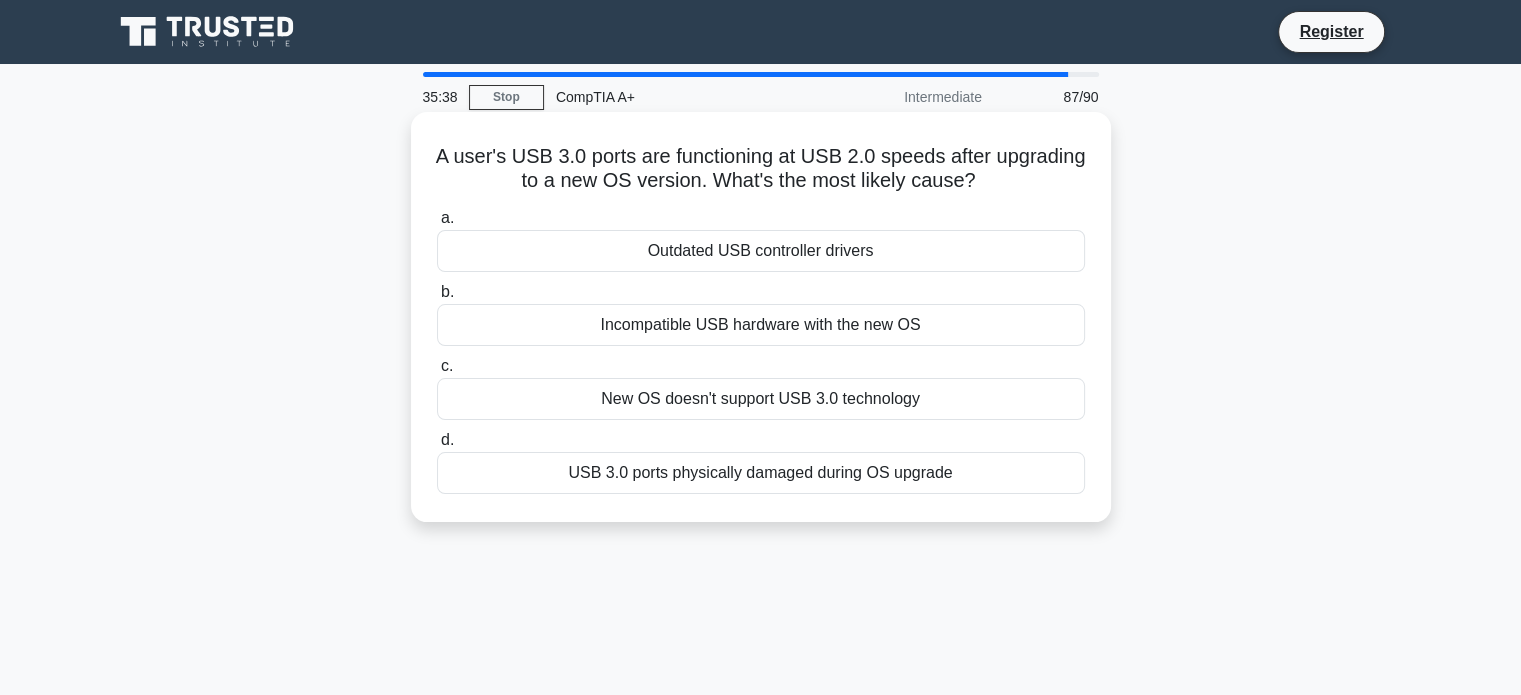 click on "New OS doesn't support USB 3.0 technology" at bounding box center [761, 399] 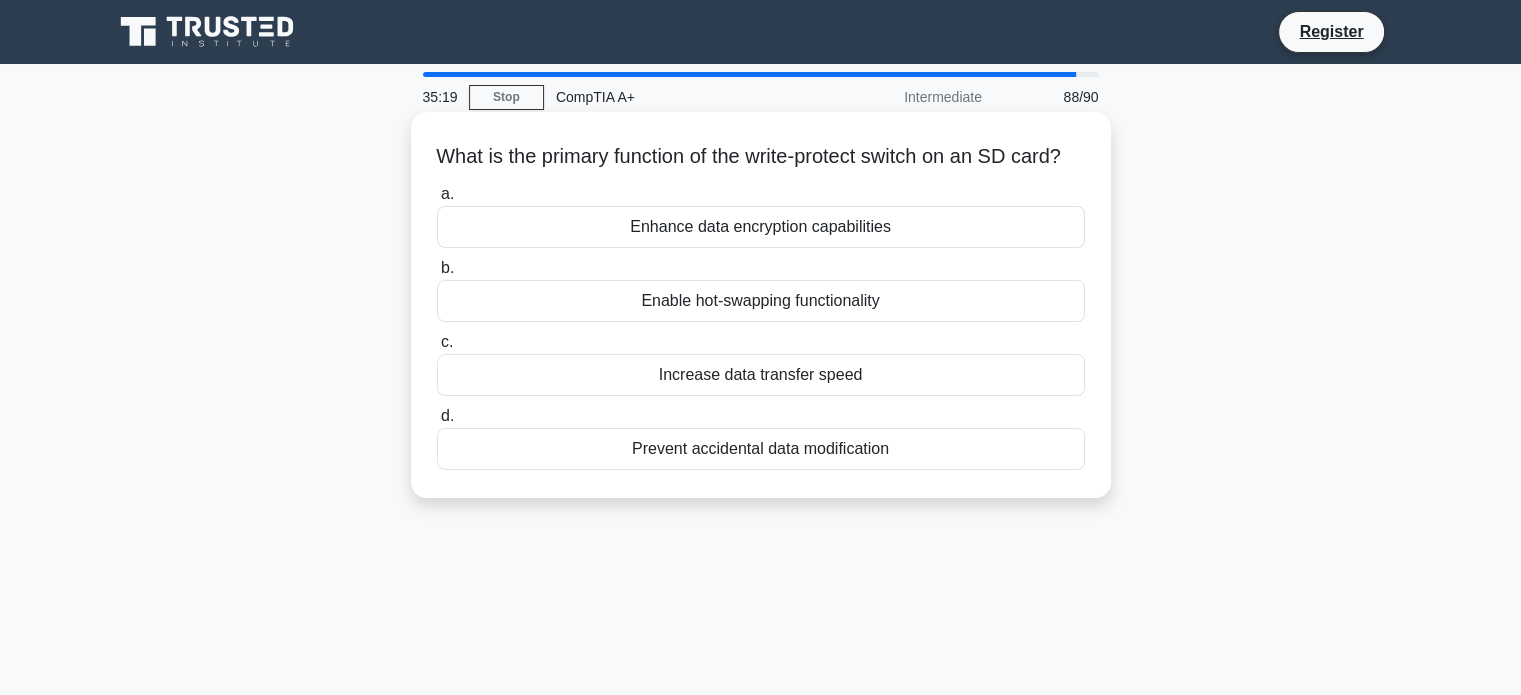 click on "Prevent accidental data modification" at bounding box center (761, 449) 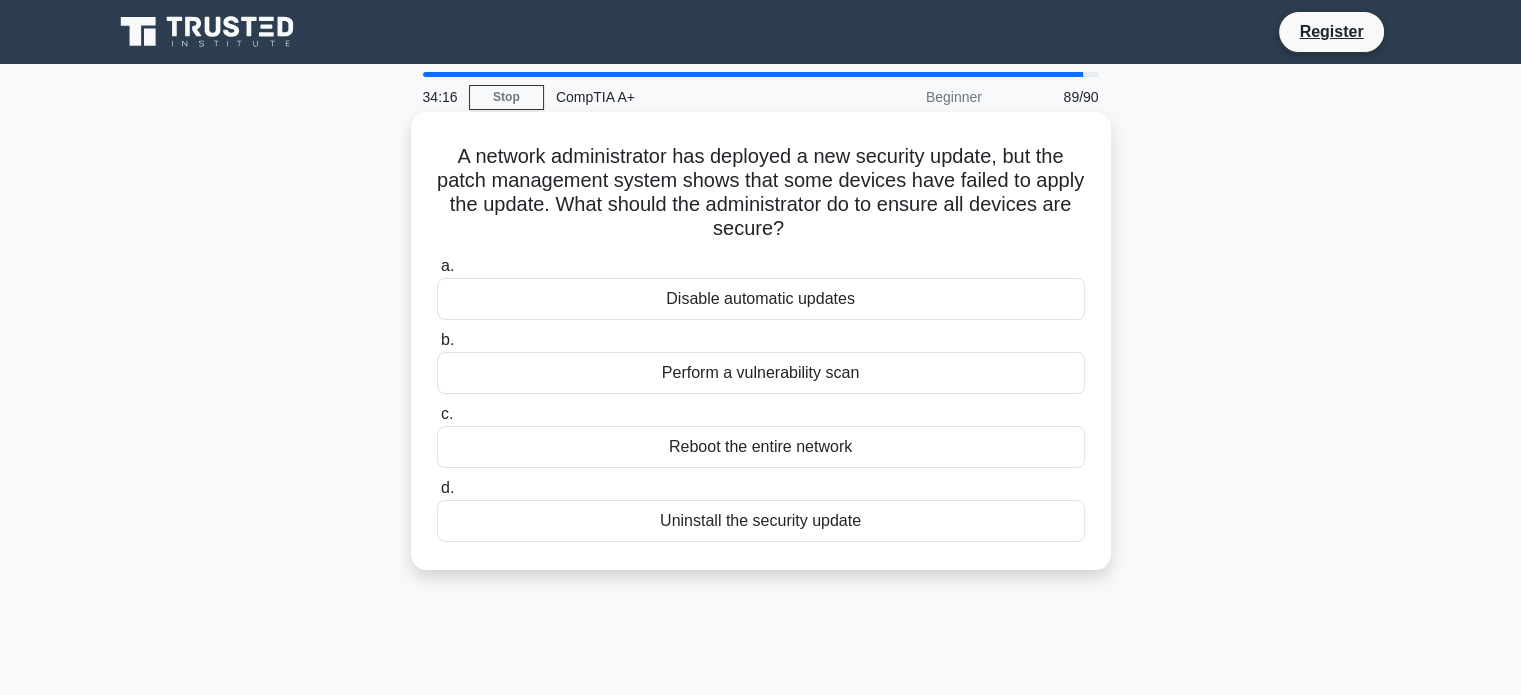 click on "Perform a vulnerability scan" at bounding box center [761, 373] 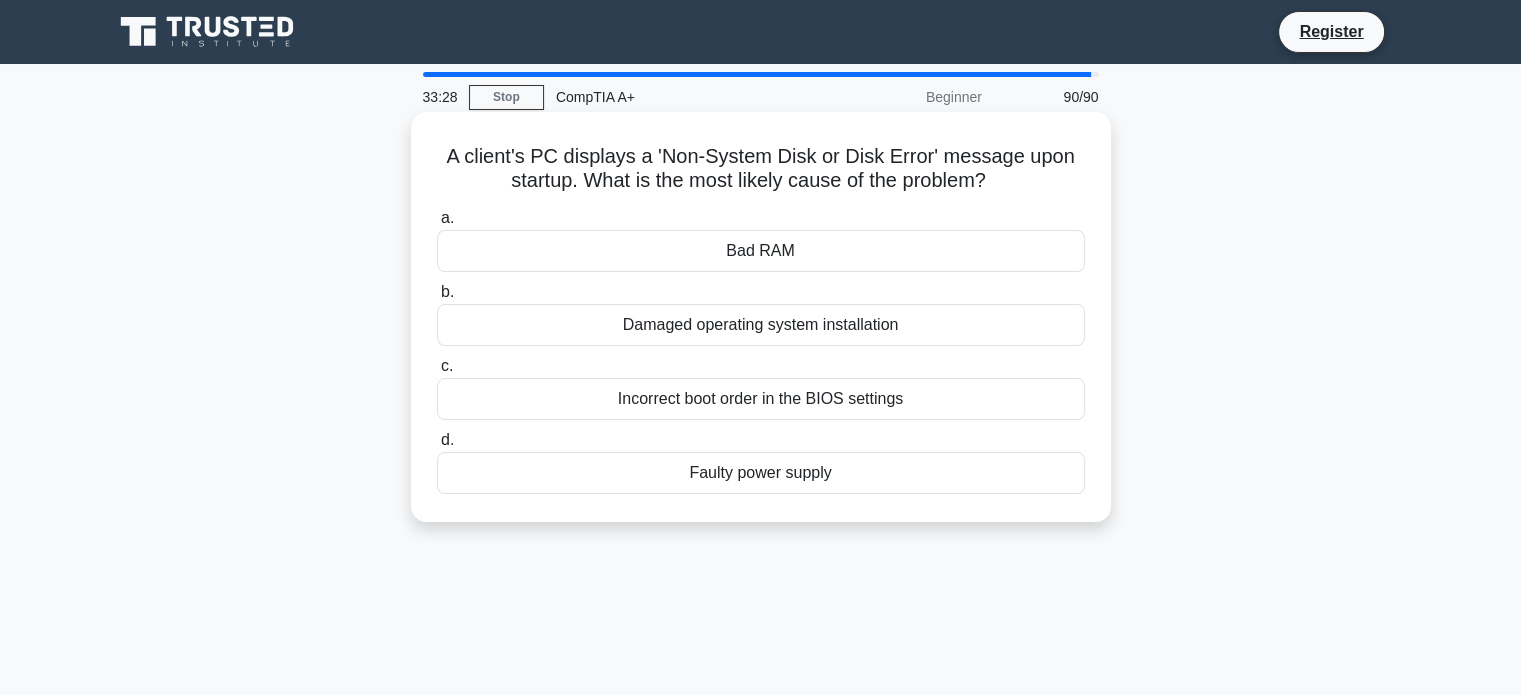 click on "Incorrect boot order in the BIOS settings" at bounding box center (761, 399) 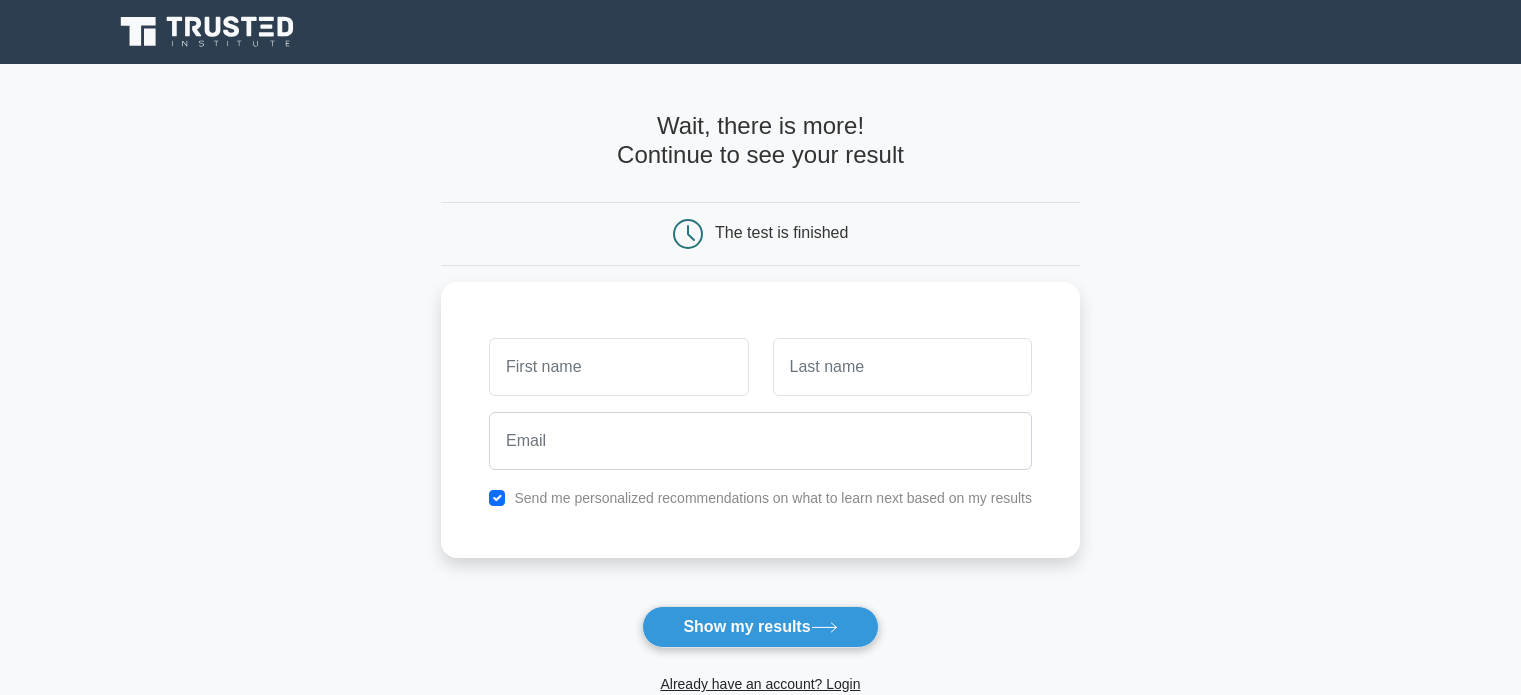 scroll, scrollTop: 0, scrollLeft: 0, axis: both 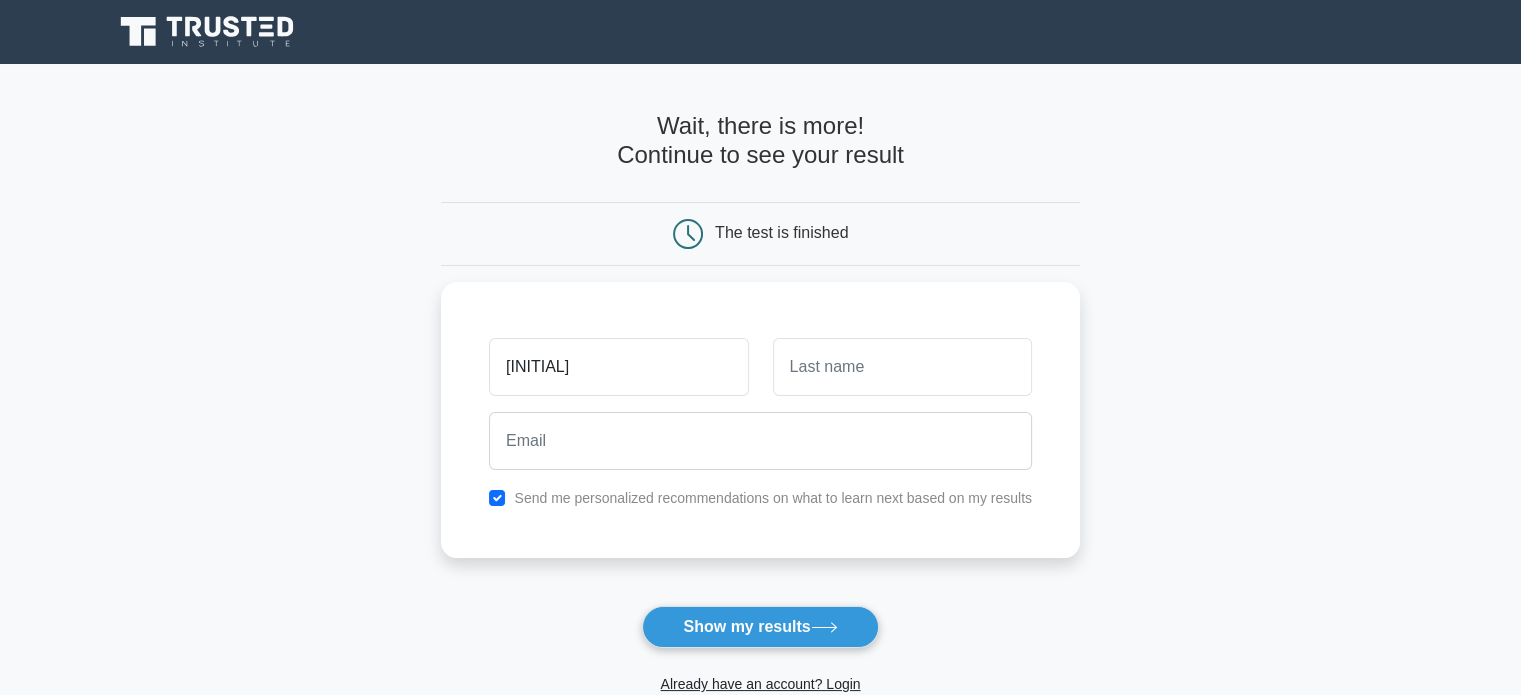 type on "[FIRST]" 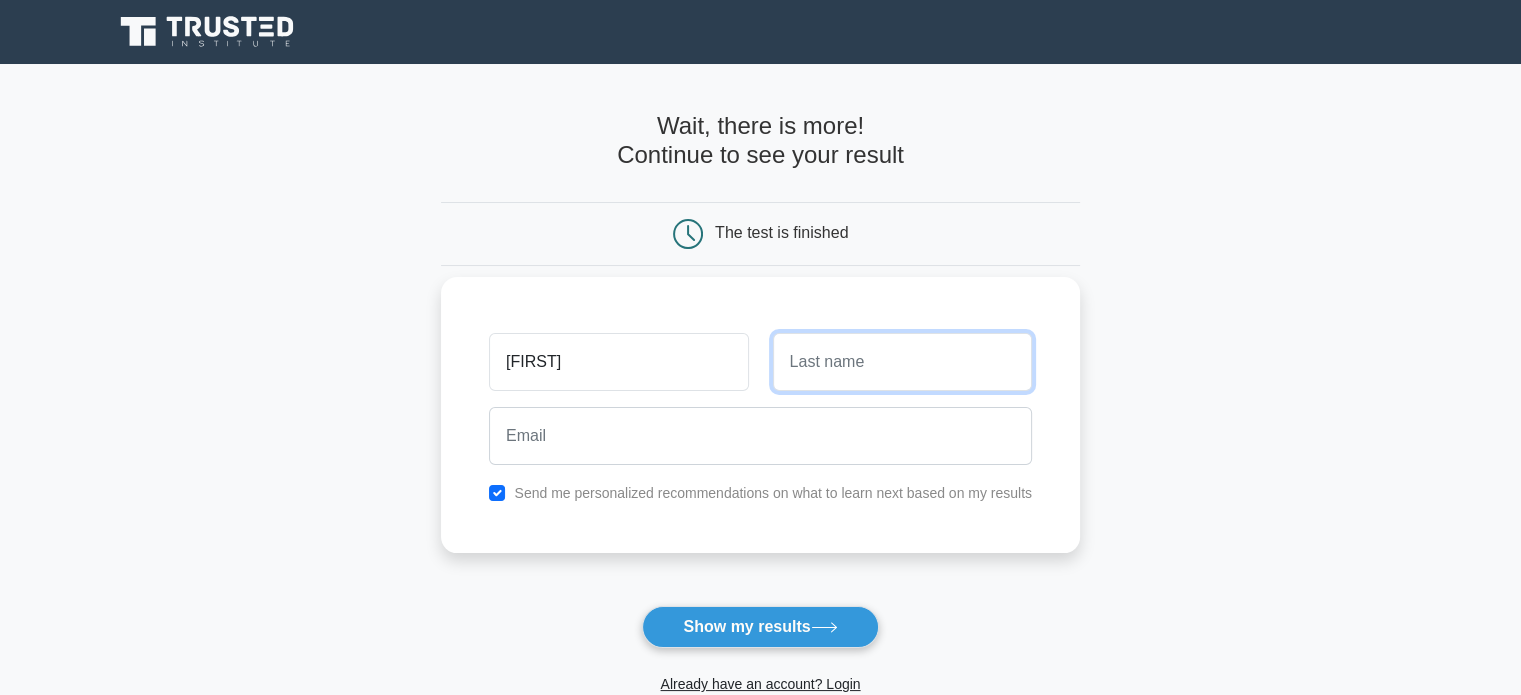 click at bounding box center [902, 362] 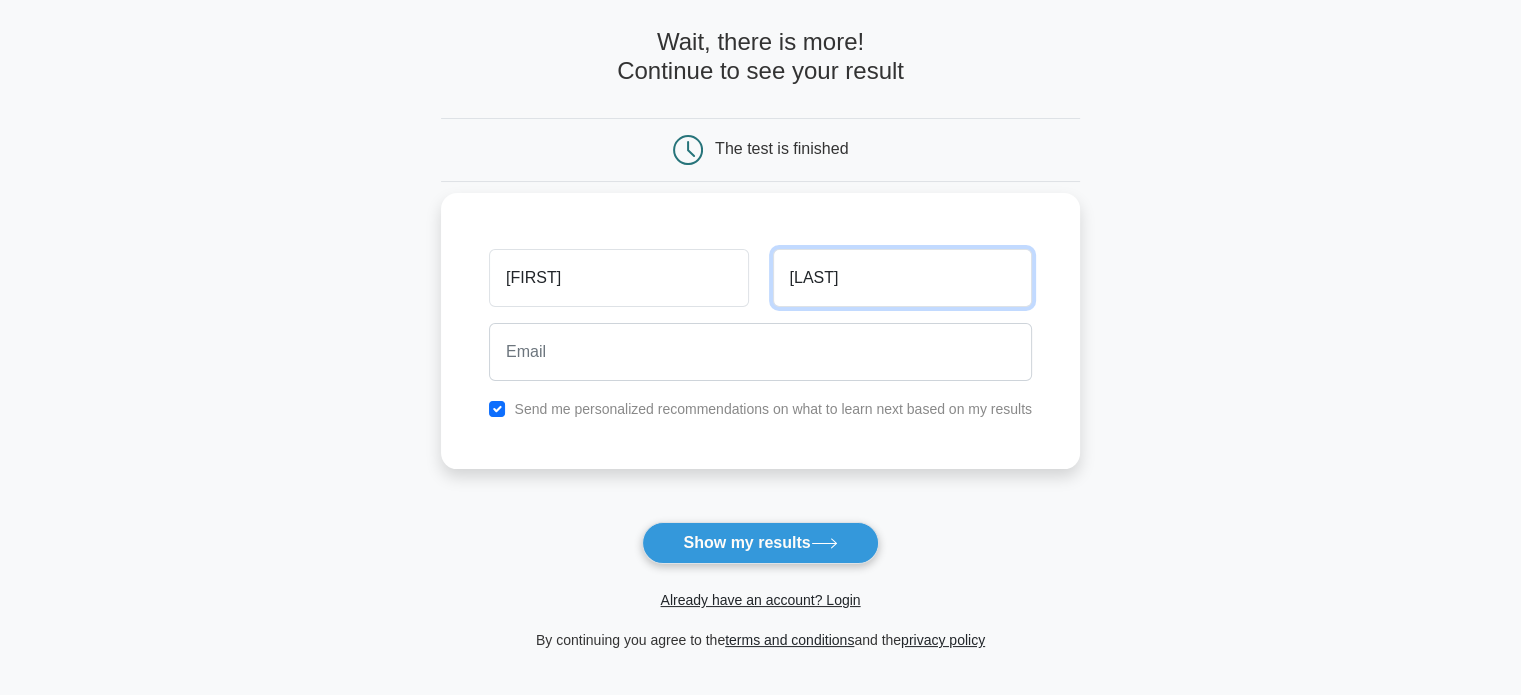 scroll, scrollTop: 86, scrollLeft: 0, axis: vertical 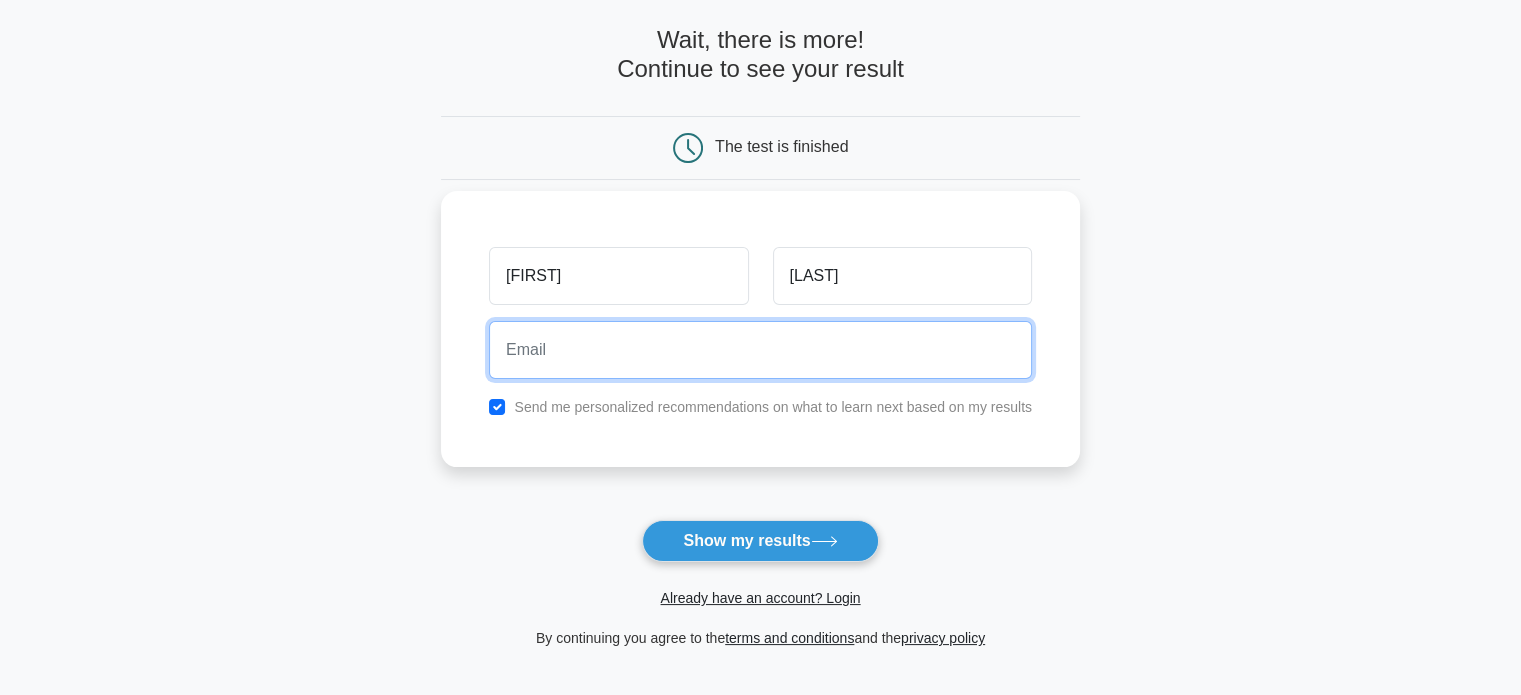 click at bounding box center [760, 350] 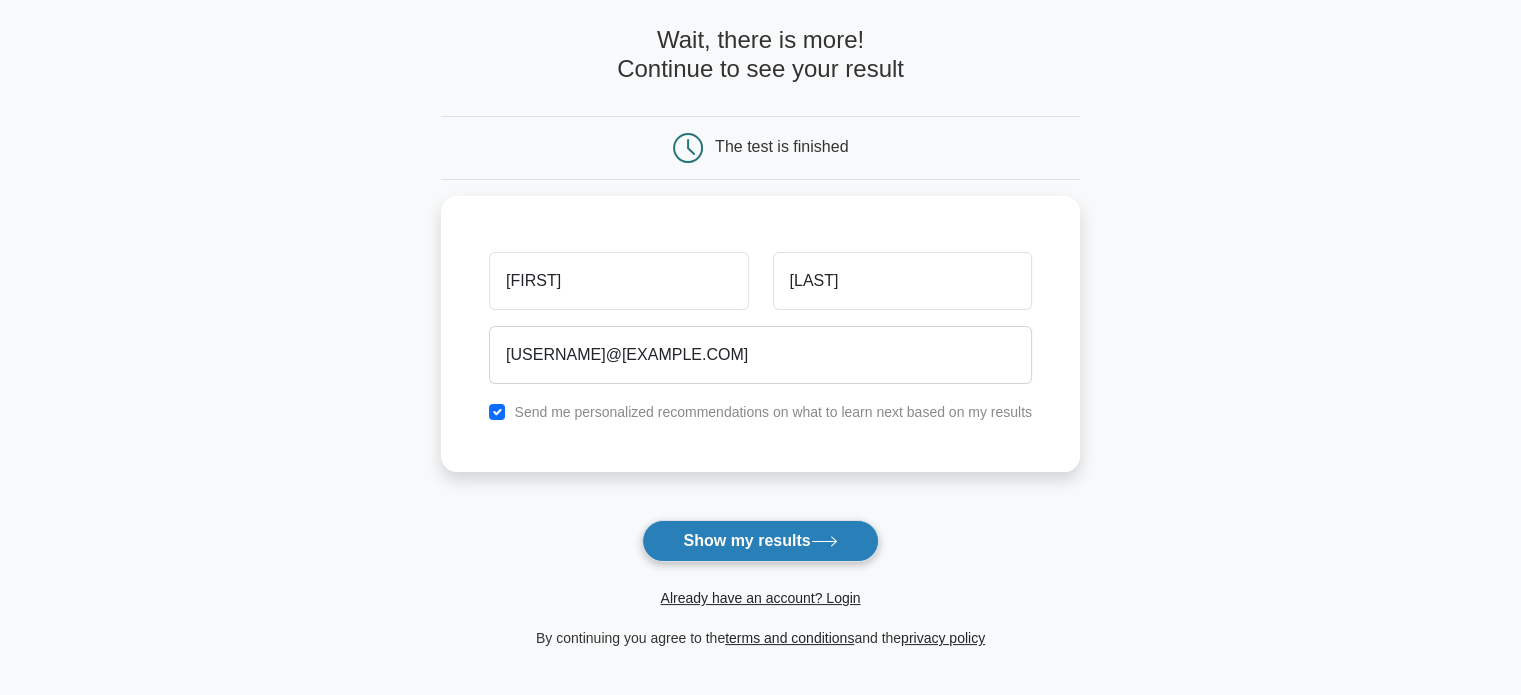 click on "Show my results" at bounding box center (760, 541) 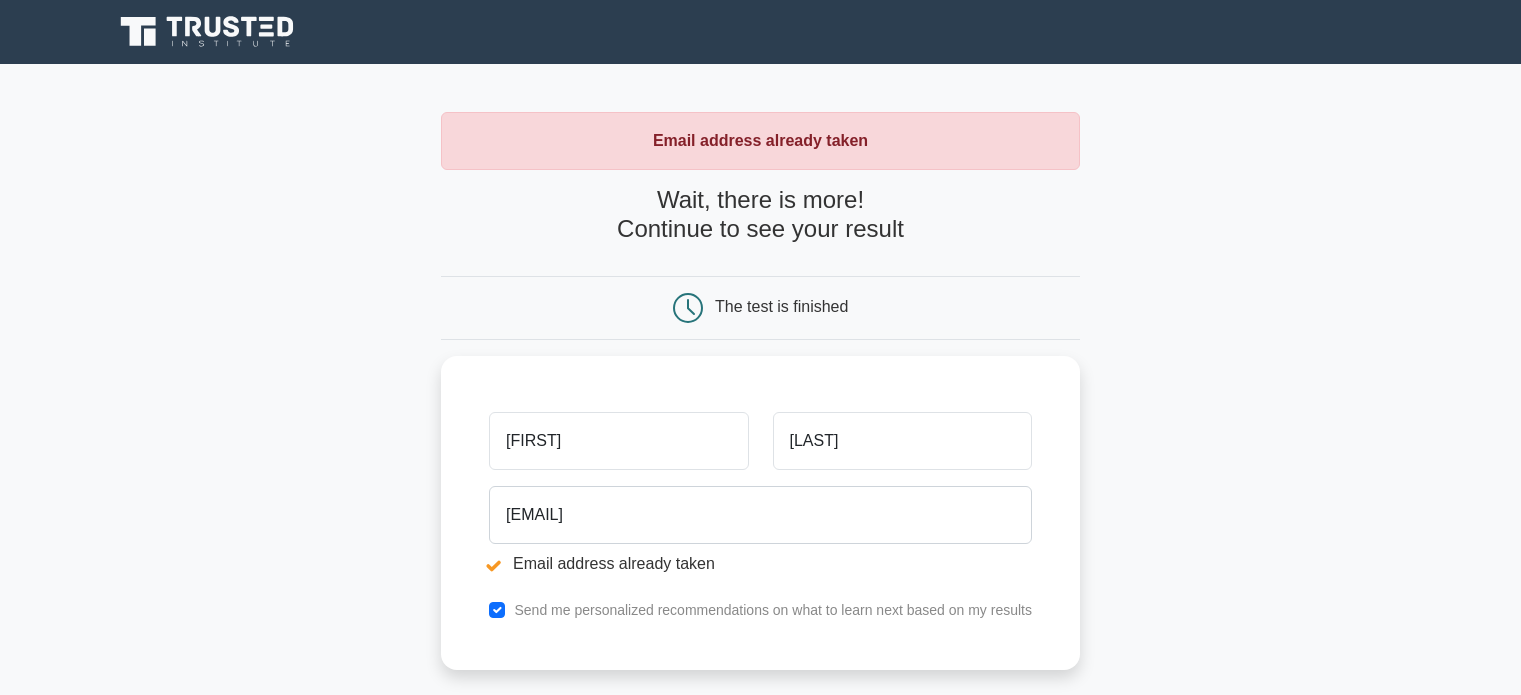 scroll, scrollTop: 0, scrollLeft: 0, axis: both 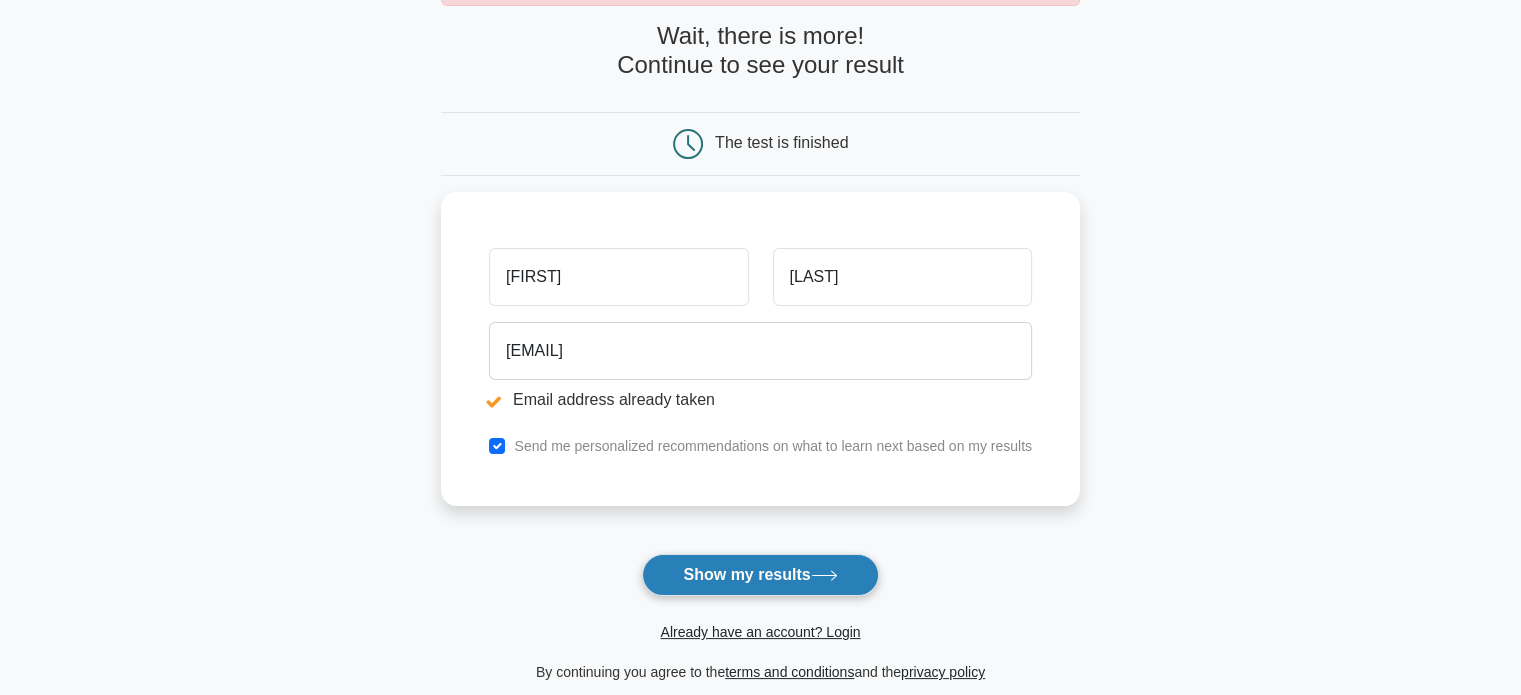 click on "Show my results" at bounding box center [760, 575] 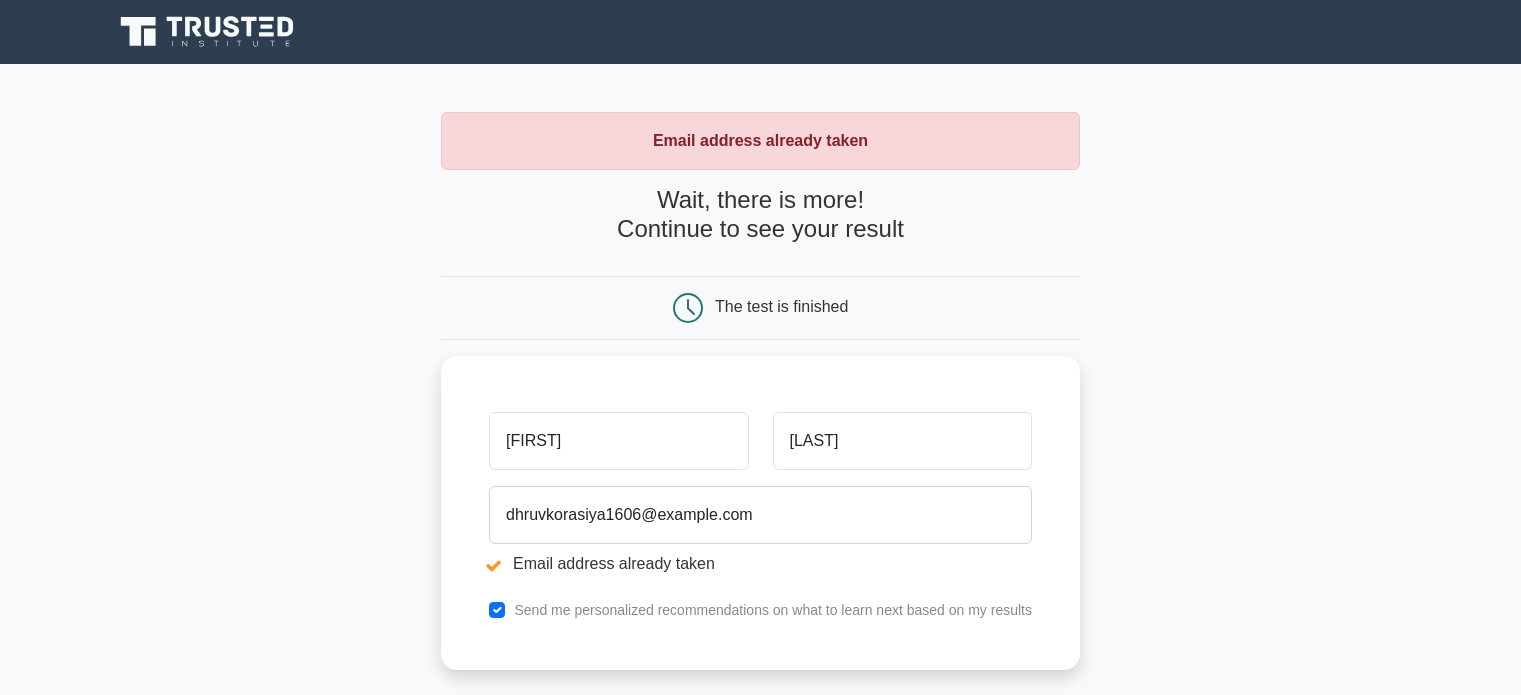 scroll, scrollTop: 0, scrollLeft: 0, axis: both 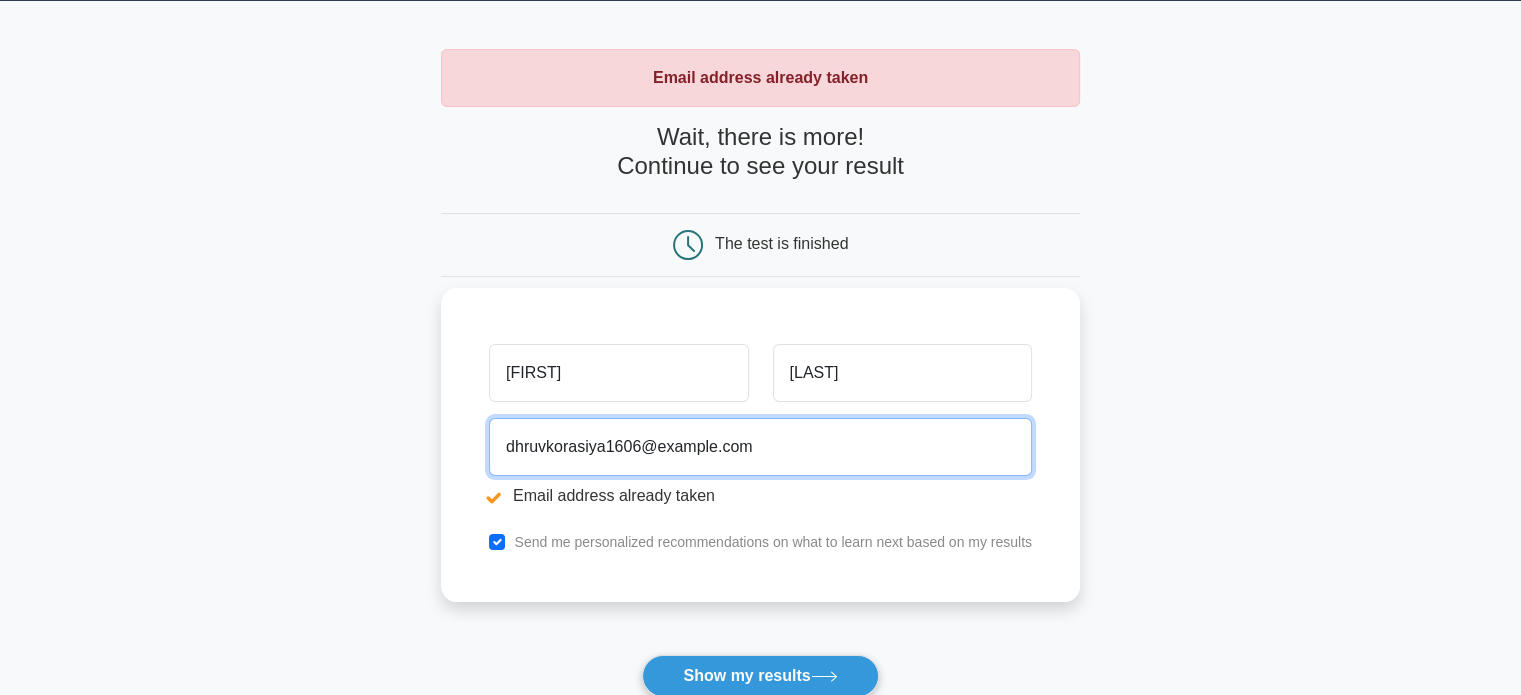 click on "dhruvkorasiya1606@gmail.com" at bounding box center (760, 447) 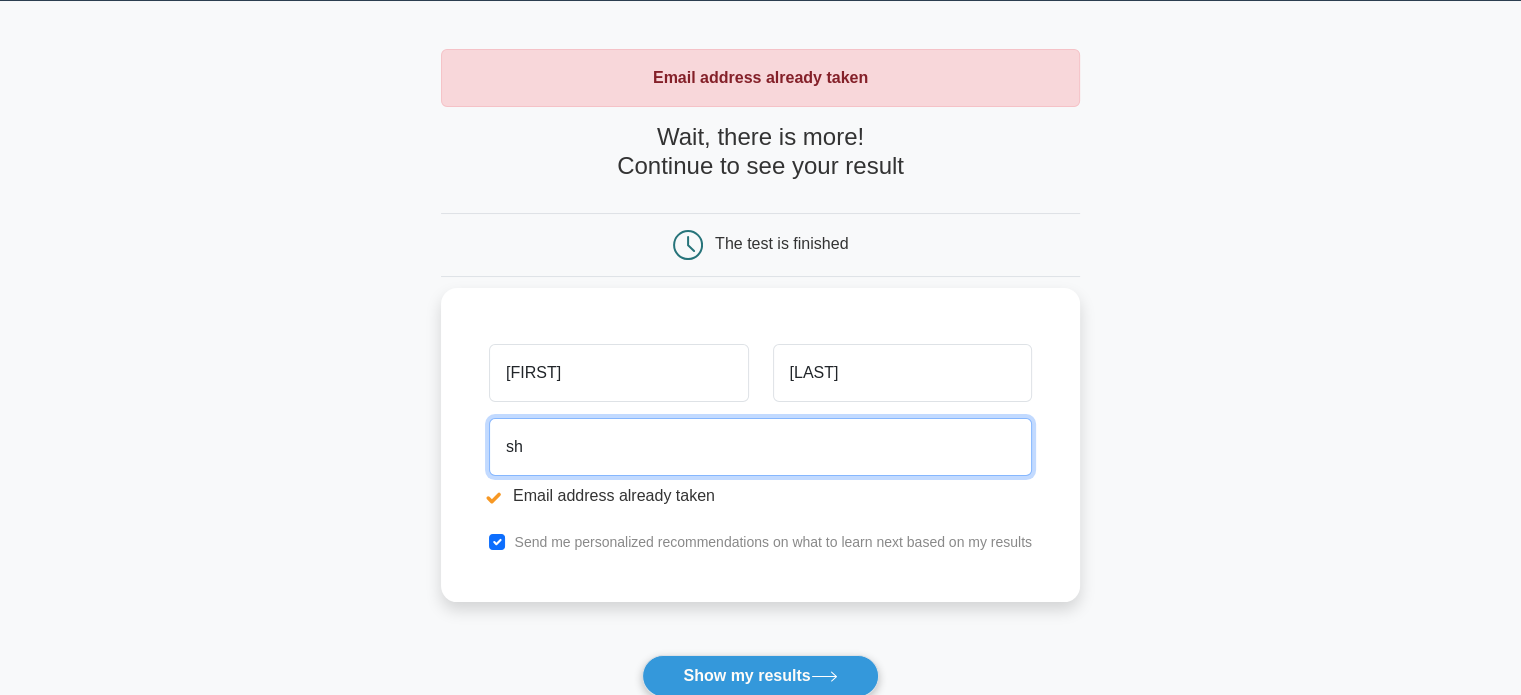 type on "shop.dhruv1606@gmail.com" 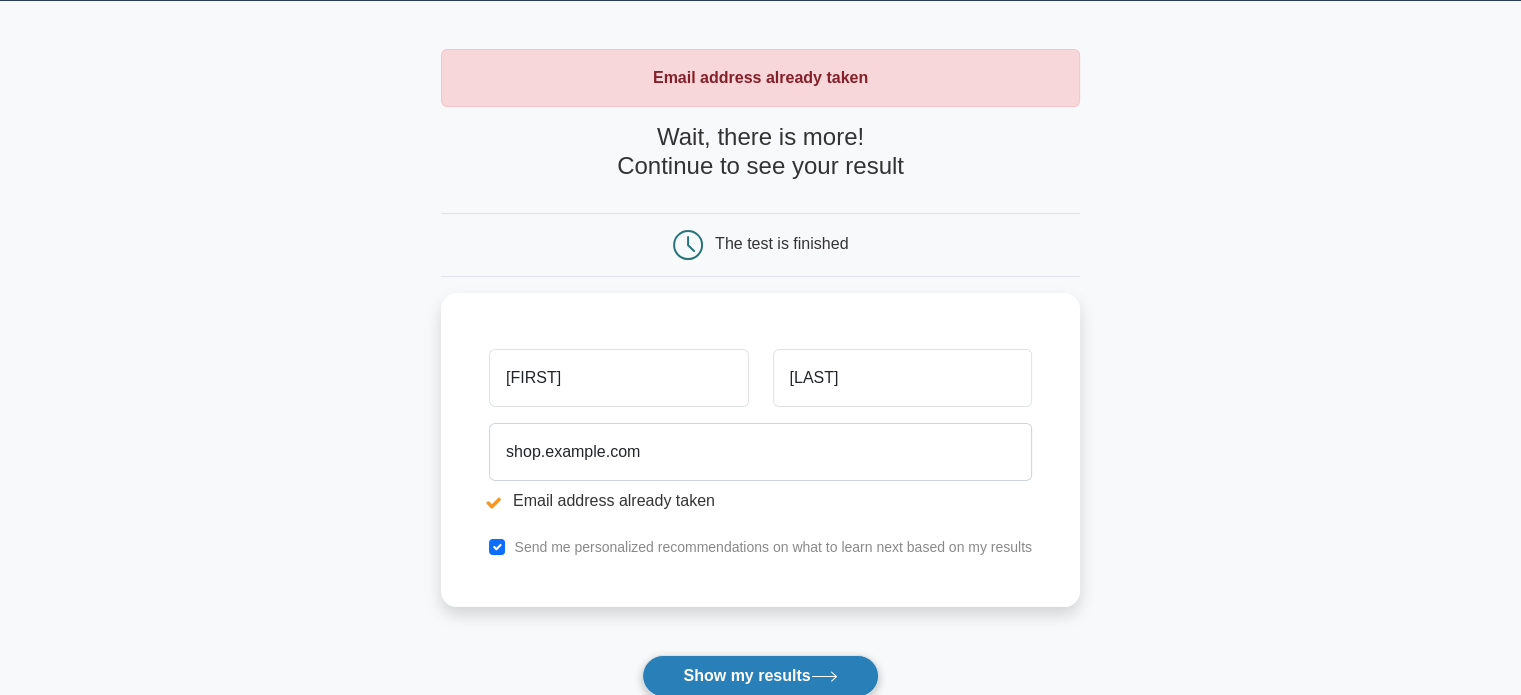 click on "Show my results" at bounding box center [760, 676] 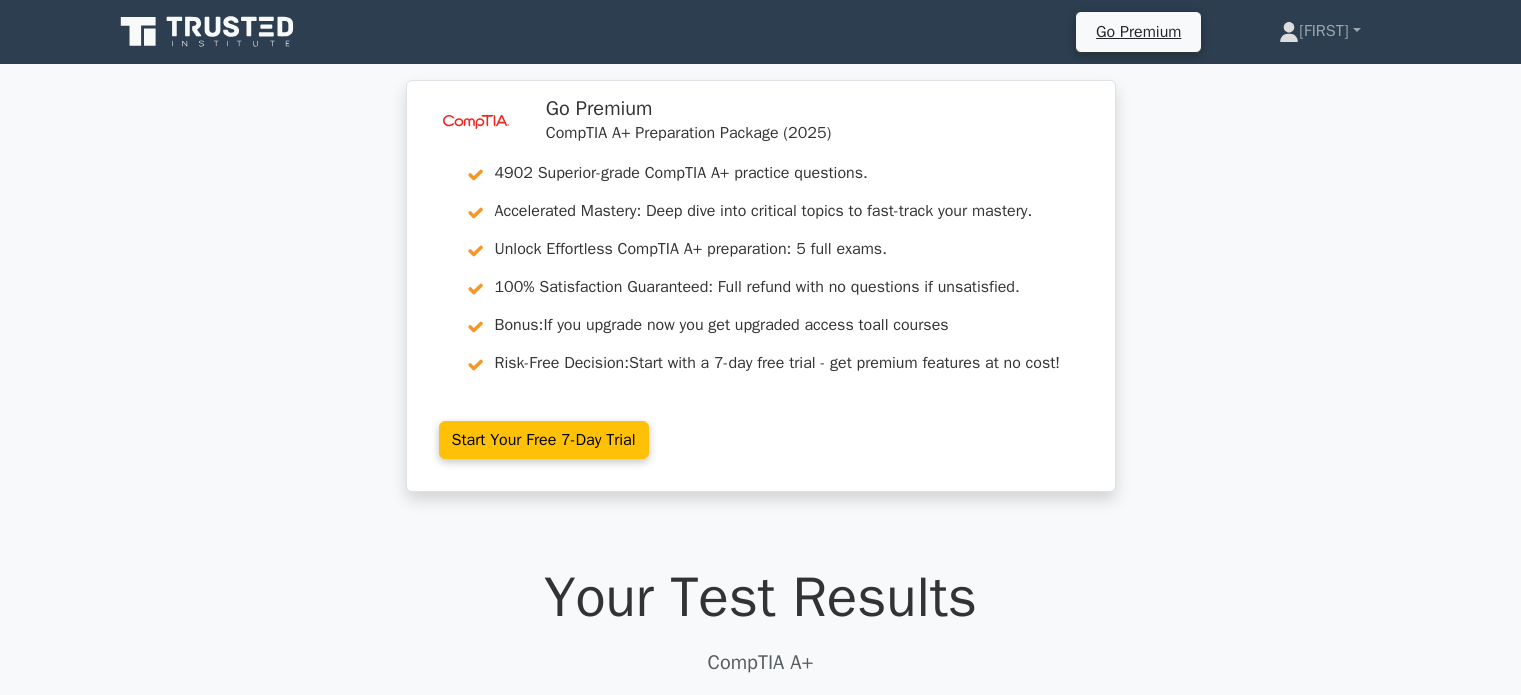 scroll, scrollTop: 0, scrollLeft: 0, axis: both 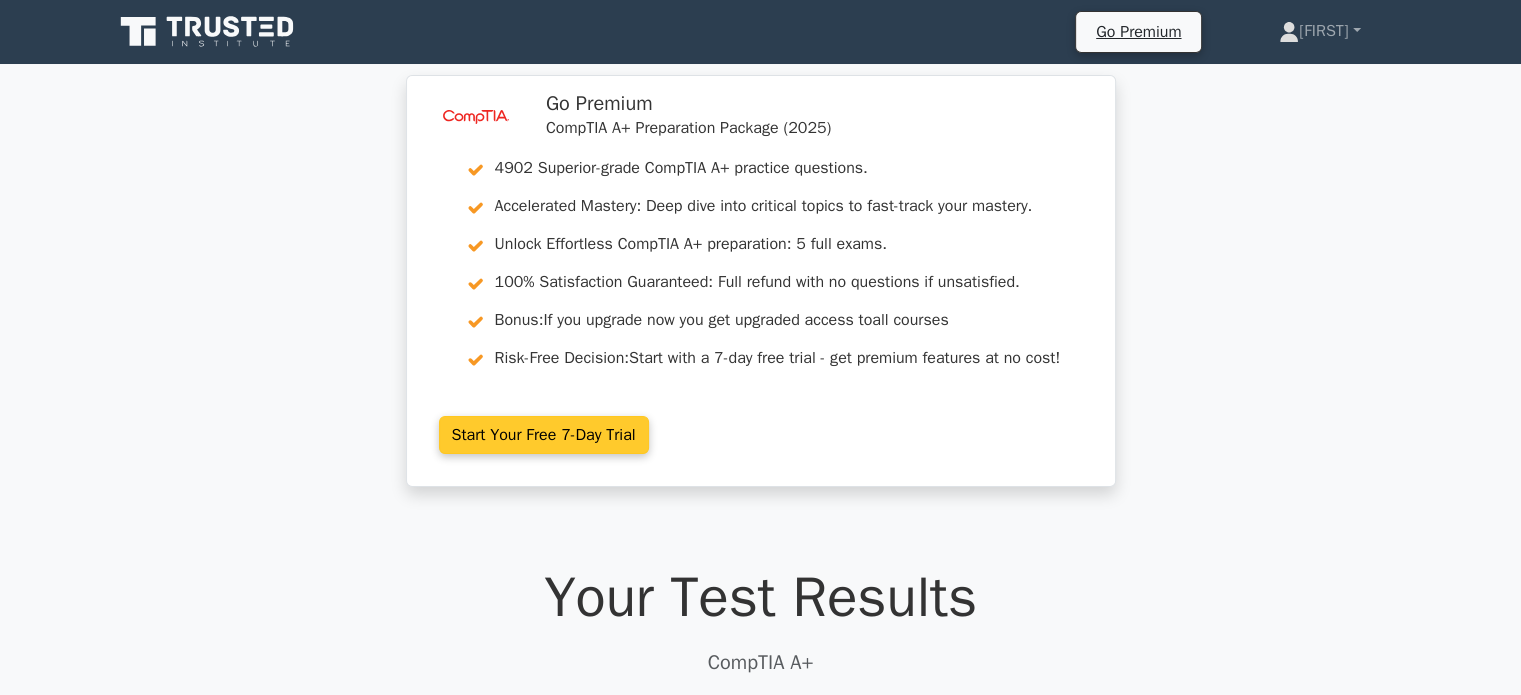 click on "Start Your Free 7-Day Trial" at bounding box center [544, 435] 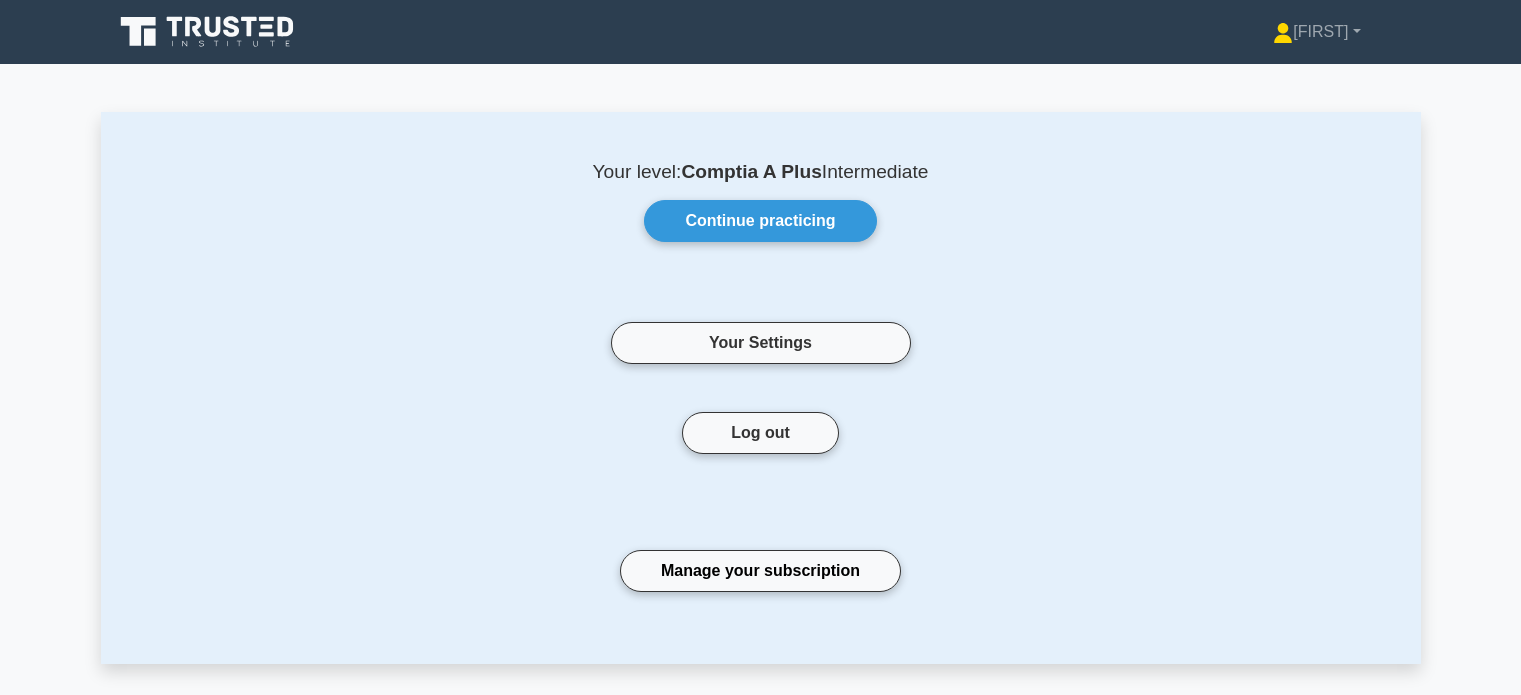 scroll, scrollTop: 0, scrollLeft: 0, axis: both 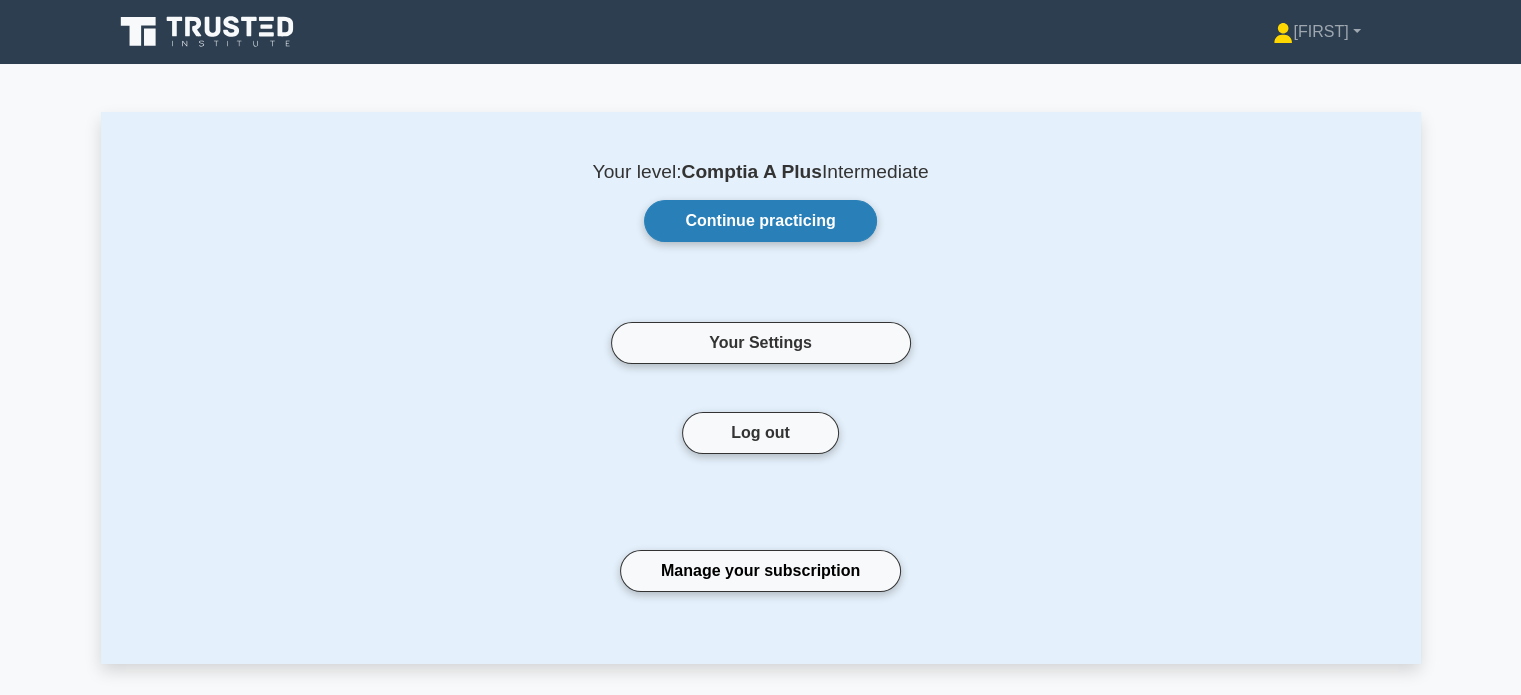 click on "Continue practicing" at bounding box center (760, 221) 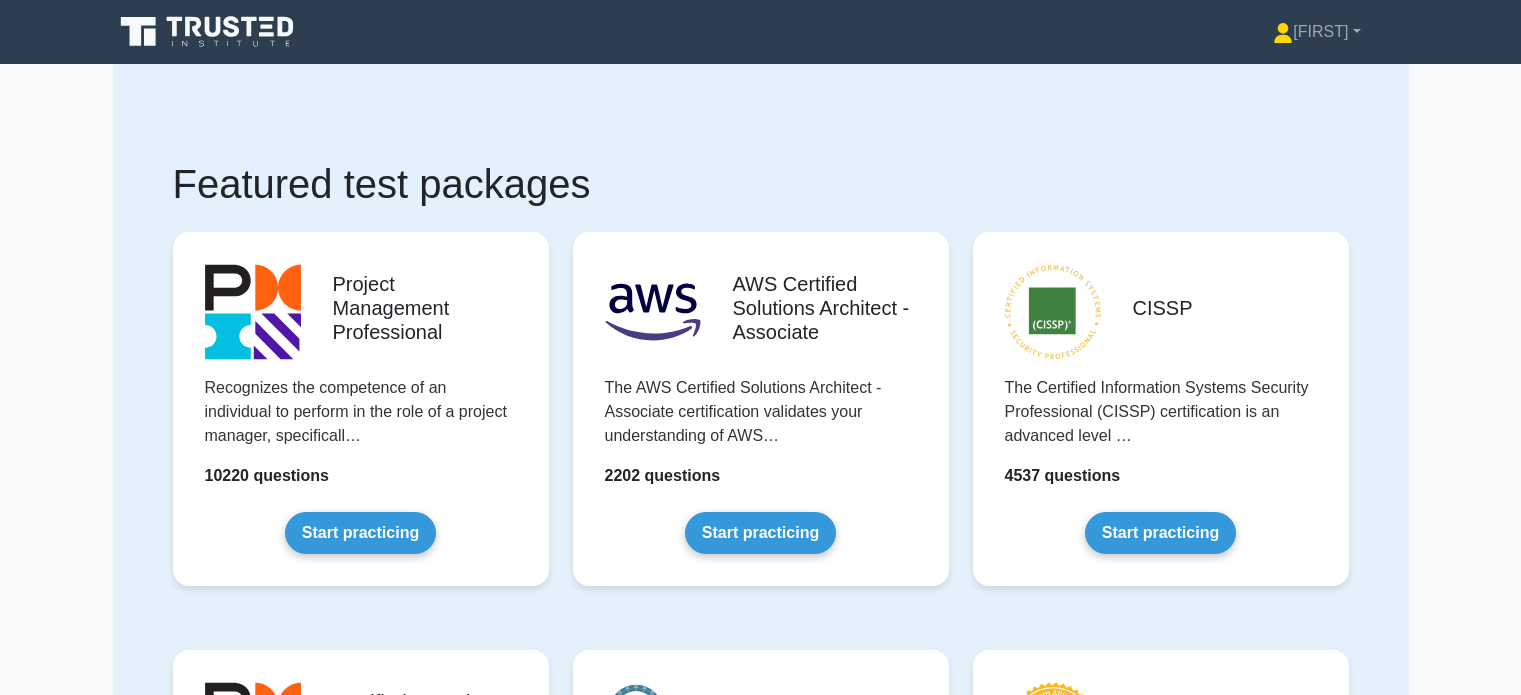 scroll, scrollTop: 0, scrollLeft: 0, axis: both 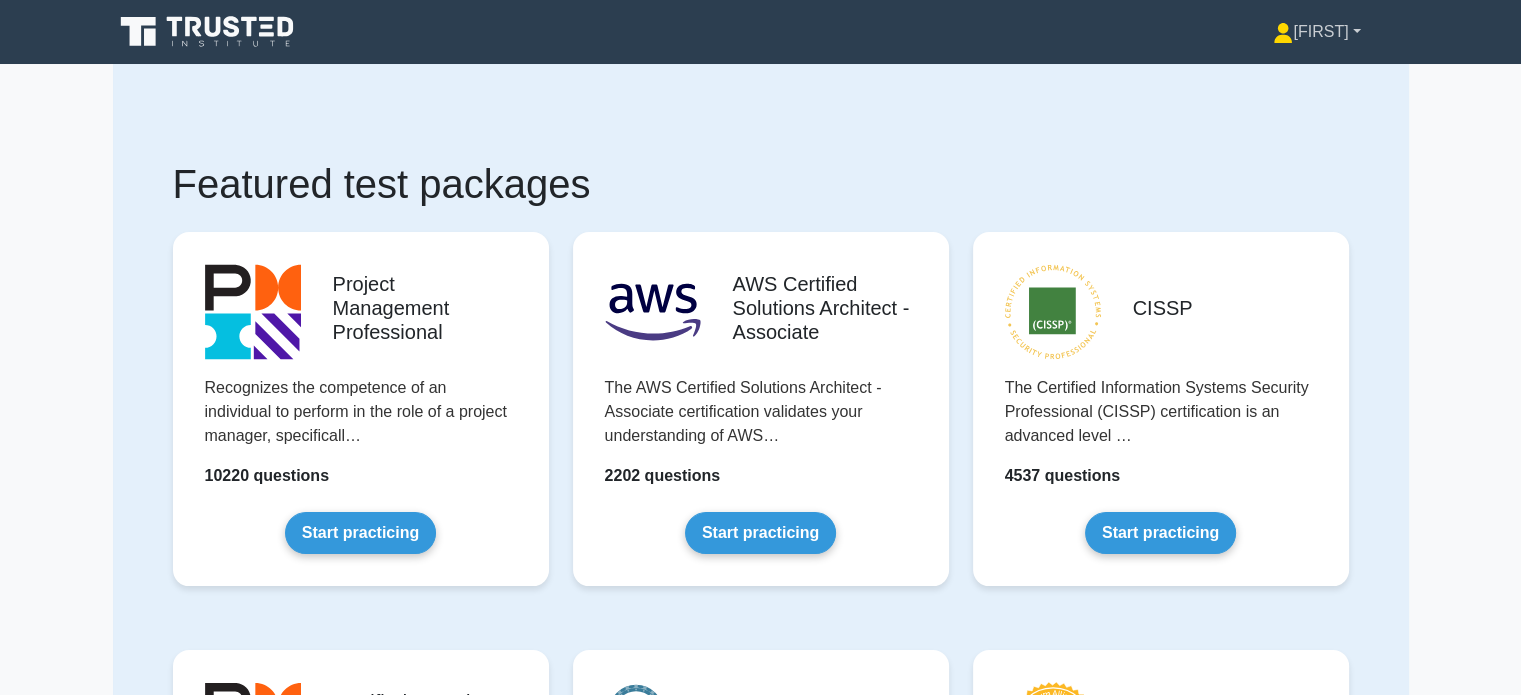 click on "[FIRST]" at bounding box center [1316, 32] 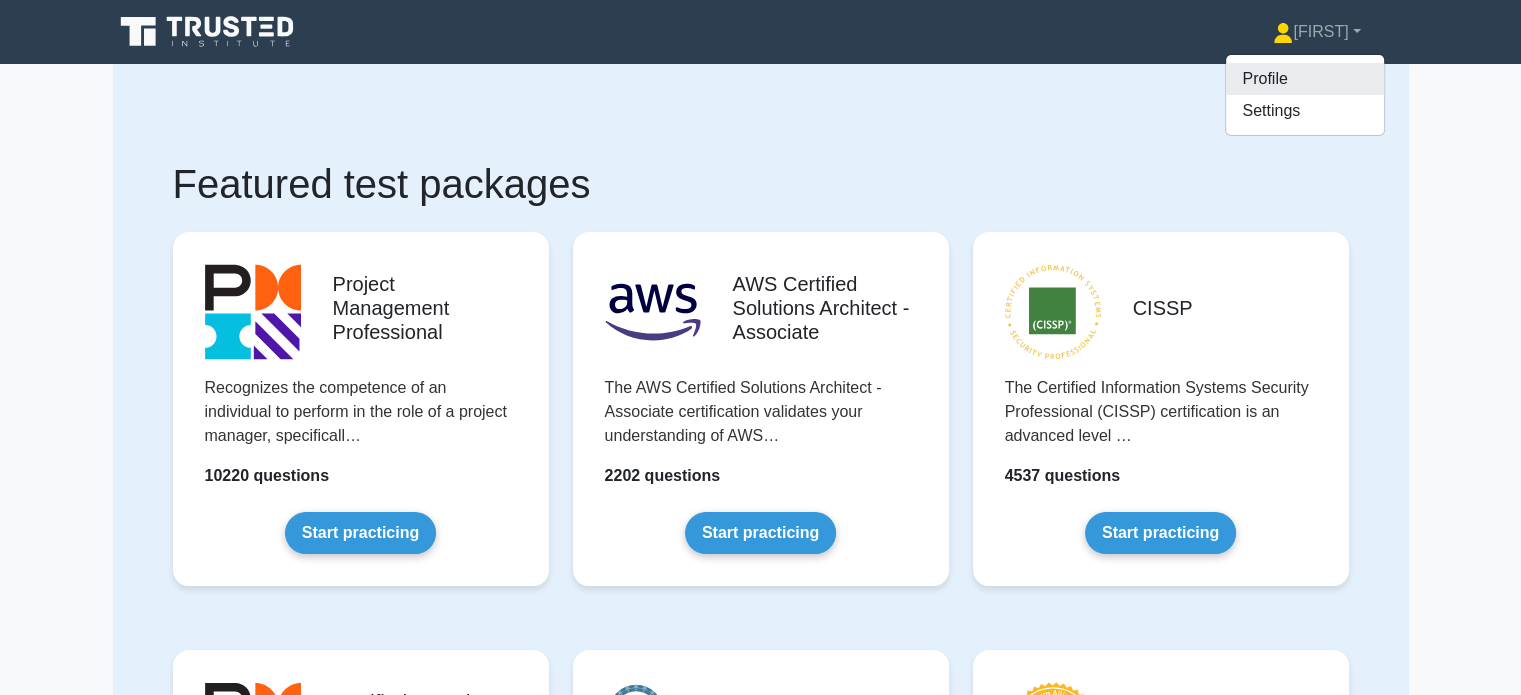 click on "Profile" at bounding box center [1305, 79] 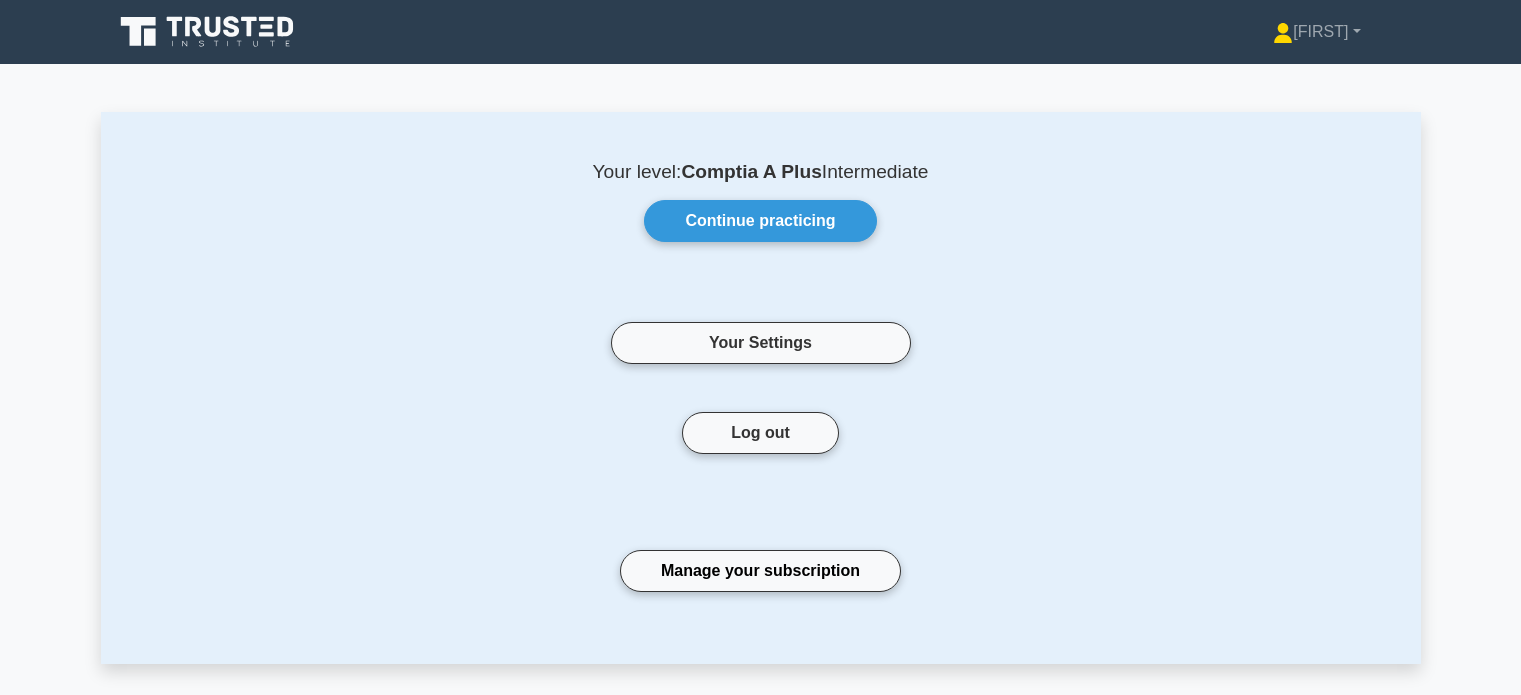 scroll, scrollTop: 0, scrollLeft: 0, axis: both 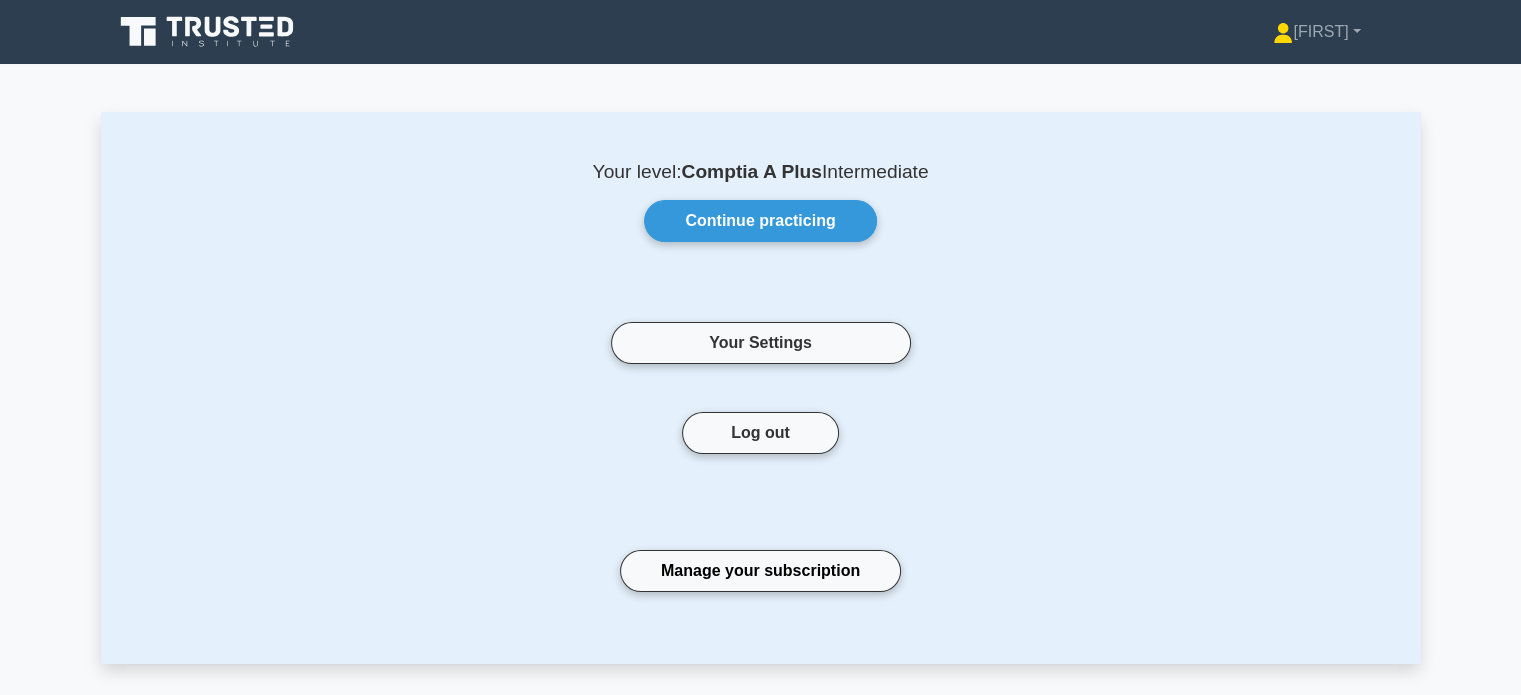 click 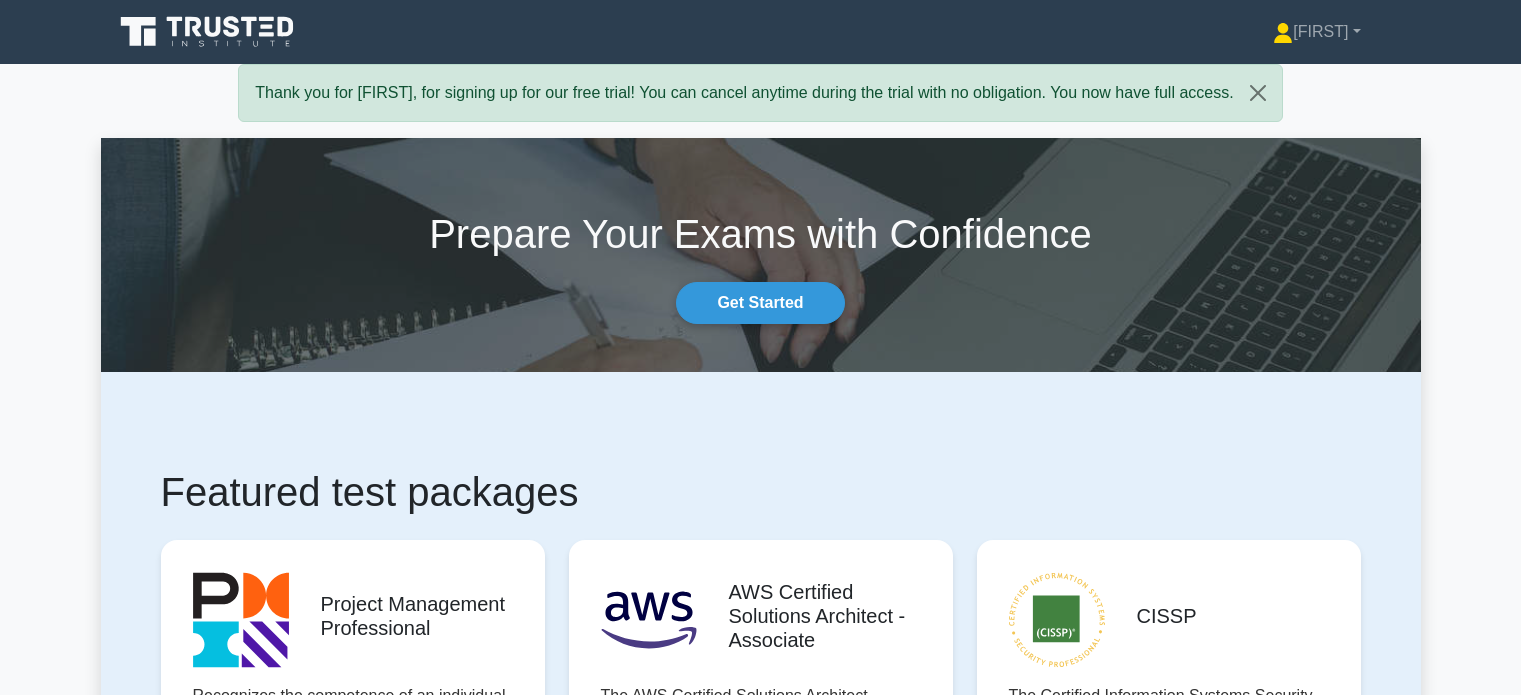 scroll, scrollTop: 0, scrollLeft: 0, axis: both 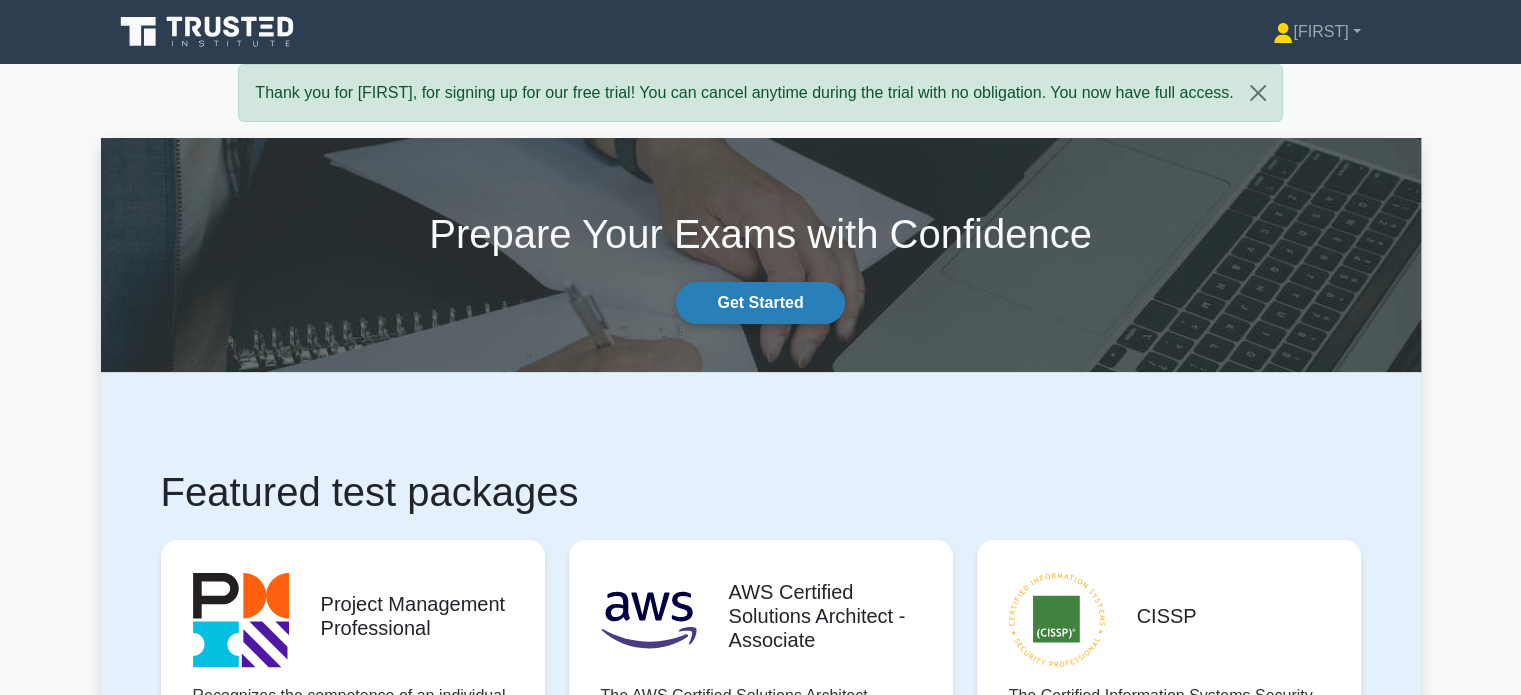 click on "Get Started" at bounding box center [760, 303] 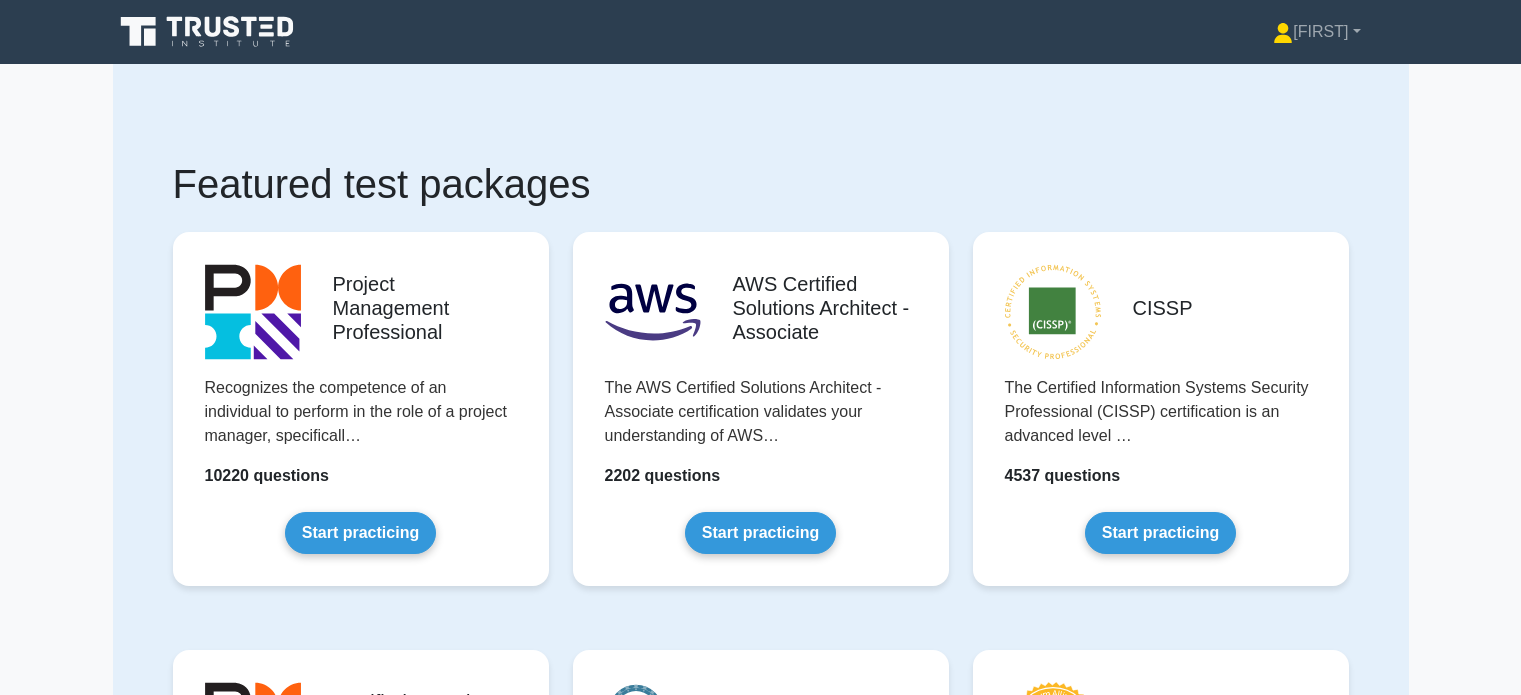 scroll, scrollTop: 0, scrollLeft: 0, axis: both 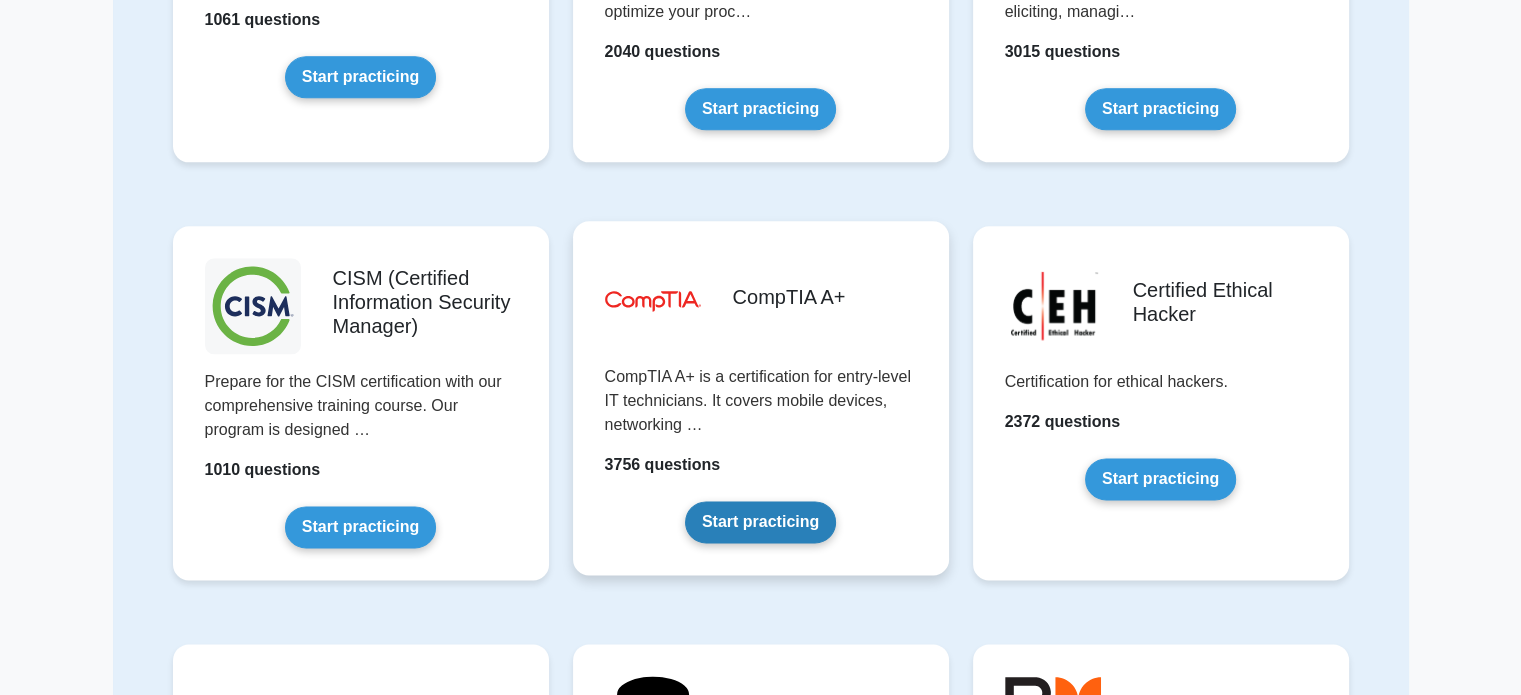 click on "Start practicing" at bounding box center (760, 522) 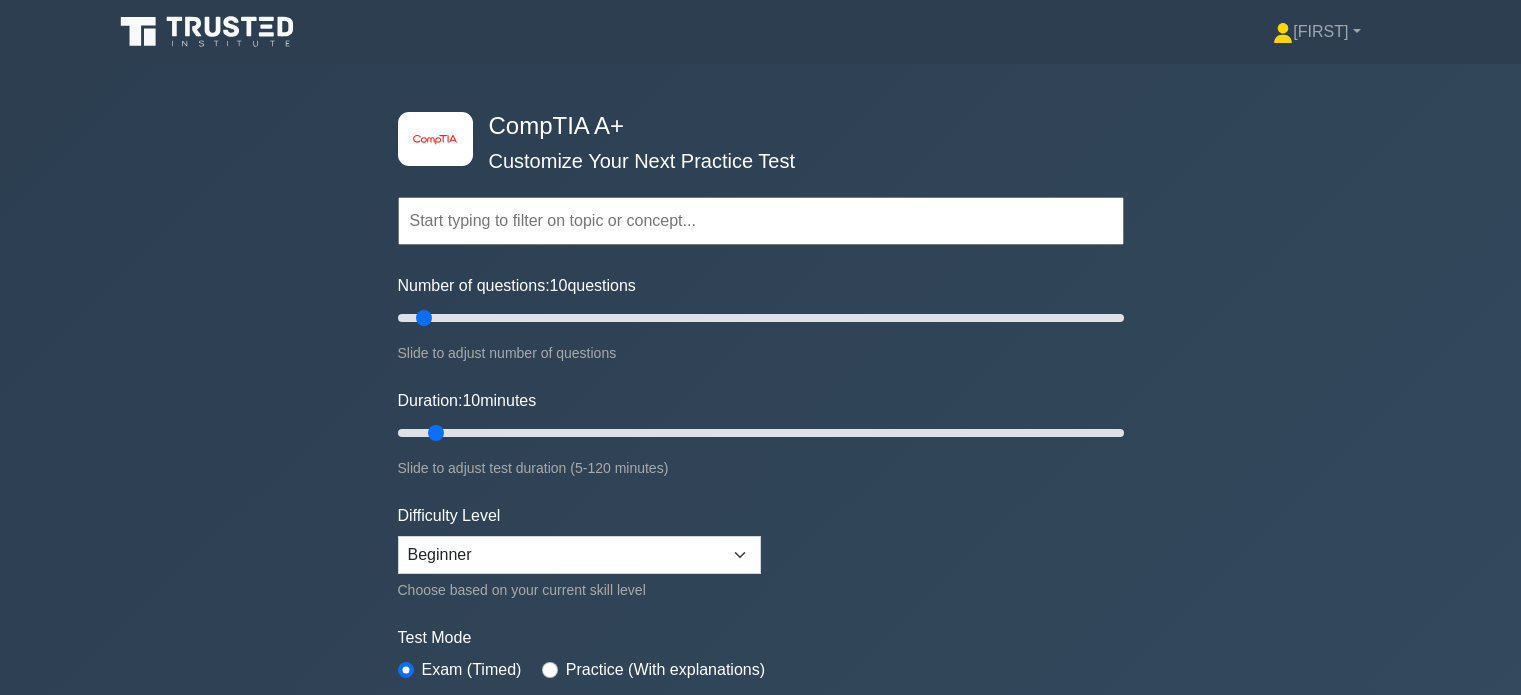 scroll, scrollTop: 0, scrollLeft: 0, axis: both 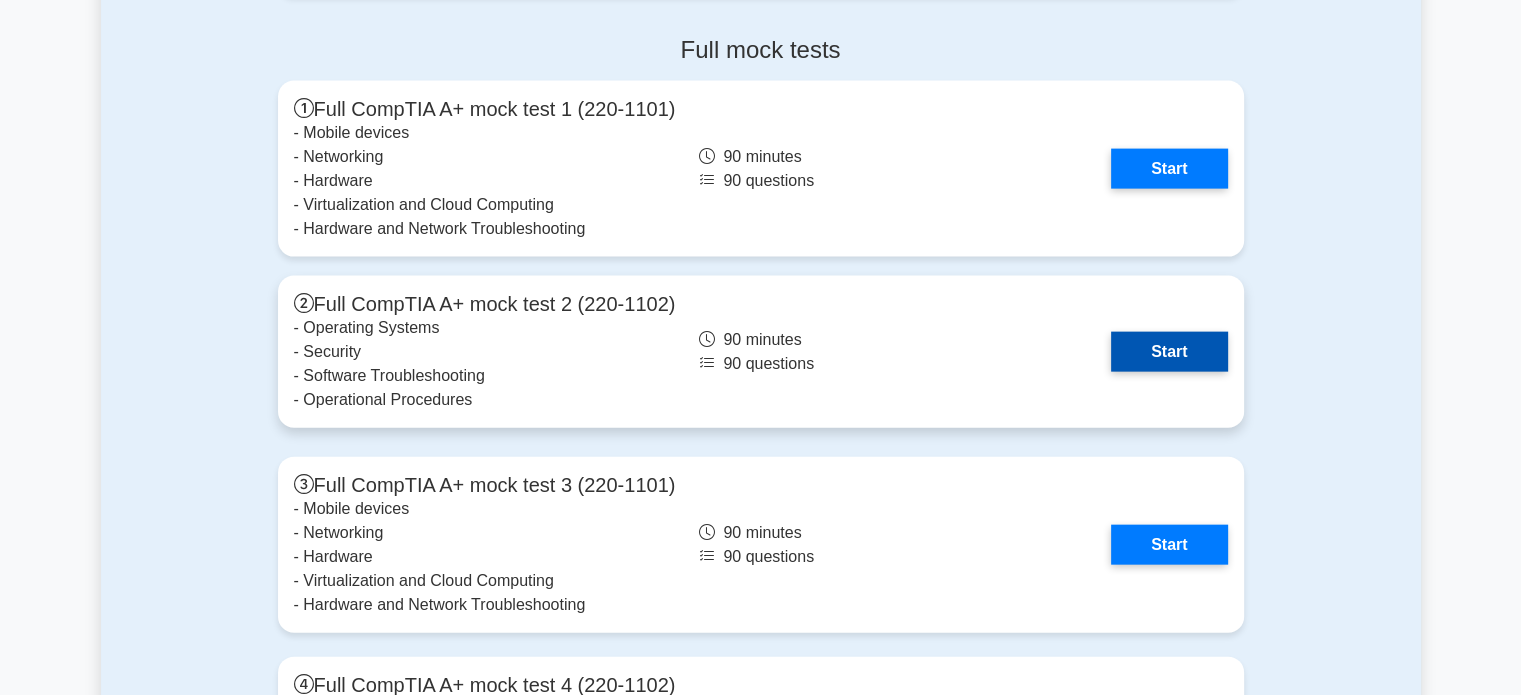 click on "Start" at bounding box center [1169, 352] 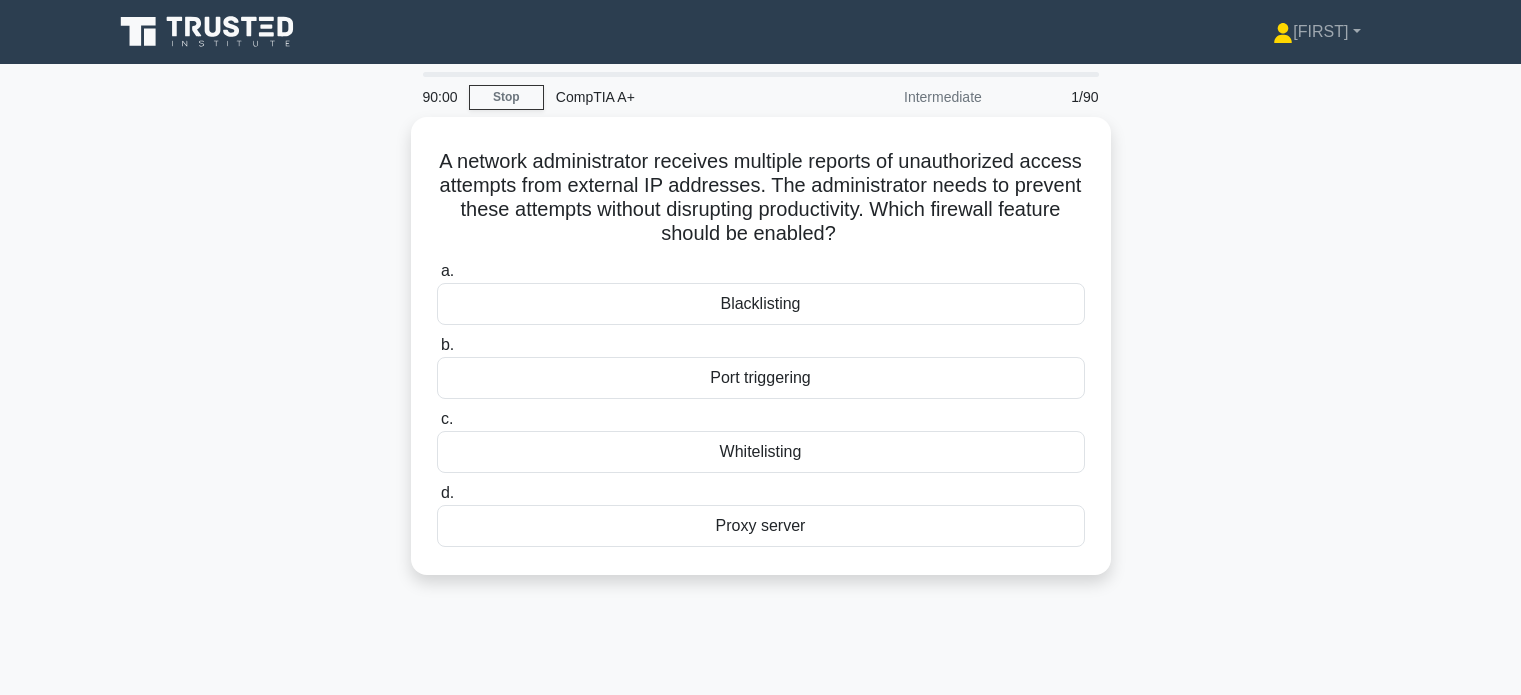 scroll, scrollTop: 0, scrollLeft: 0, axis: both 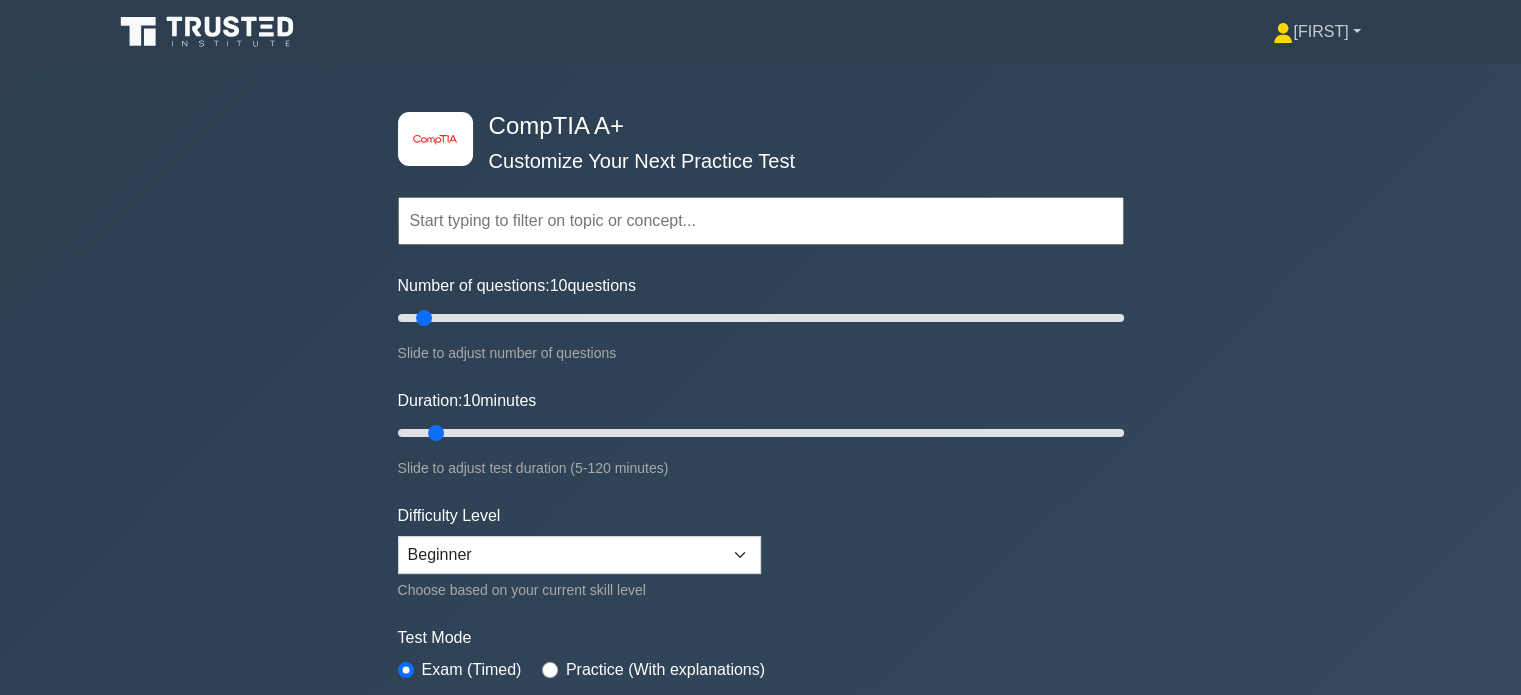 click on "[FIRST]" at bounding box center (1316, 32) 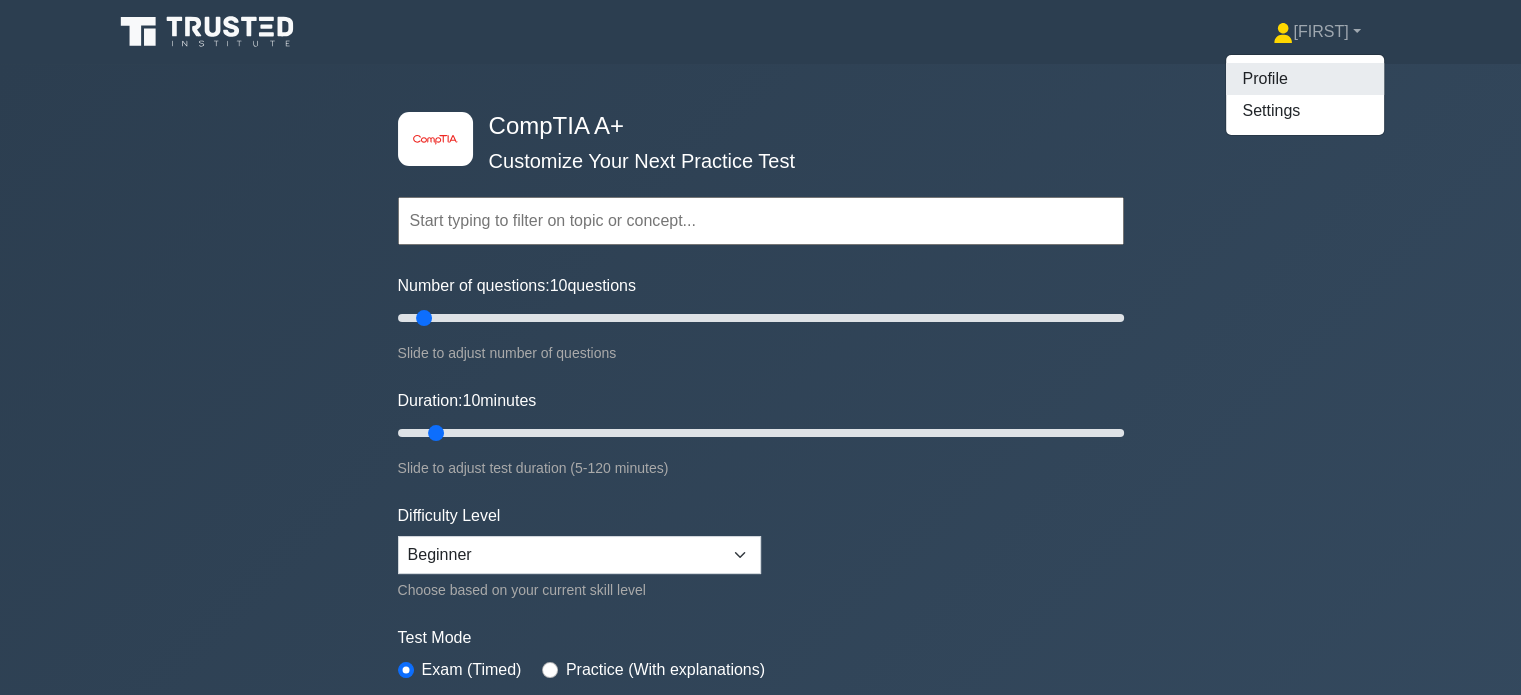 click on "Profile" at bounding box center [1305, 79] 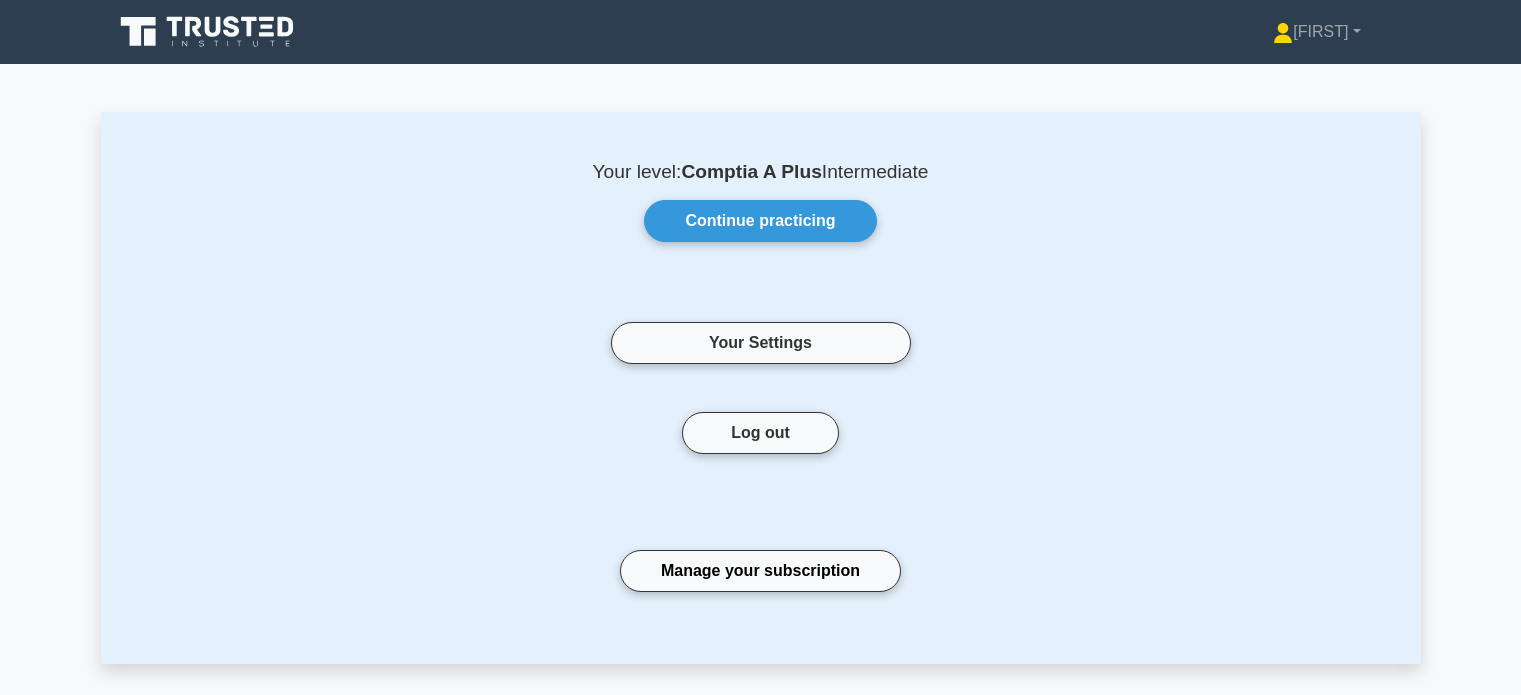scroll, scrollTop: 0, scrollLeft: 0, axis: both 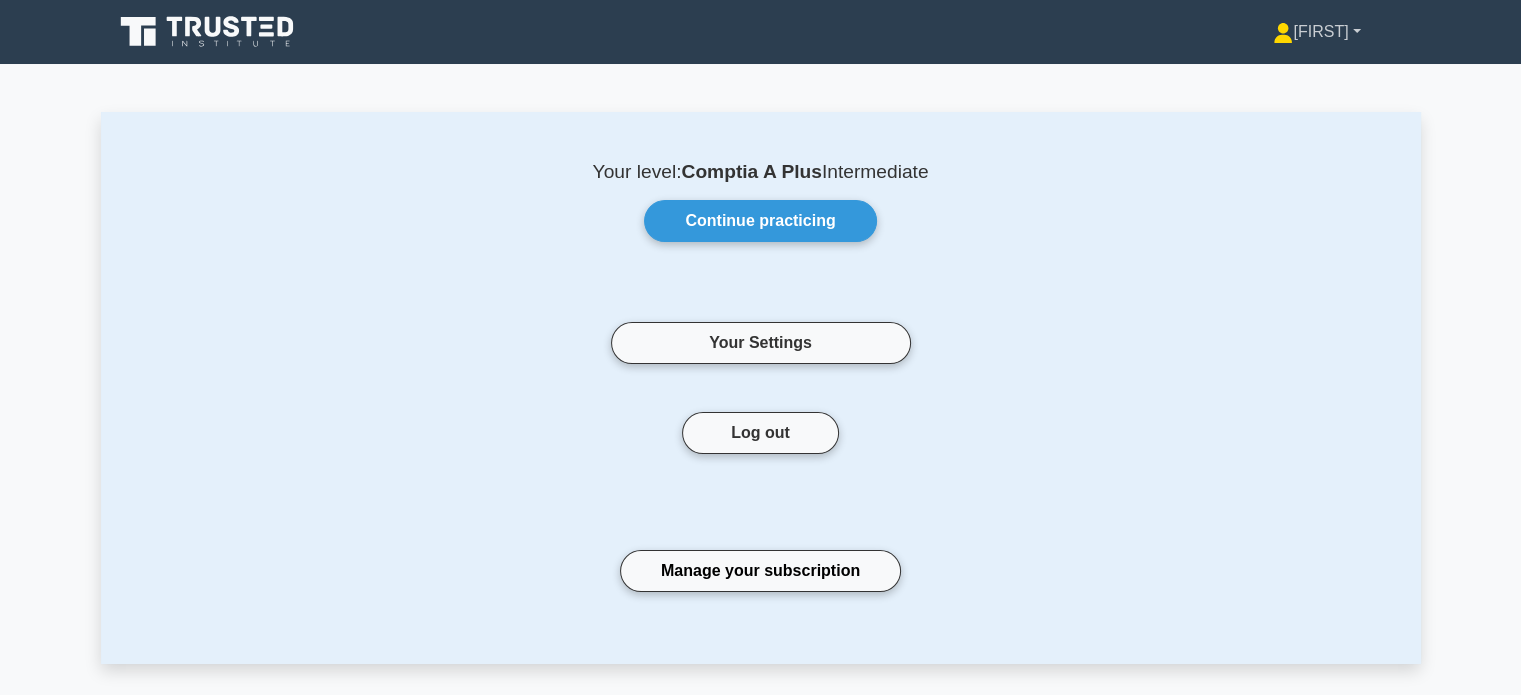 click on "[FIRST]" at bounding box center (1316, 32) 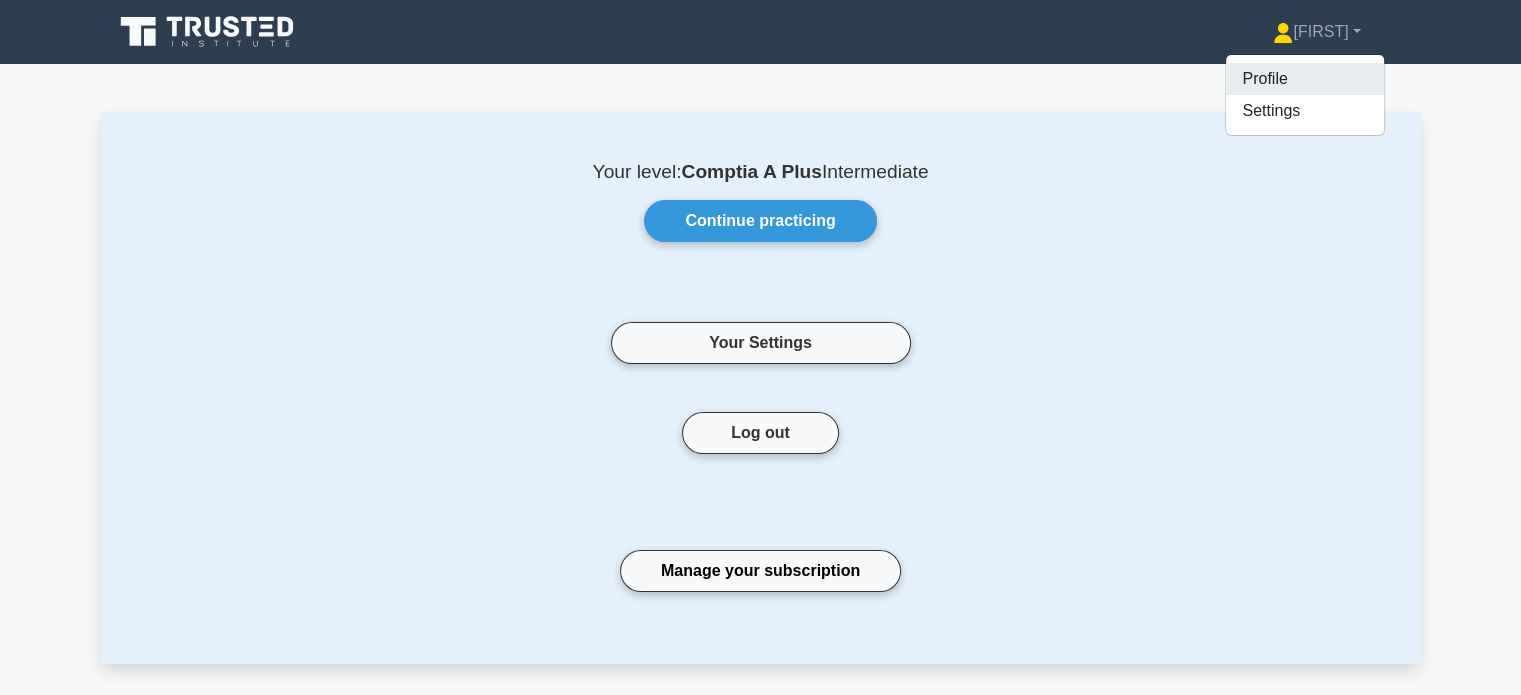 click on "Profile" at bounding box center [1305, 79] 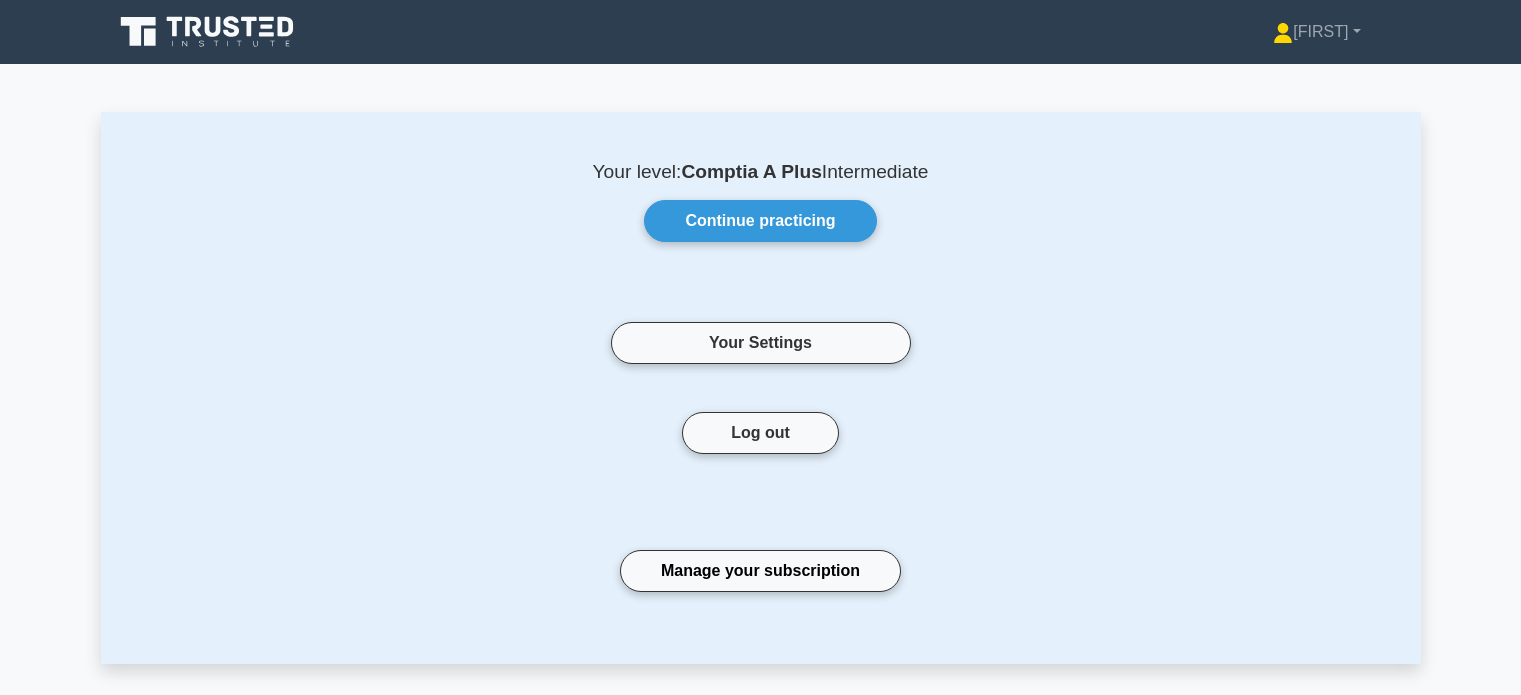 scroll, scrollTop: 0, scrollLeft: 0, axis: both 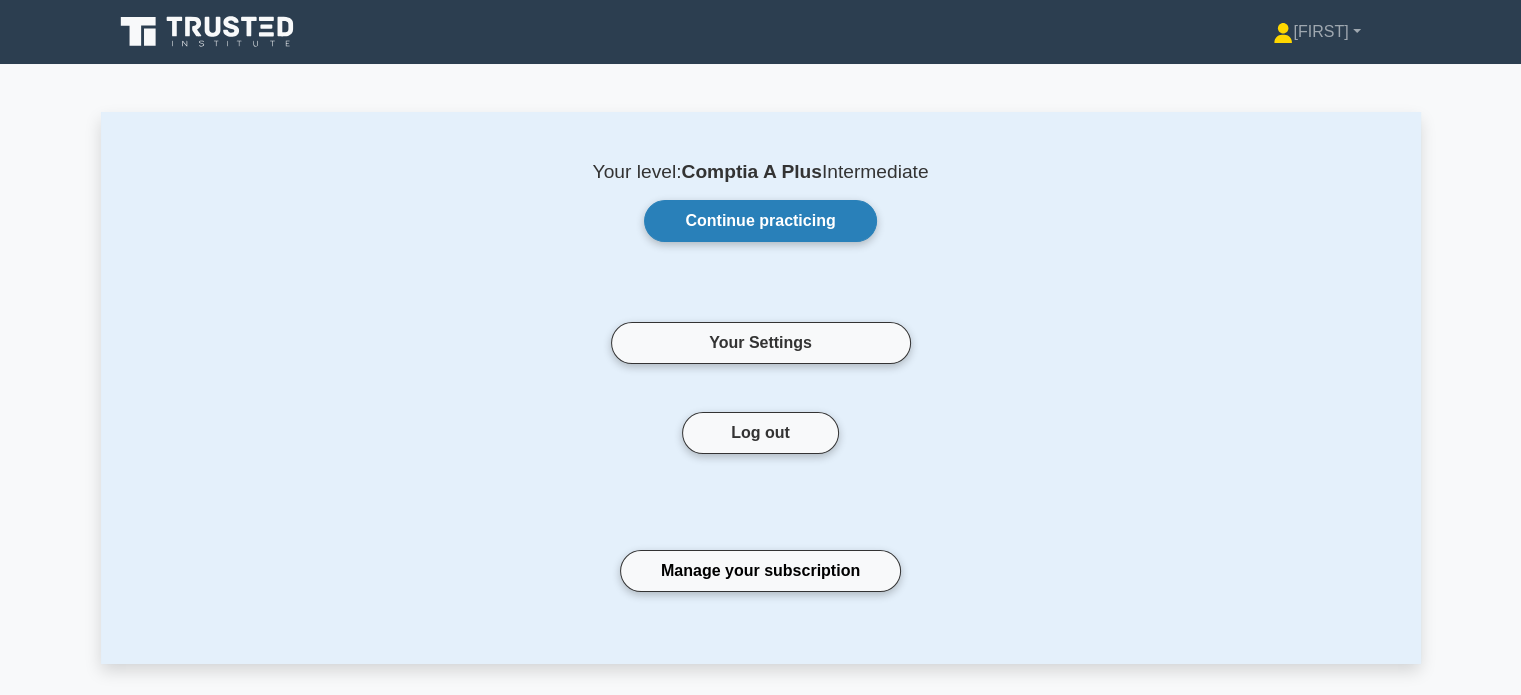 click on "Continue practicing" at bounding box center [760, 221] 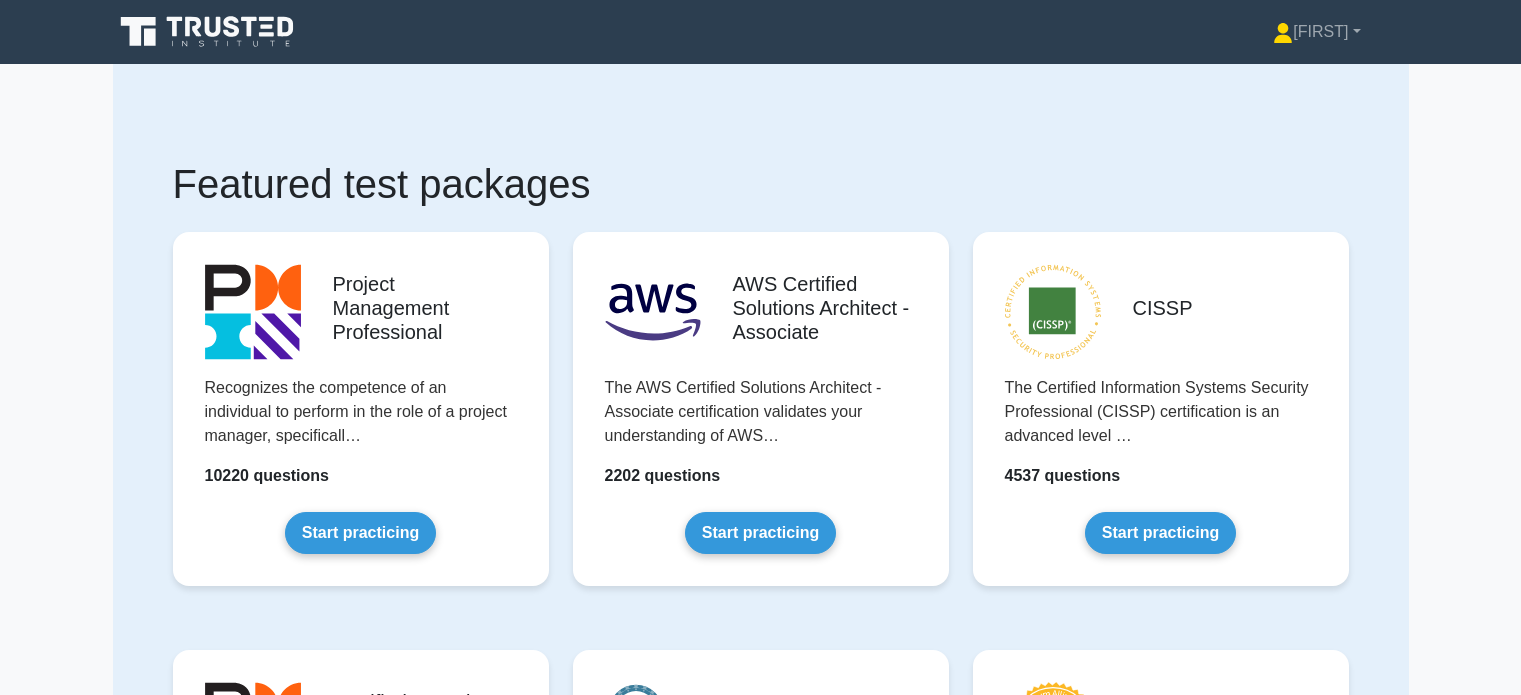 scroll, scrollTop: 0, scrollLeft: 0, axis: both 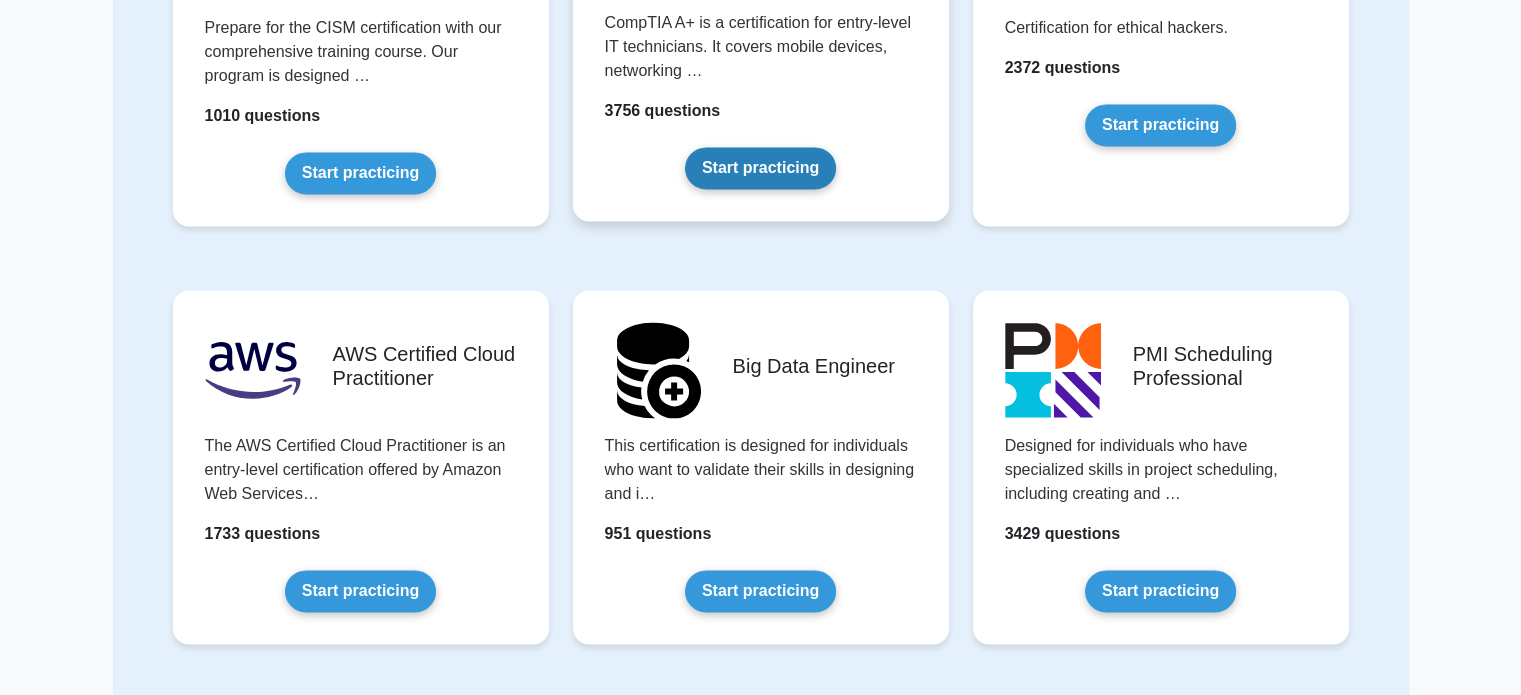 click on "Start practicing" at bounding box center [760, 168] 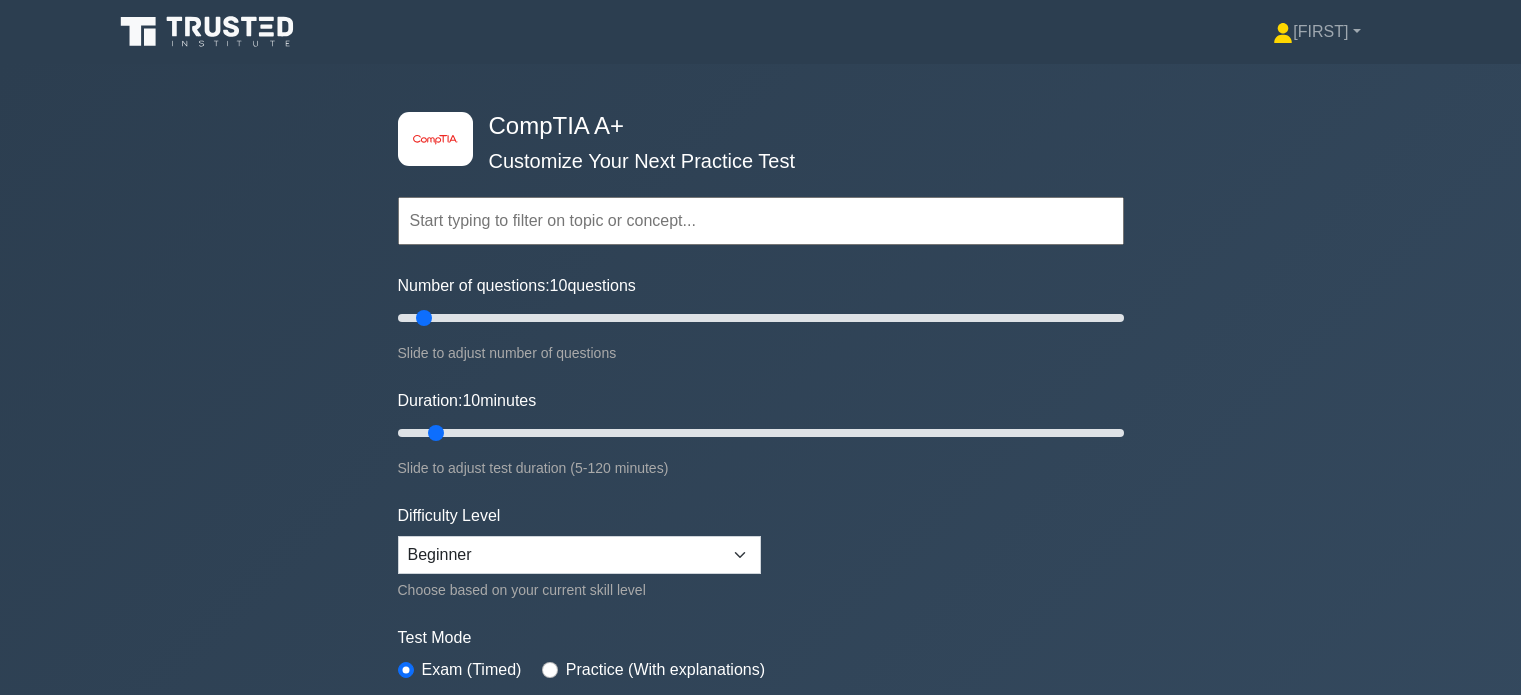 scroll, scrollTop: 0, scrollLeft: 0, axis: both 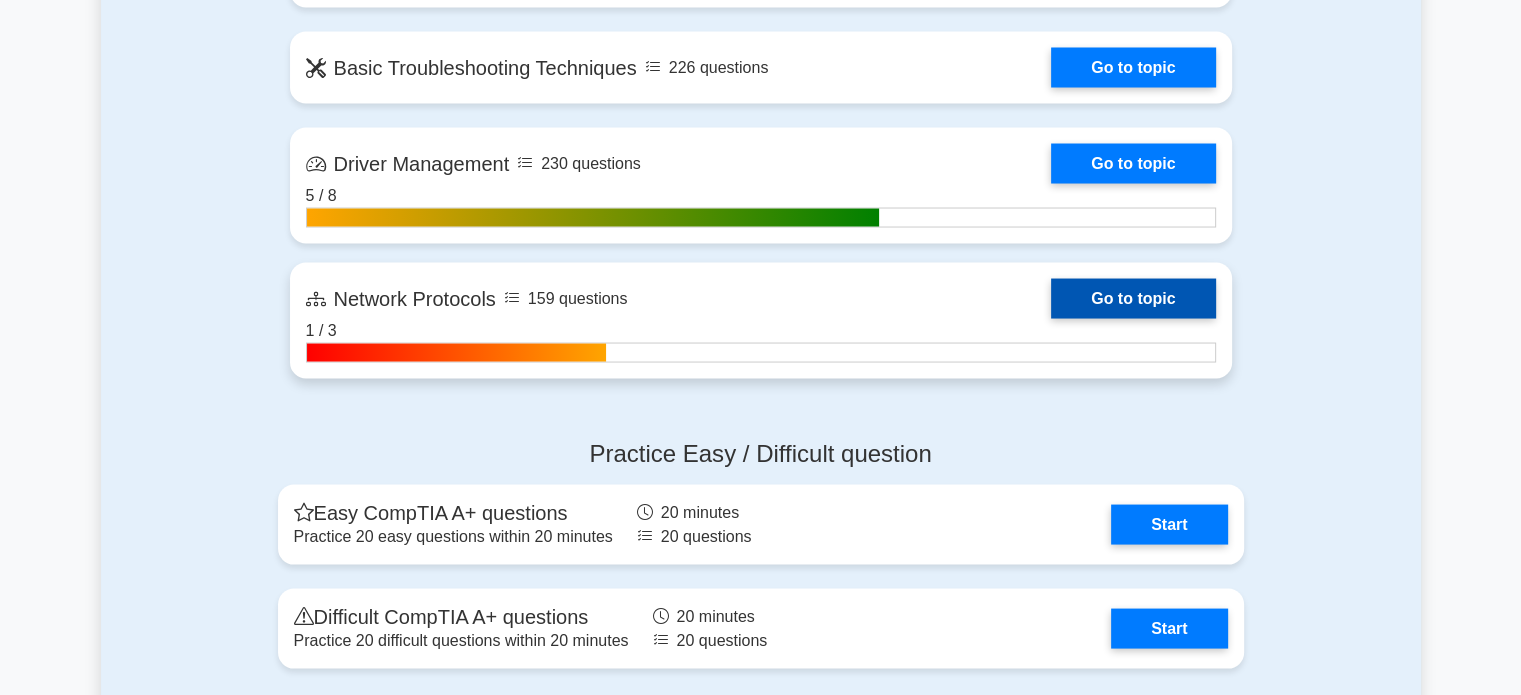 click on "Go to topic" at bounding box center [1133, 298] 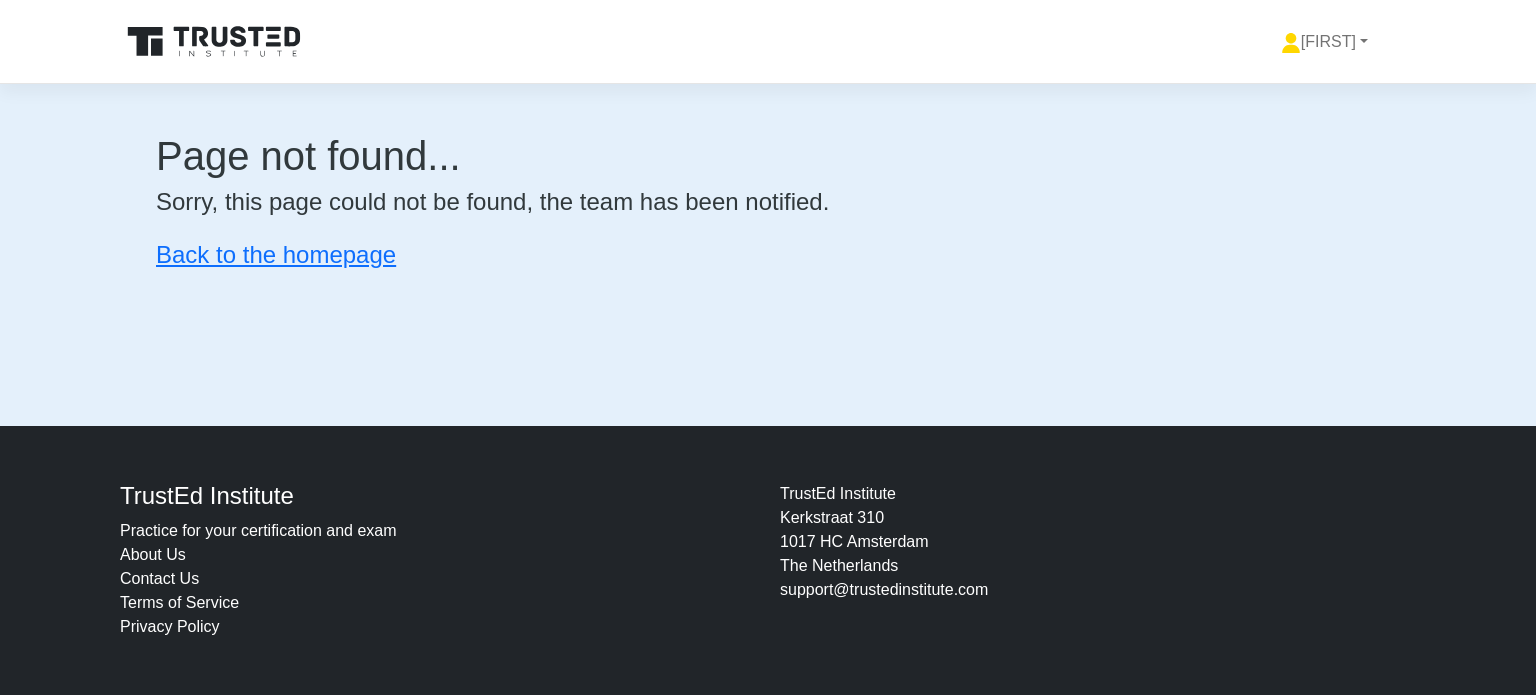 scroll, scrollTop: 0, scrollLeft: 0, axis: both 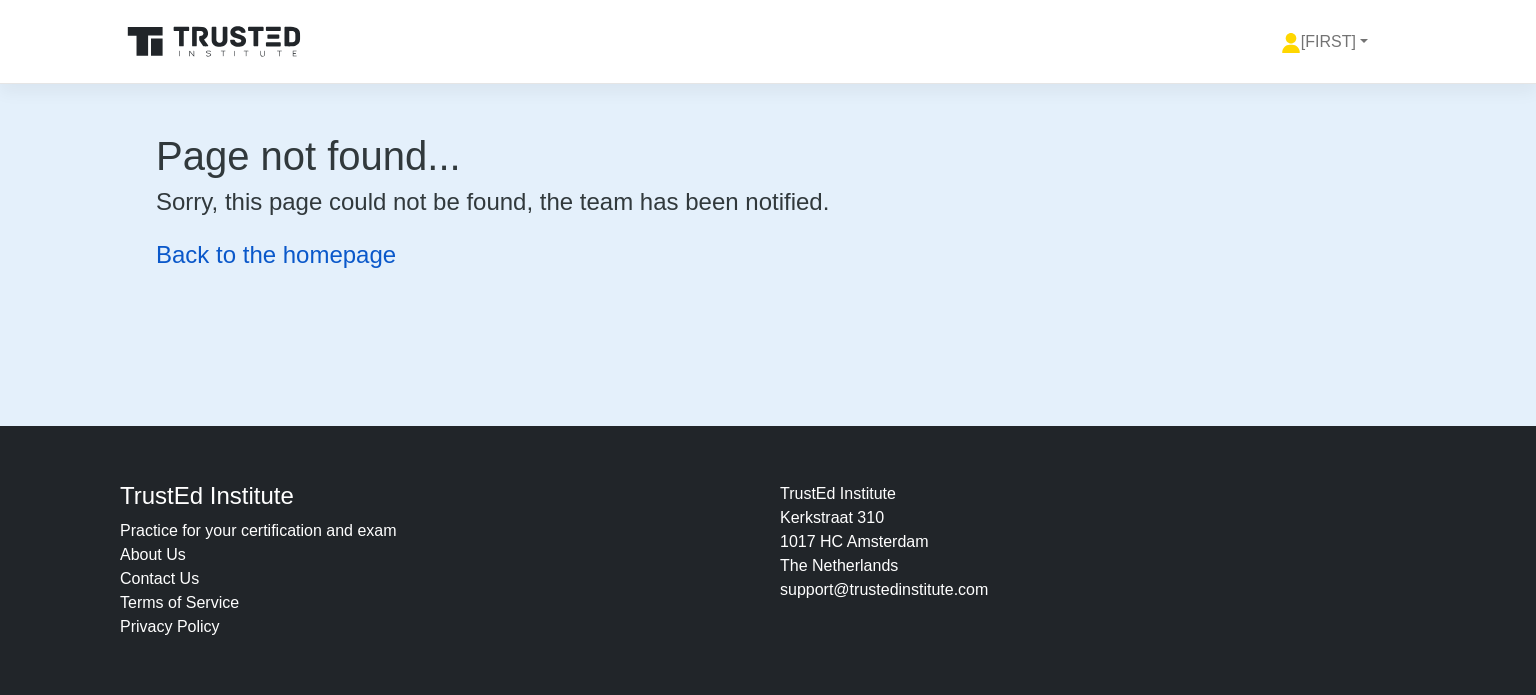 click on "Back to the homepage" at bounding box center (276, 254) 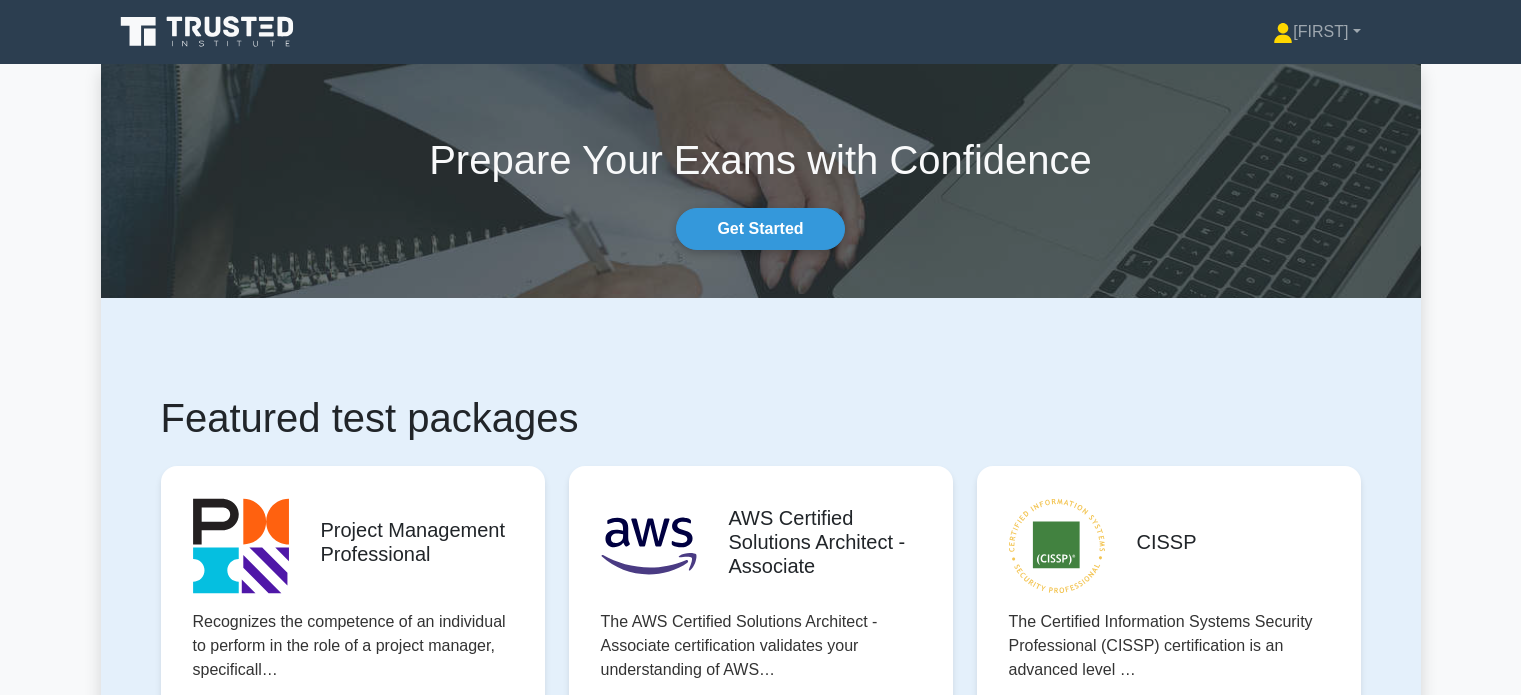 scroll, scrollTop: 0, scrollLeft: 0, axis: both 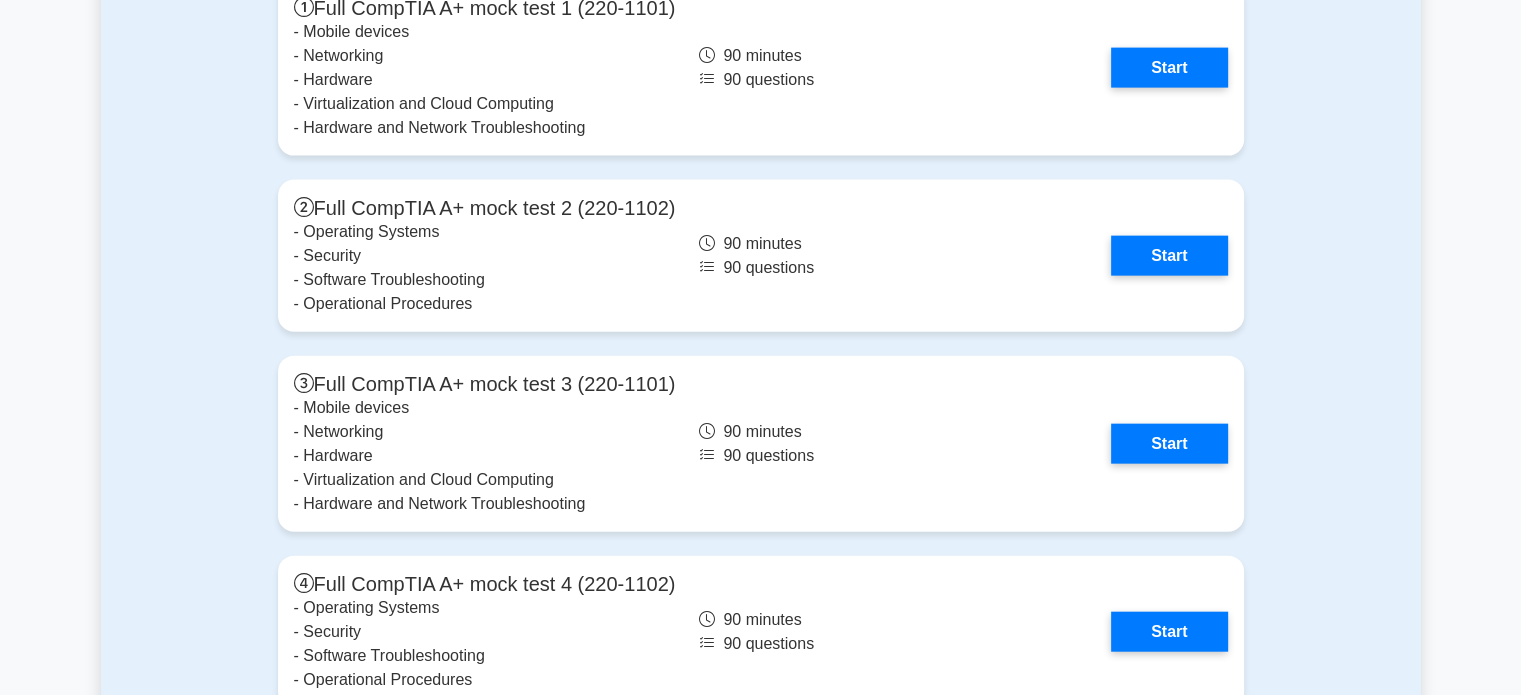 drag, startPoint x: 348, startPoint y: 239, endPoint x: 183, endPoint y: 327, distance: 187 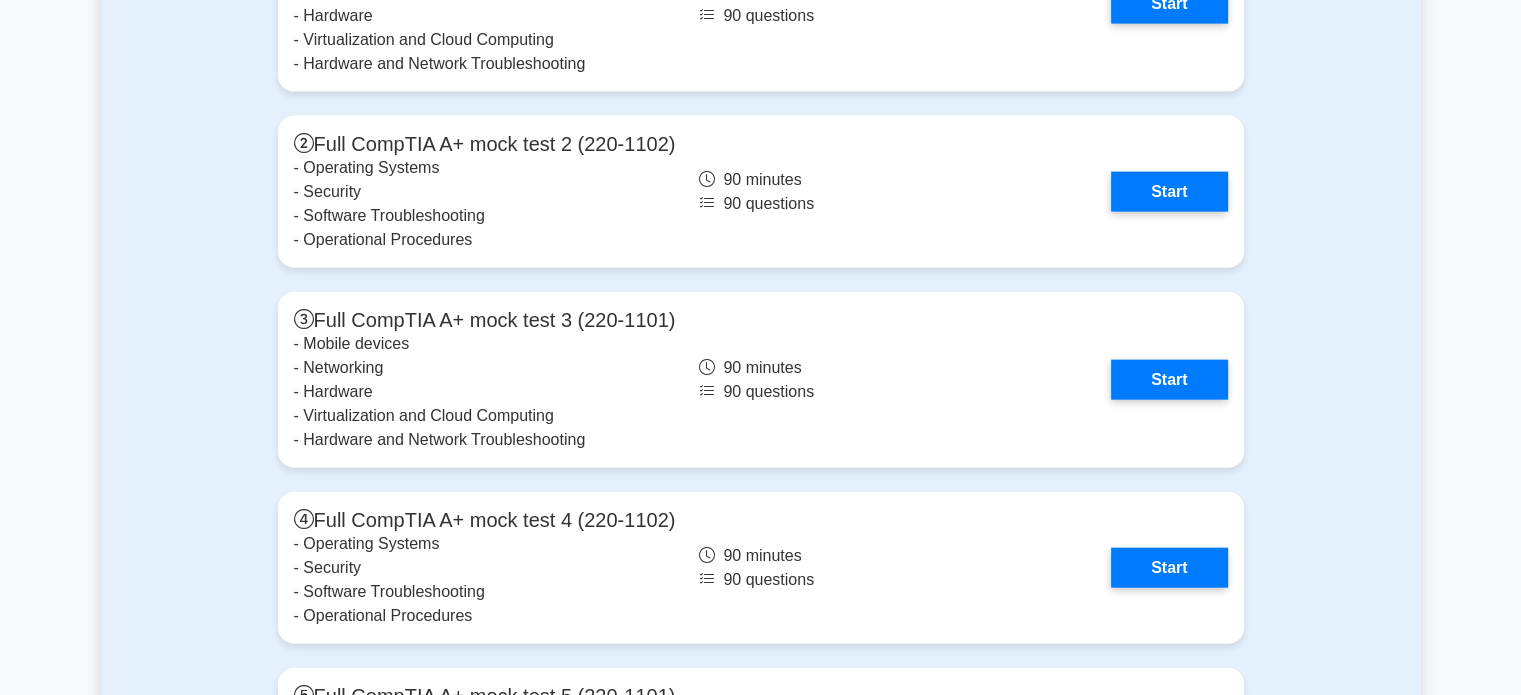 click on "Full mock tests
Full CompTIA A+ mock test 1 (220-1101)
- Mobile devices
- Networking
- Hardware
- Virtualization and Cloud Computing
- Hardware and Network Troubleshooting
90 minutes
90 questions
Start
90 minutes" at bounding box center (761, 449) 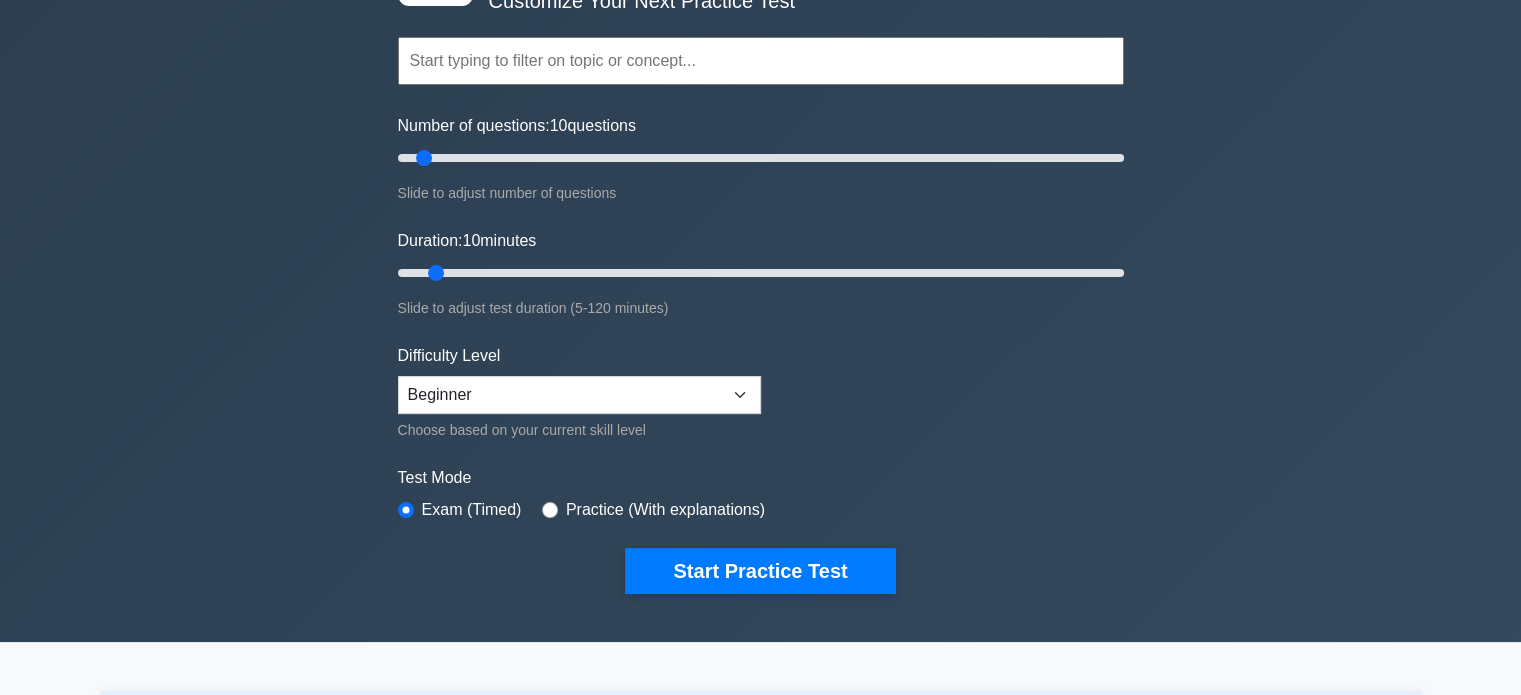 scroll, scrollTop: 160, scrollLeft: 0, axis: vertical 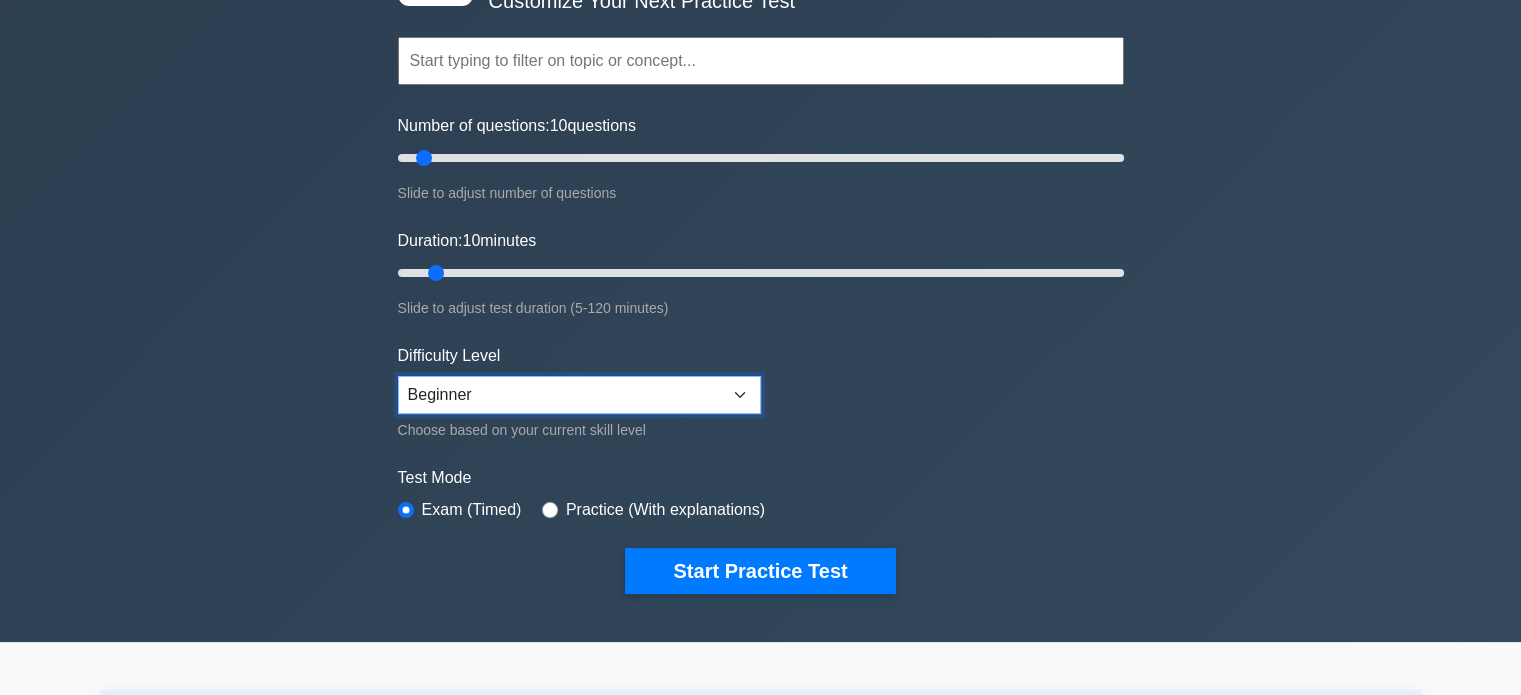 click on "Beginner
Intermediate
Expert" at bounding box center (579, 395) 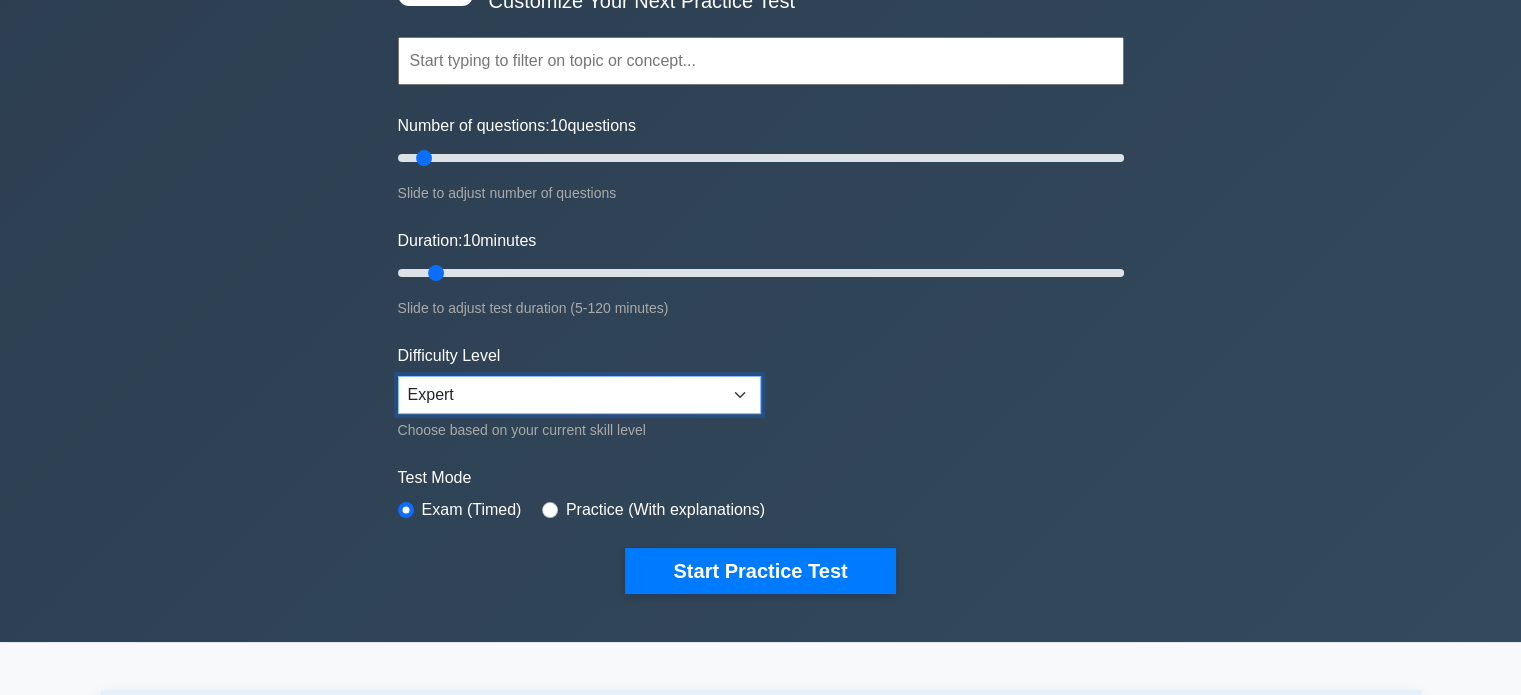 click on "Beginner
Intermediate
Expert" at bounding box center [579, 395] 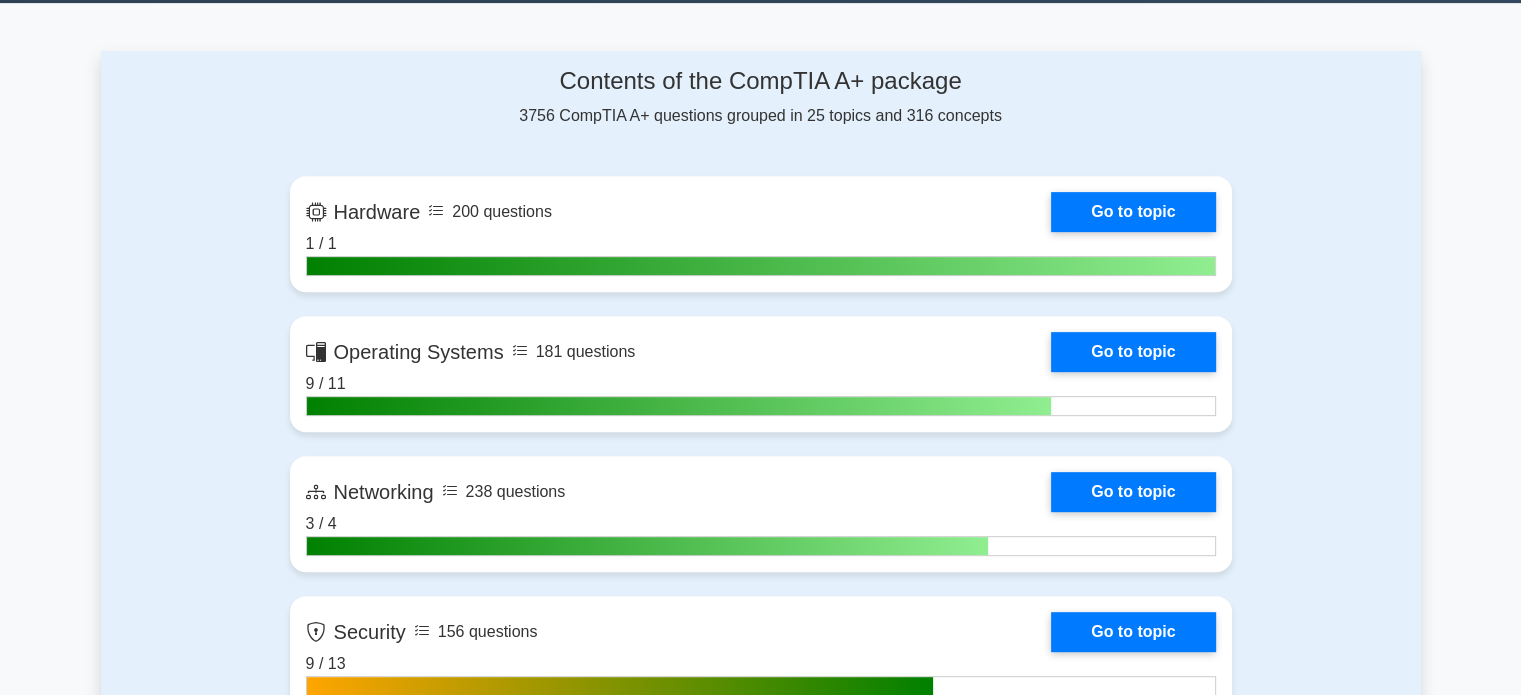scroll, scrollTop: 802, scrollLeft: 0, axis: vertical 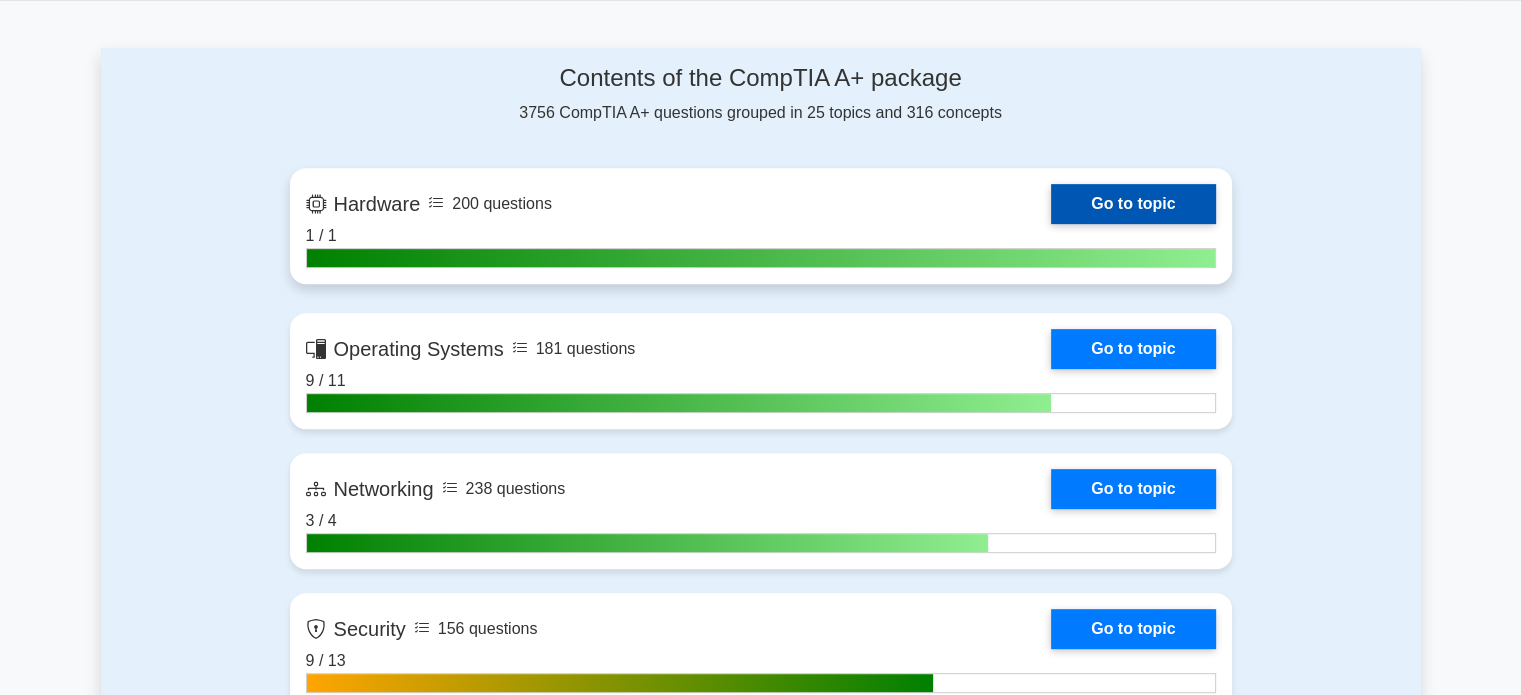 click on "Go to topic" at bounding box center [1133, 204] 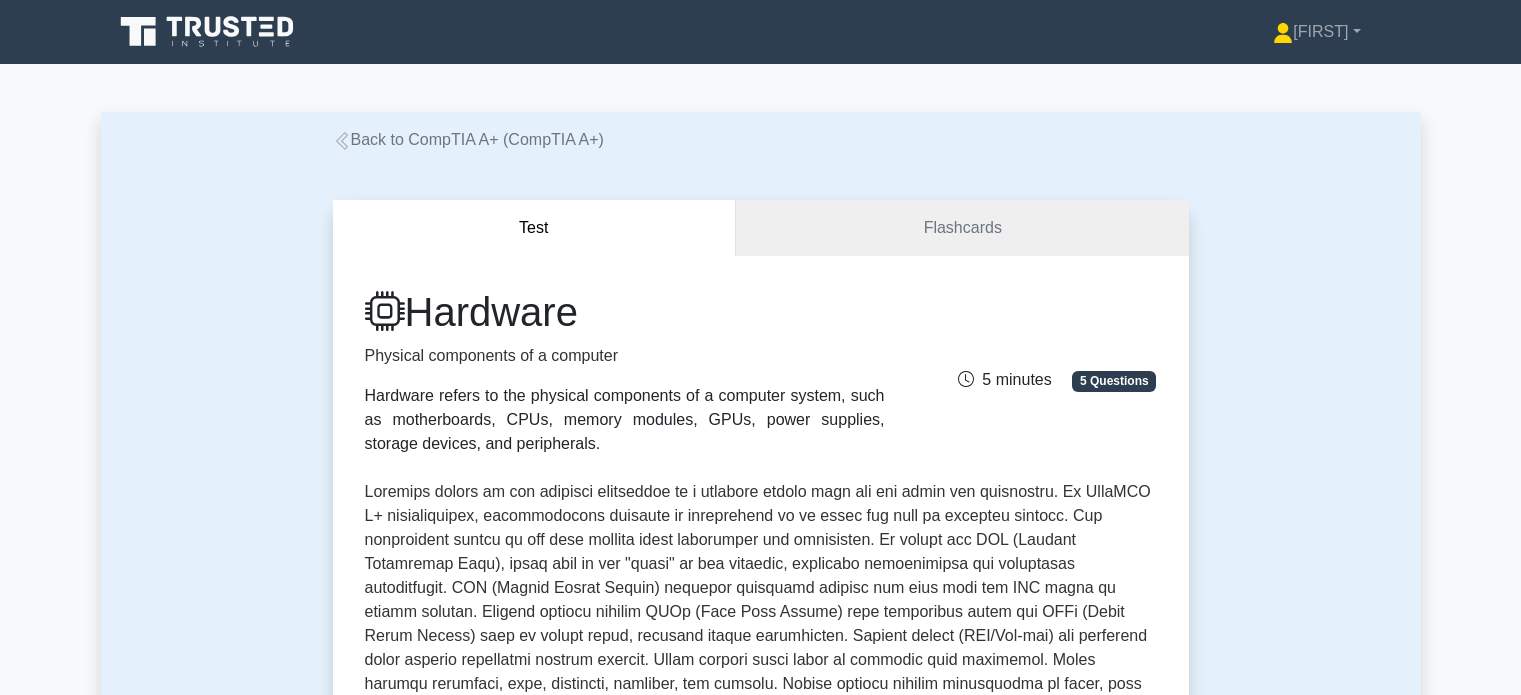 scroll, scrollTop: 0, scrollLeft: 0, axis: both 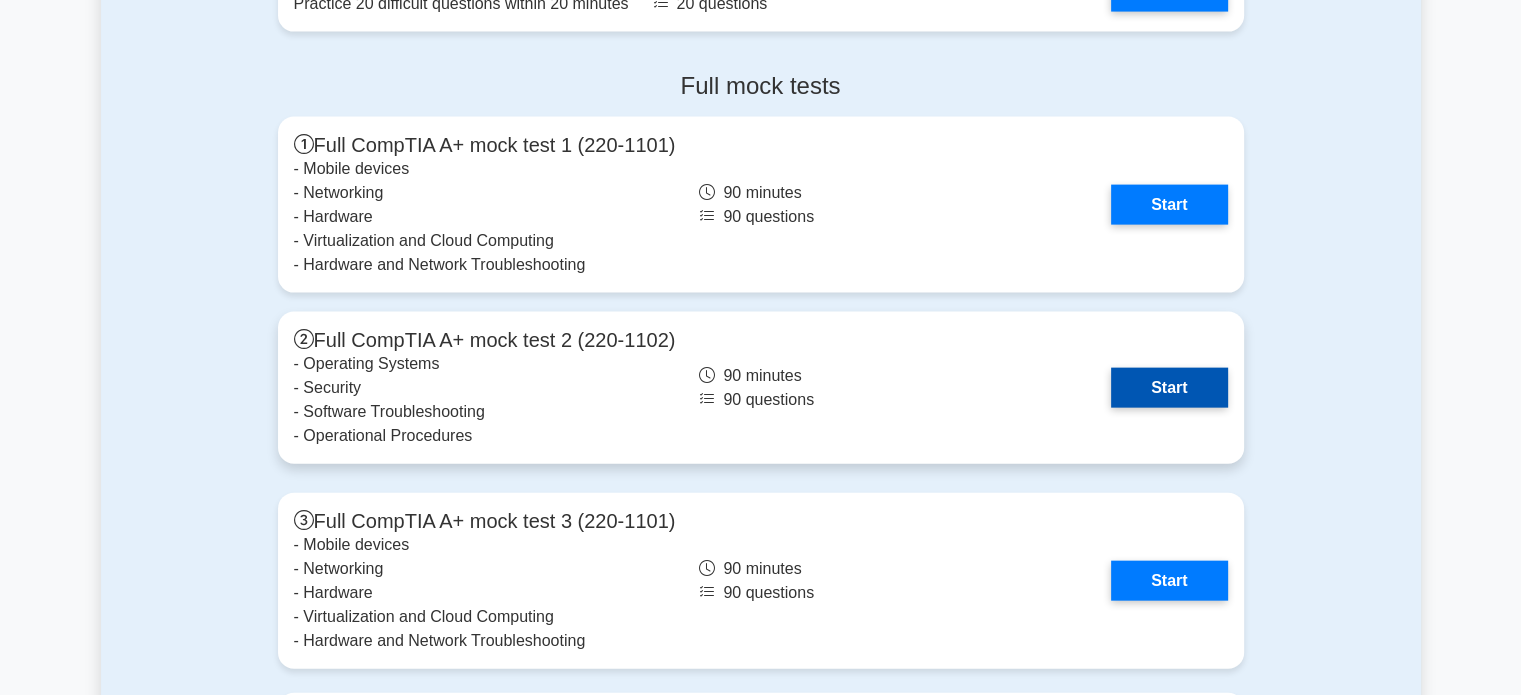 click on "Start" at bounding box center [1169, 388] 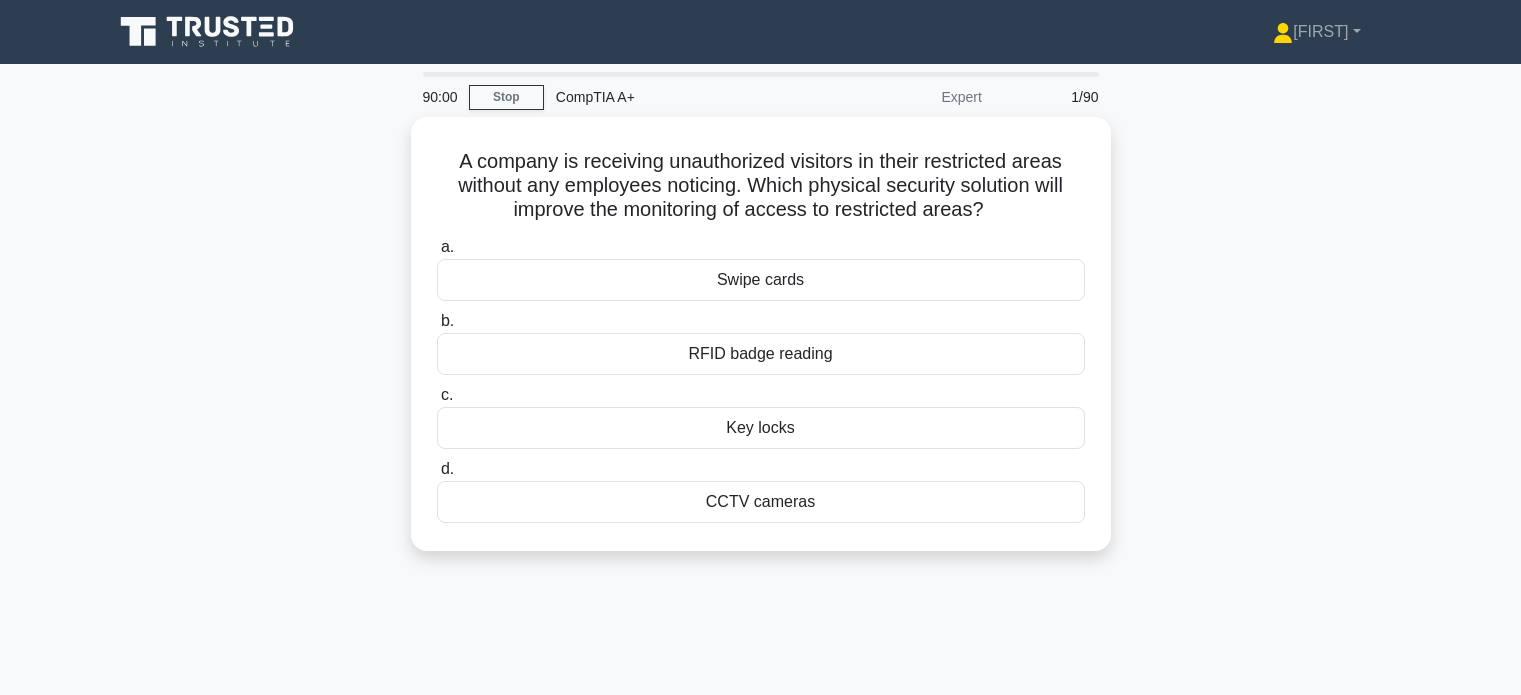 scroll, scrollTop: 0, scrollLeft: 0, axis: both 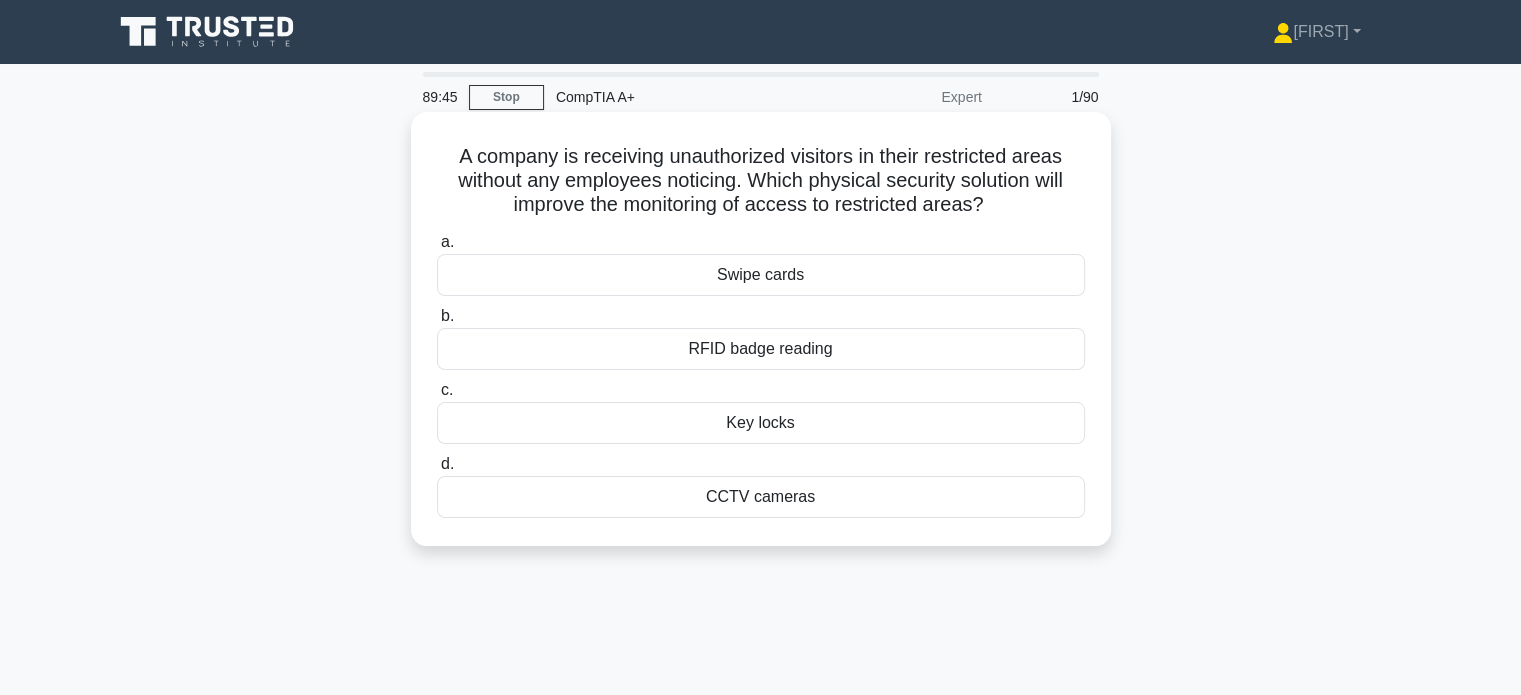 click on "Key locks" at bounding box center (761, 423) 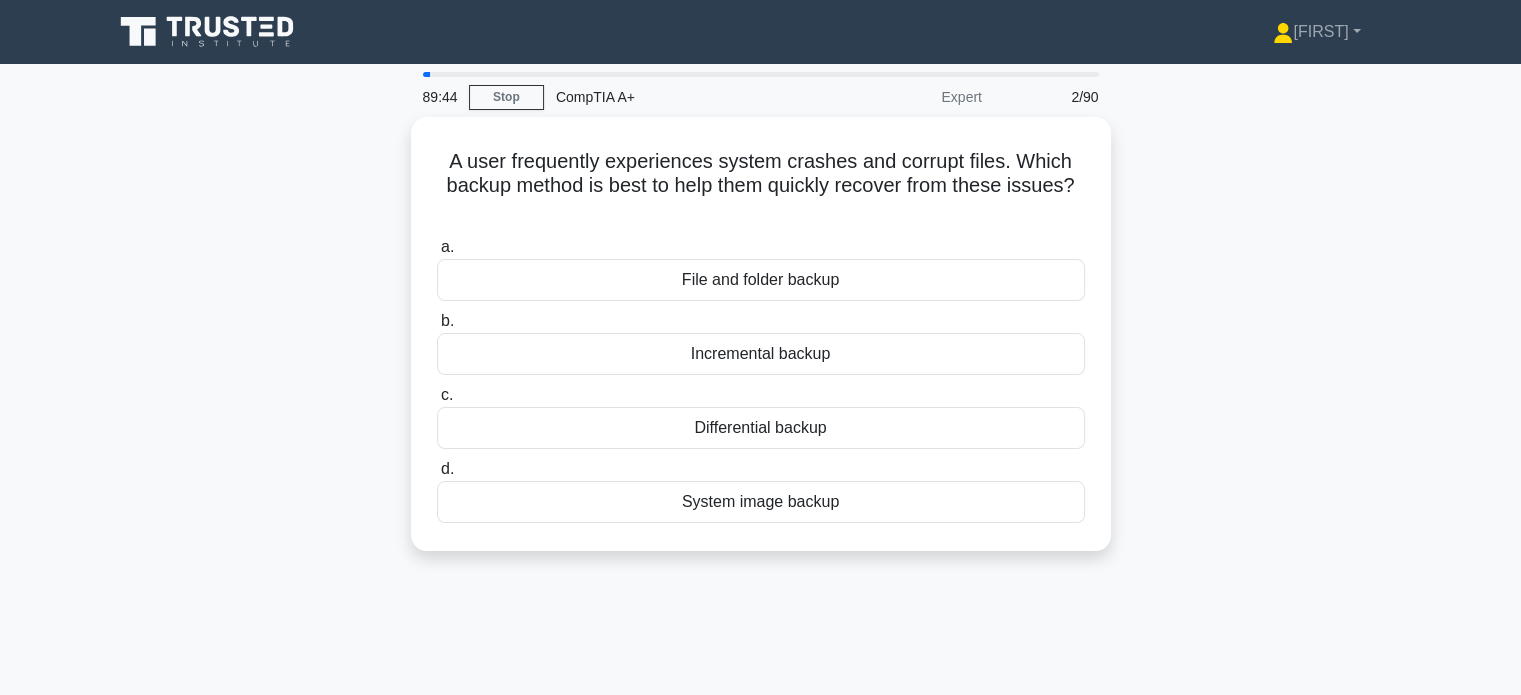click on "Differential backup" at bounding box center (761, 428) 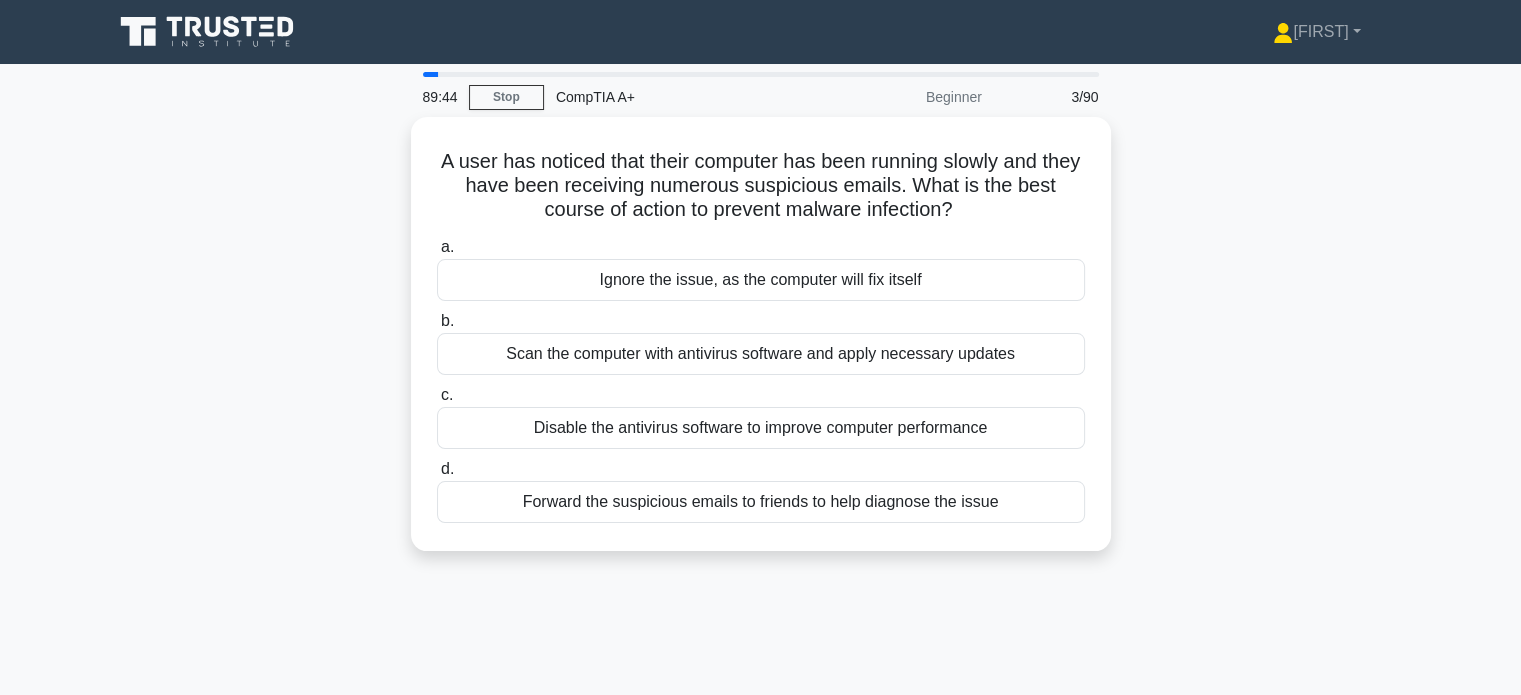 click on "Disable the antivirus software to improve computer performance" at bounding box center [761, 428] 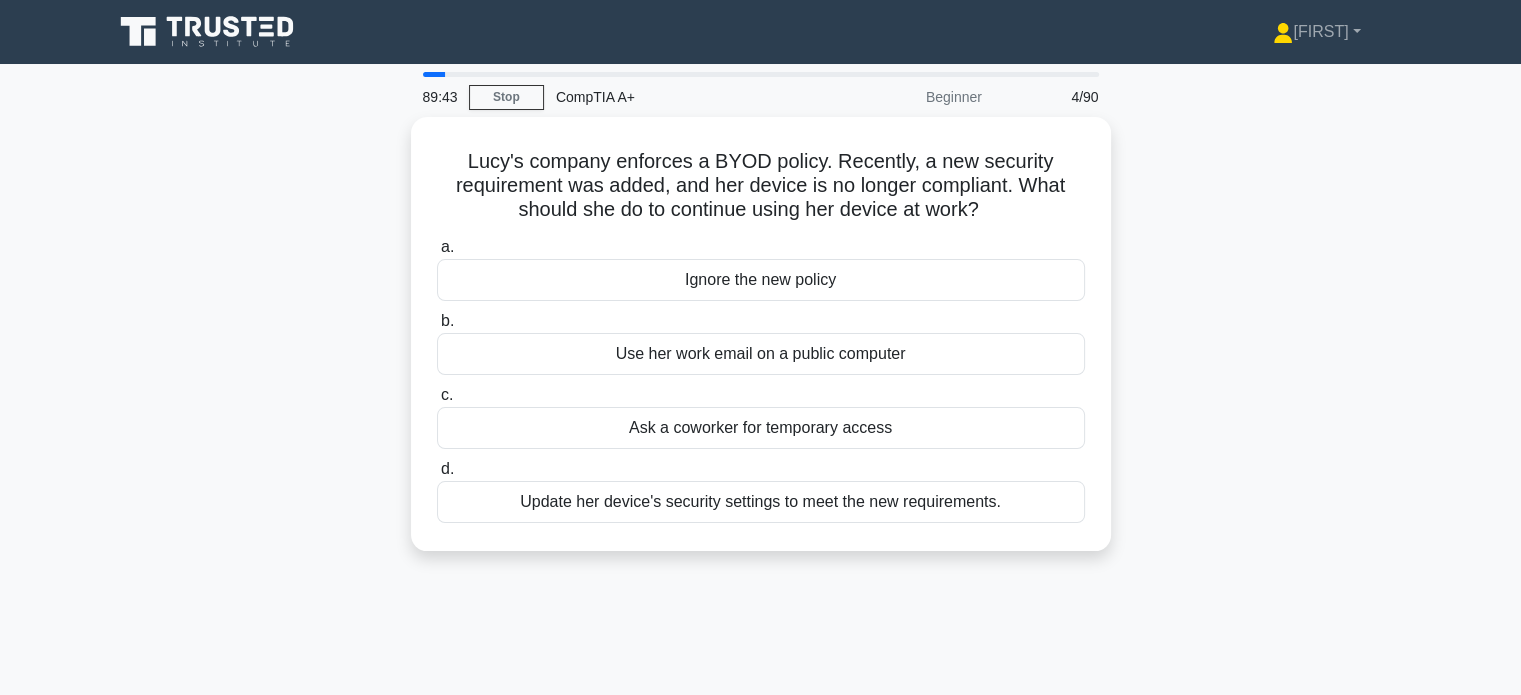 click on "Ask a coworker for temporary access" at bounding box center [761, 428] 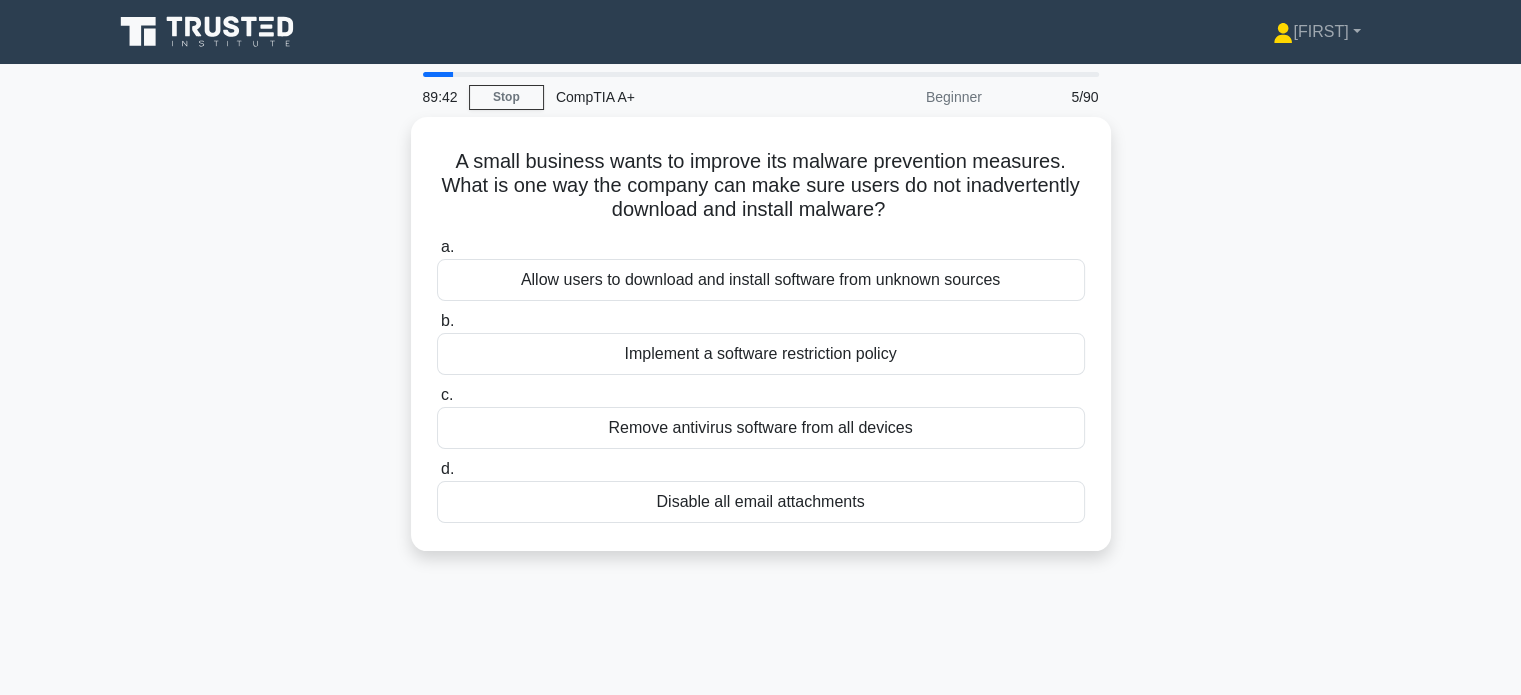 click on "Remove antivirus software from all devices" at bounding box center (761, 428) 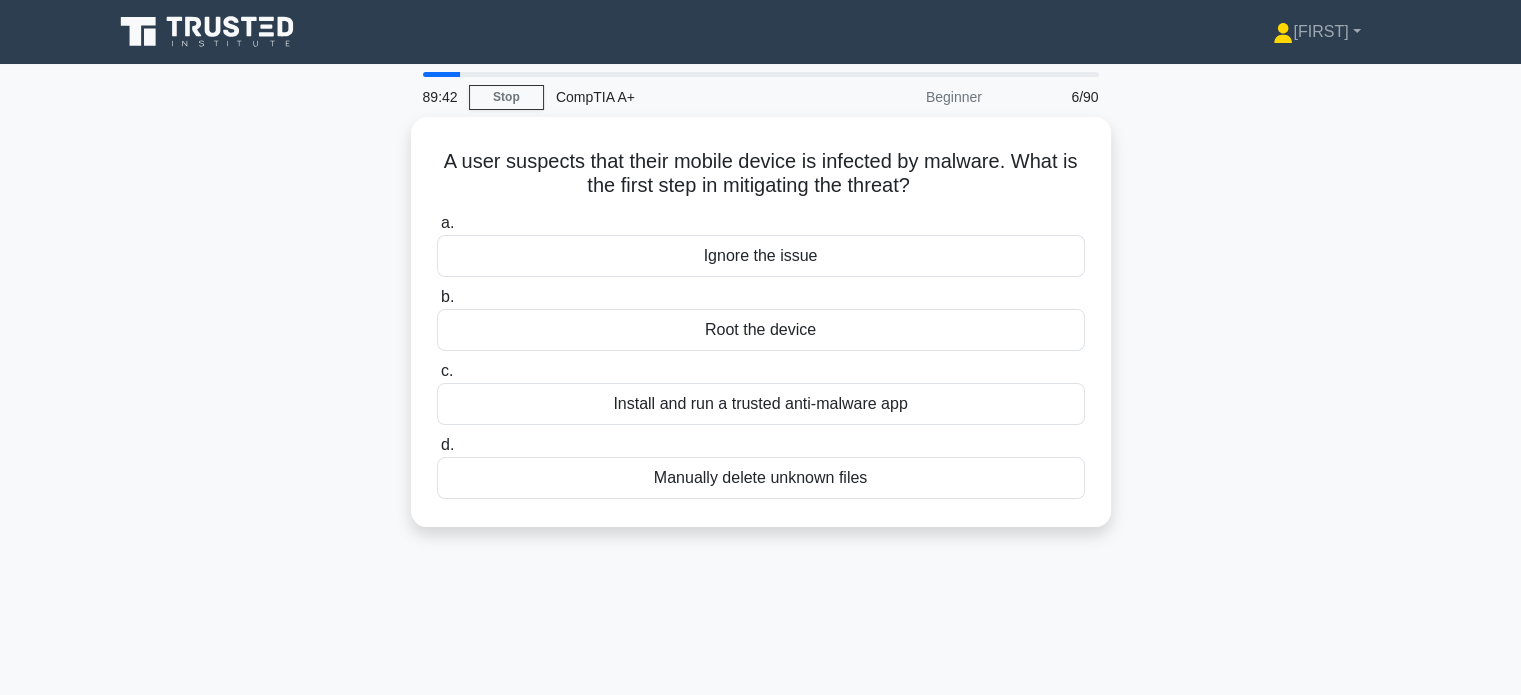click on "a.
Ignore the issue
b.
Root the device
c. d." at bounding box center [761, 355] 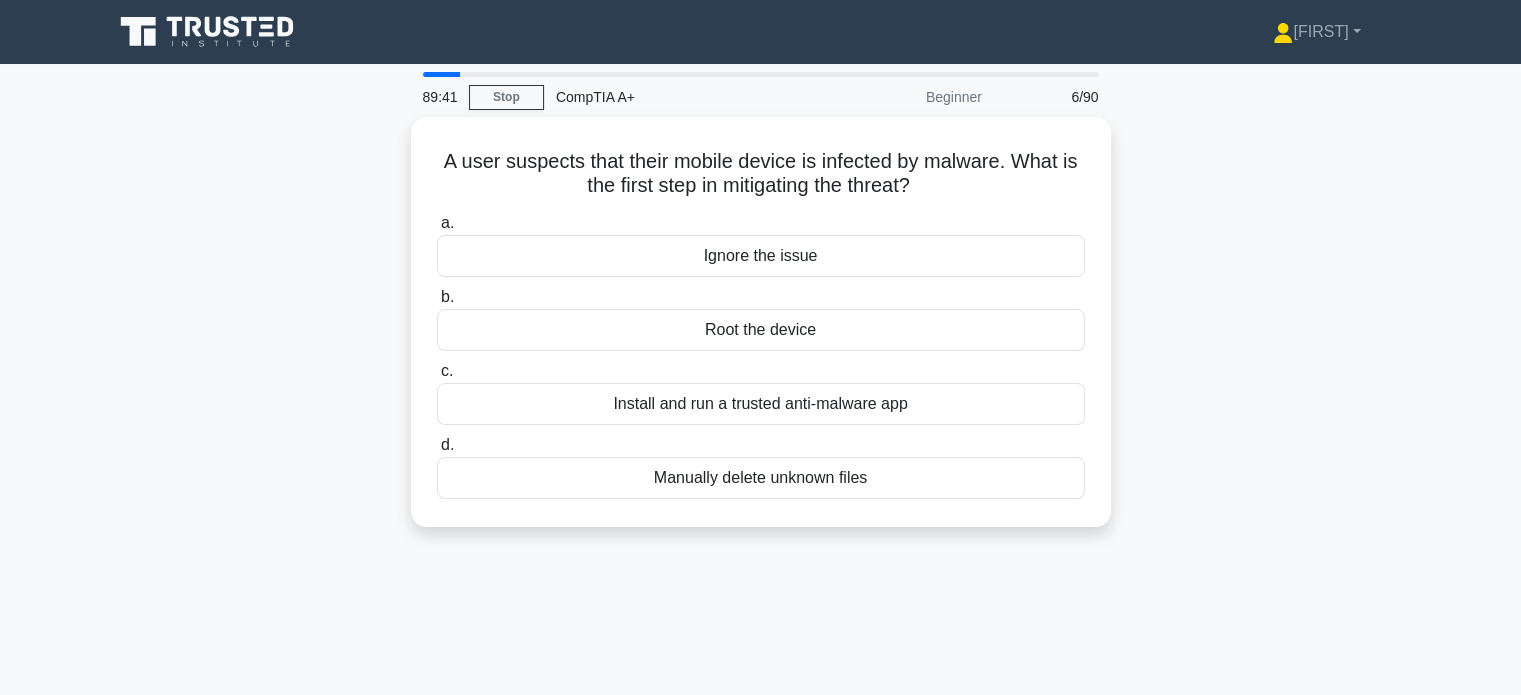 click on "a.
Ignore the issue
b.
Root the device
c. d." at bounding box center (761, 355) 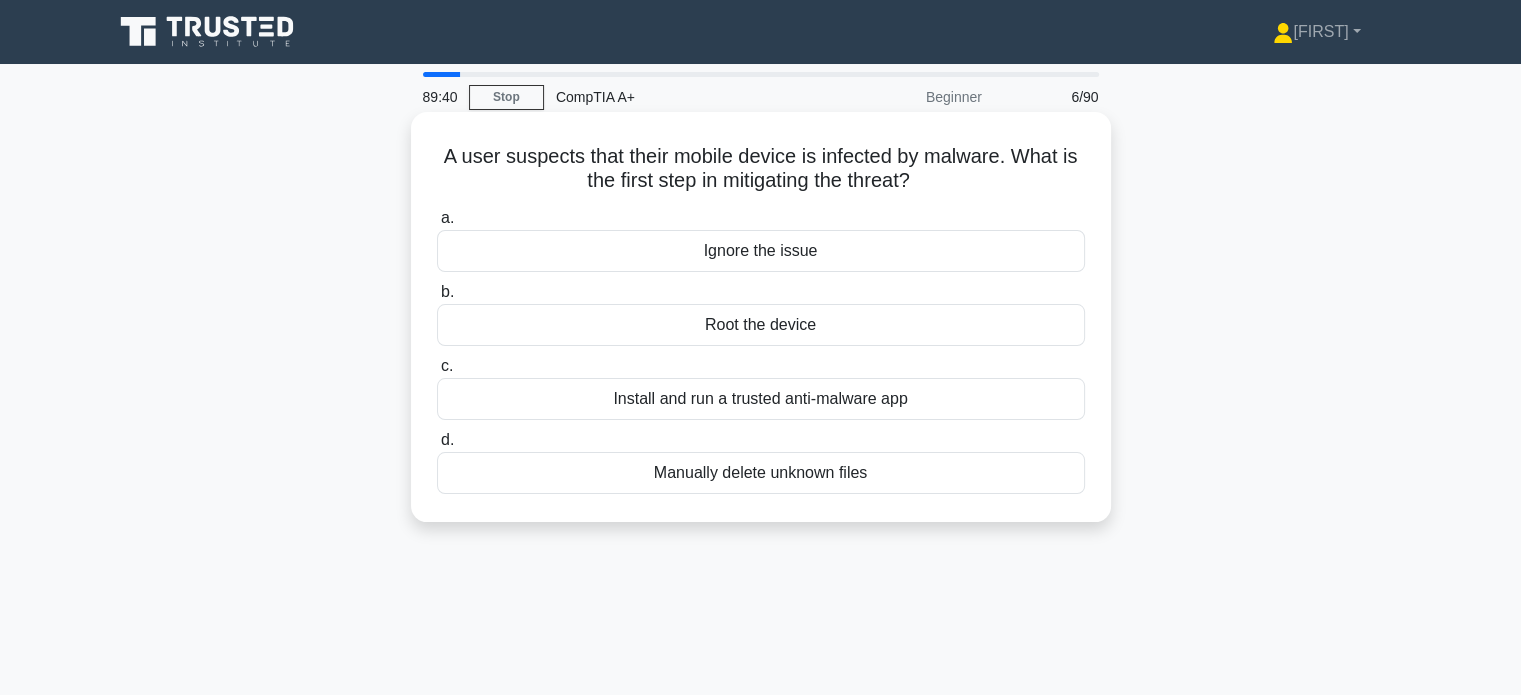 click on "Install and run a trusted anti-malware app" at bounding box center [761, 399] 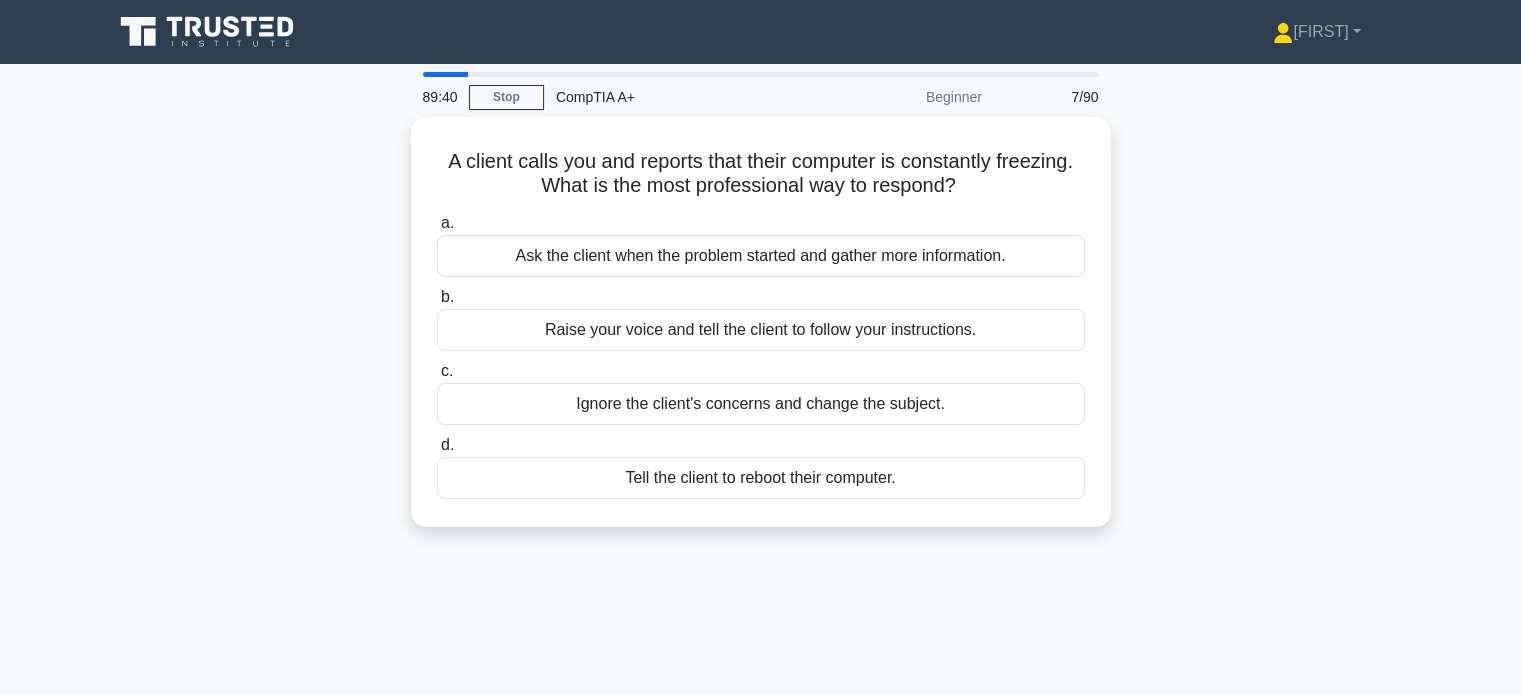 click on "Ignore the client's concerns and change the subject." at bounding box center [761, 404] 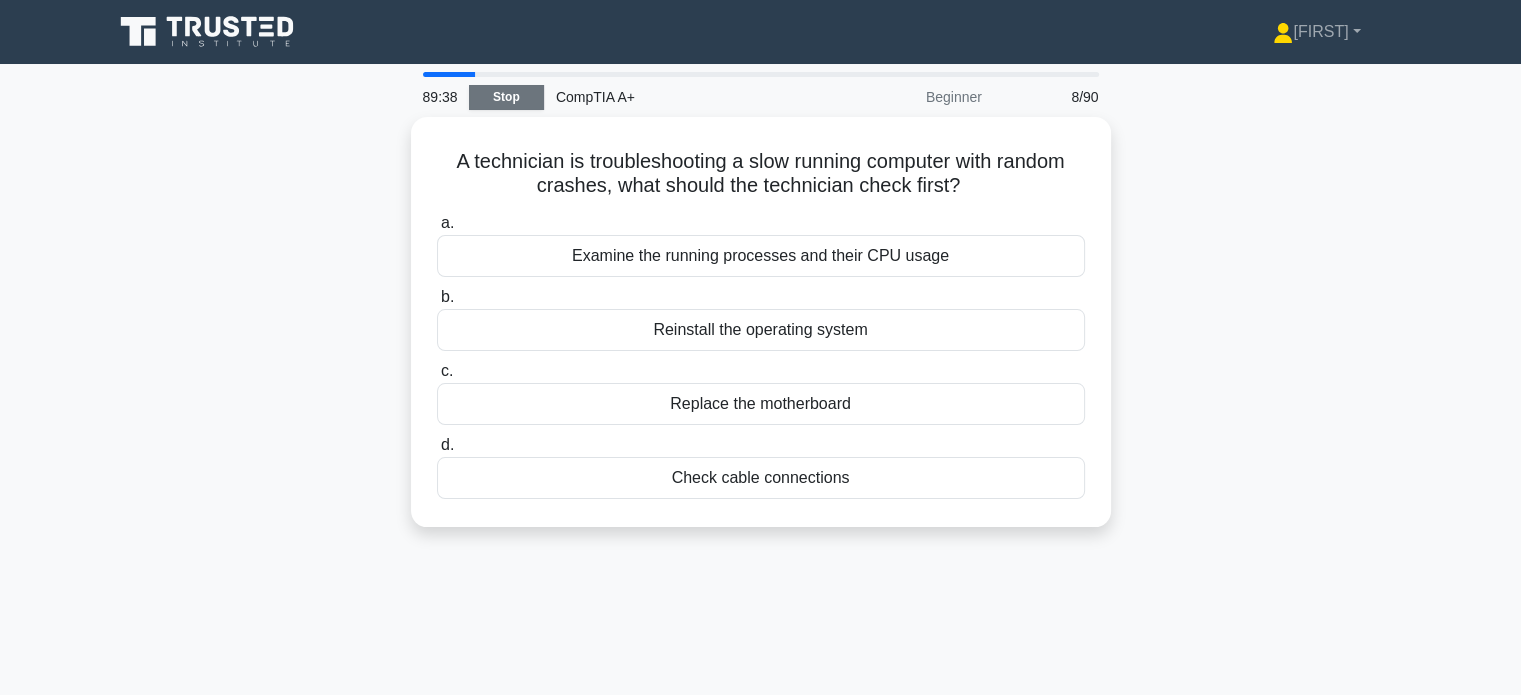 click on "Stop" at bounding box center [506, 97] 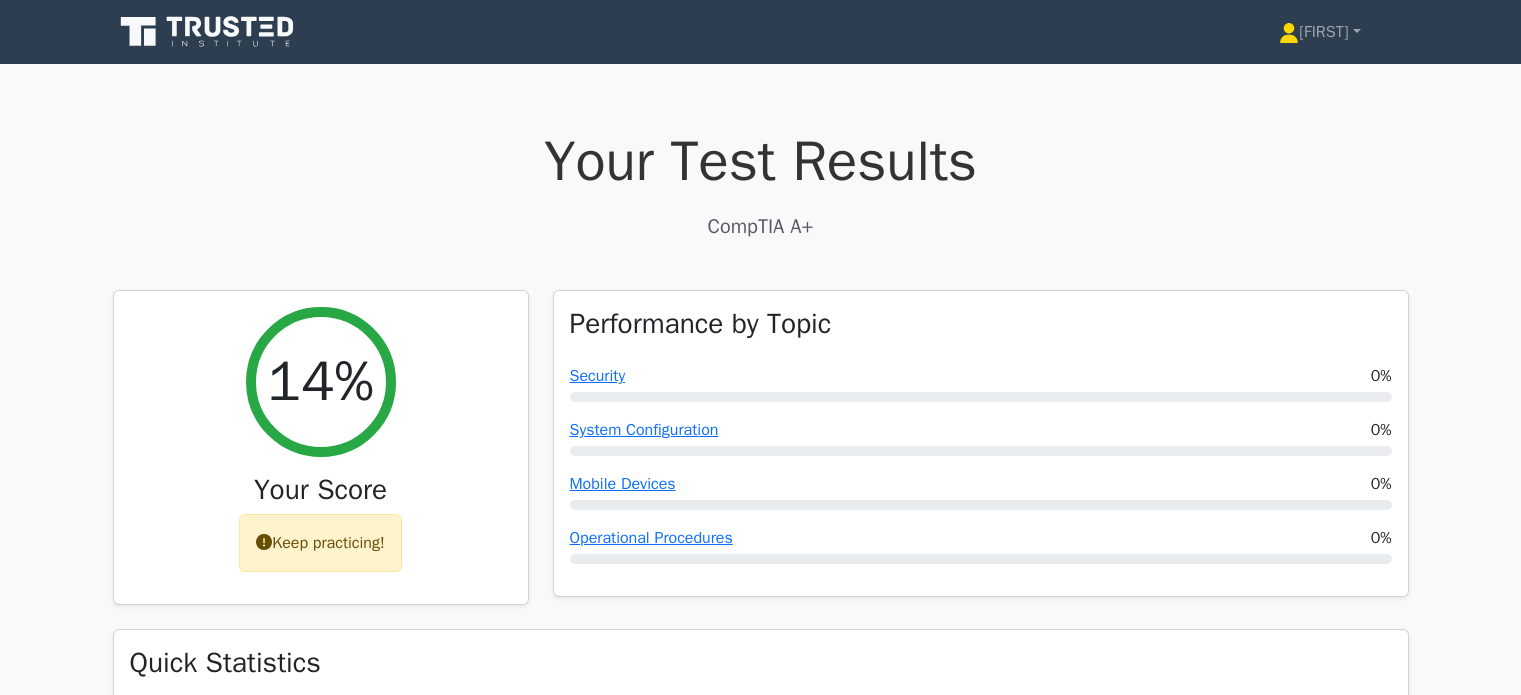 scroll, scrollTop: 0, scrollLeft: 0, axis: both 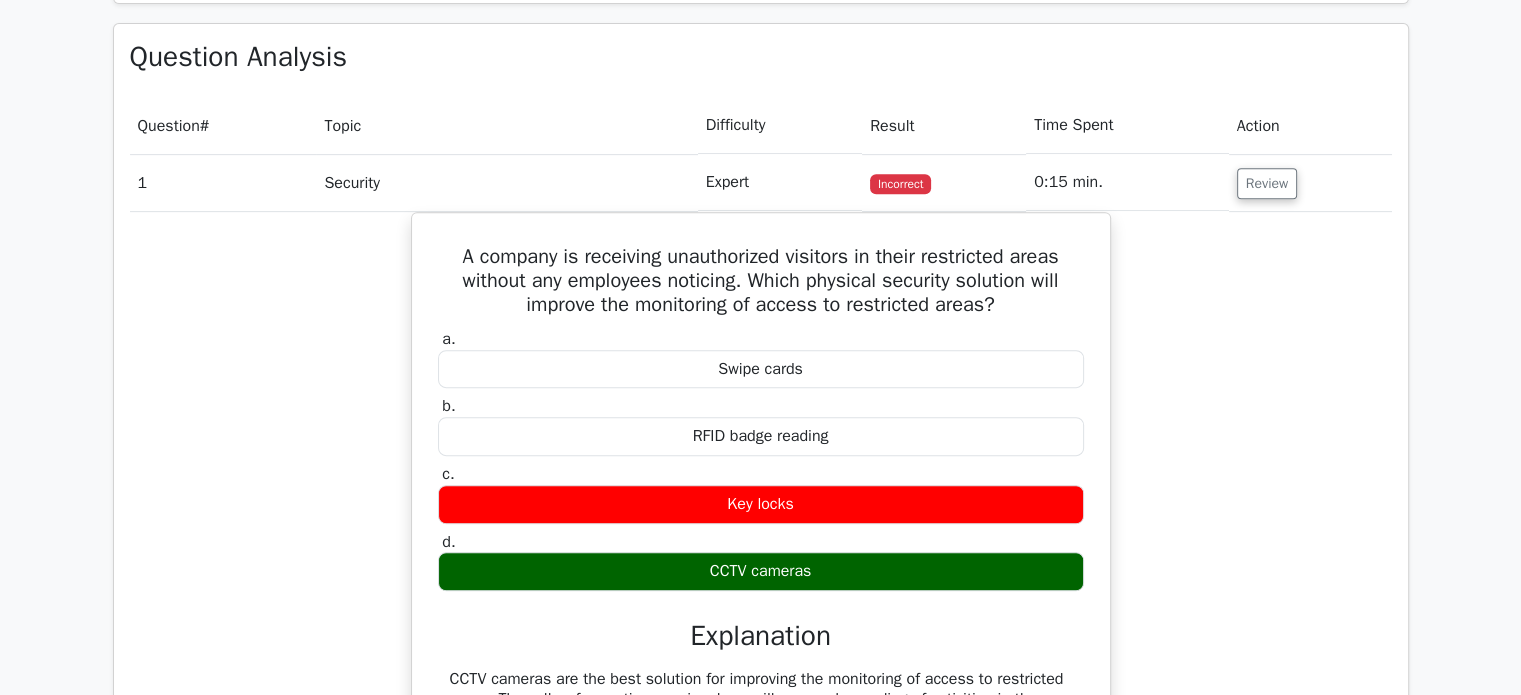 click on "Security" at bounding box center (506, 182) 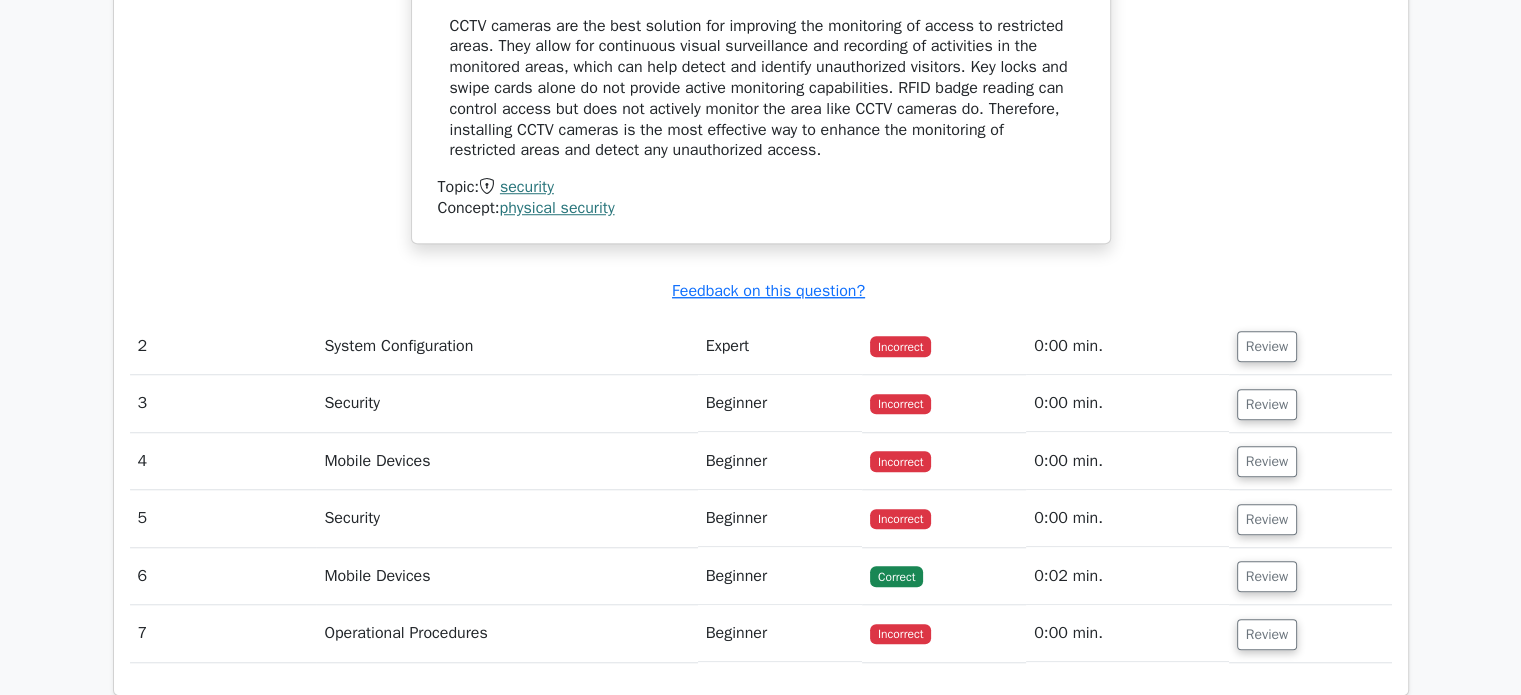 scroll, scrollTop: 1924, scrollLeft: 0, axis: vertical 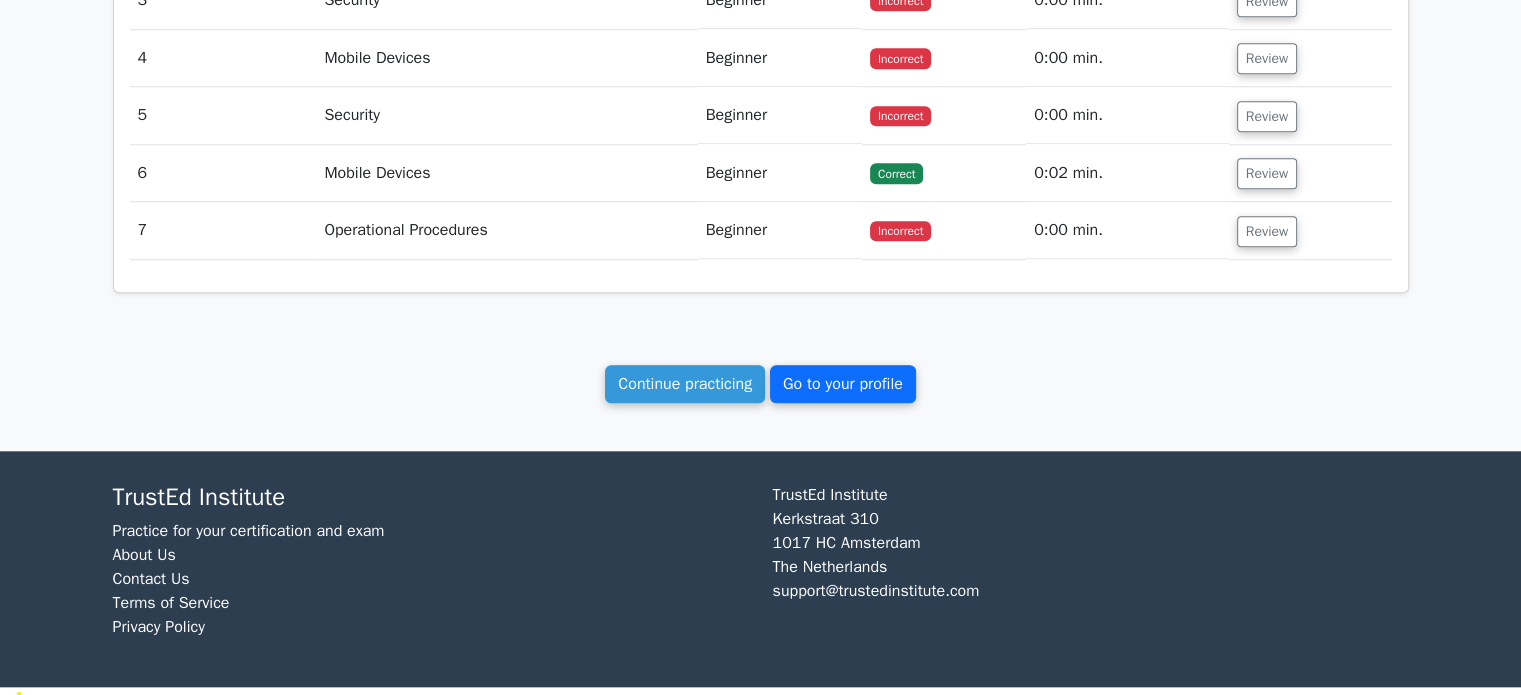 click on "Go to your profile" at bounding box center (843, 384) 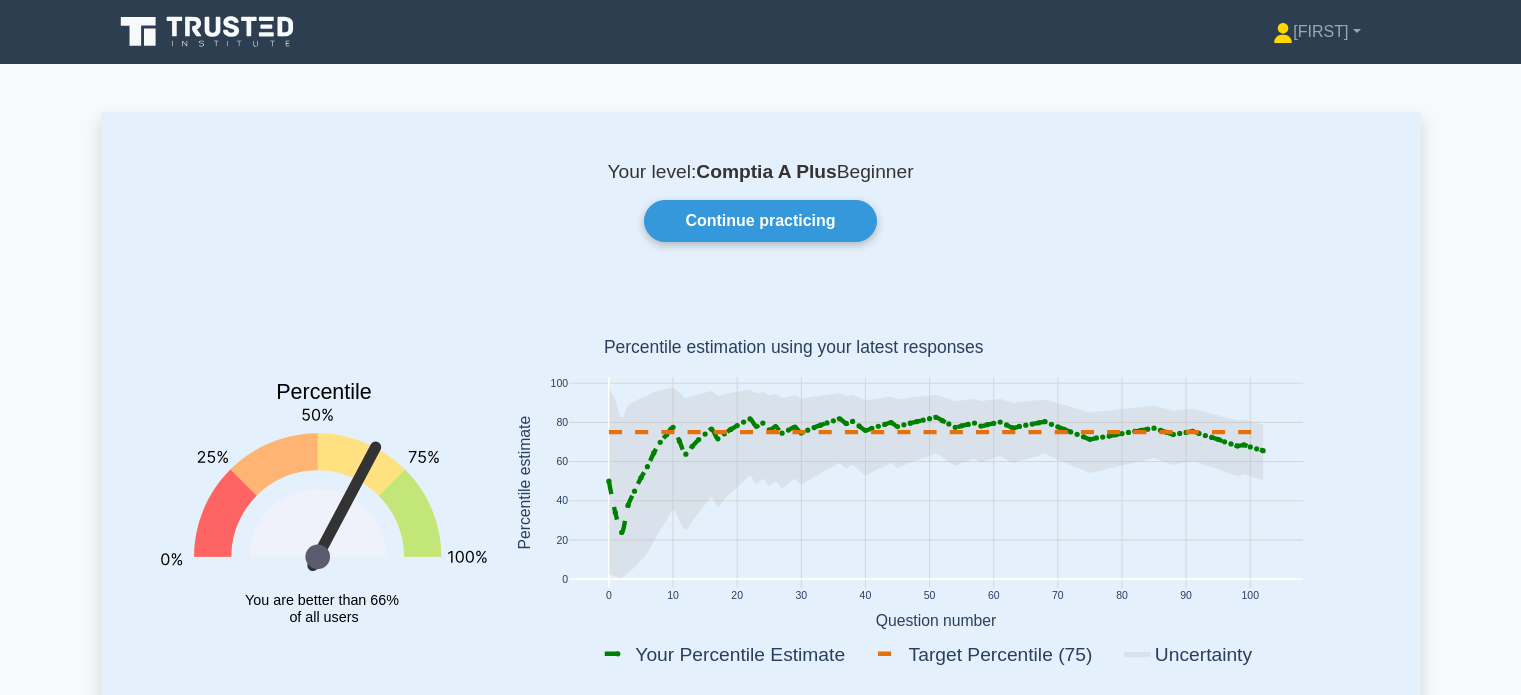 scroll, scrollTop: 0, scrollLeft: 0, axis: both 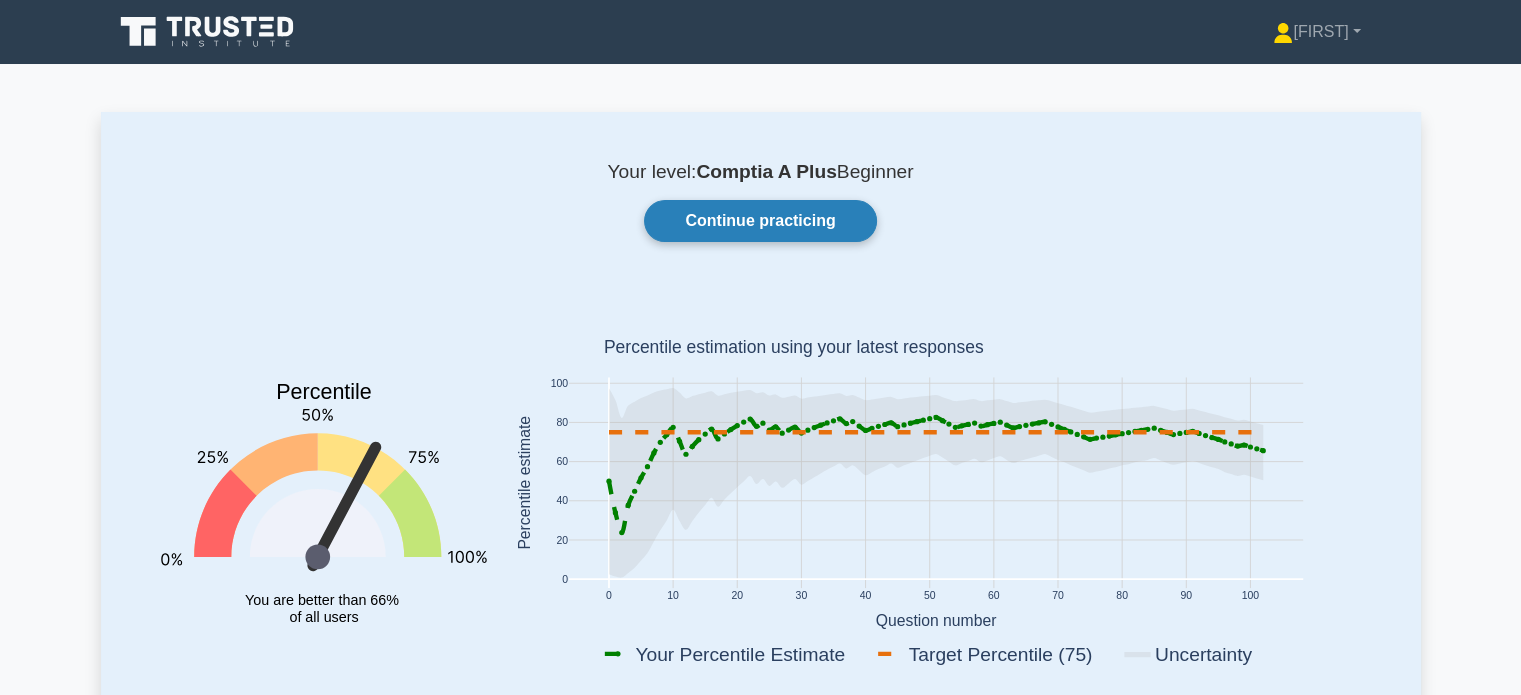 click on "Continue practicing" at bounding box center (760, 221) 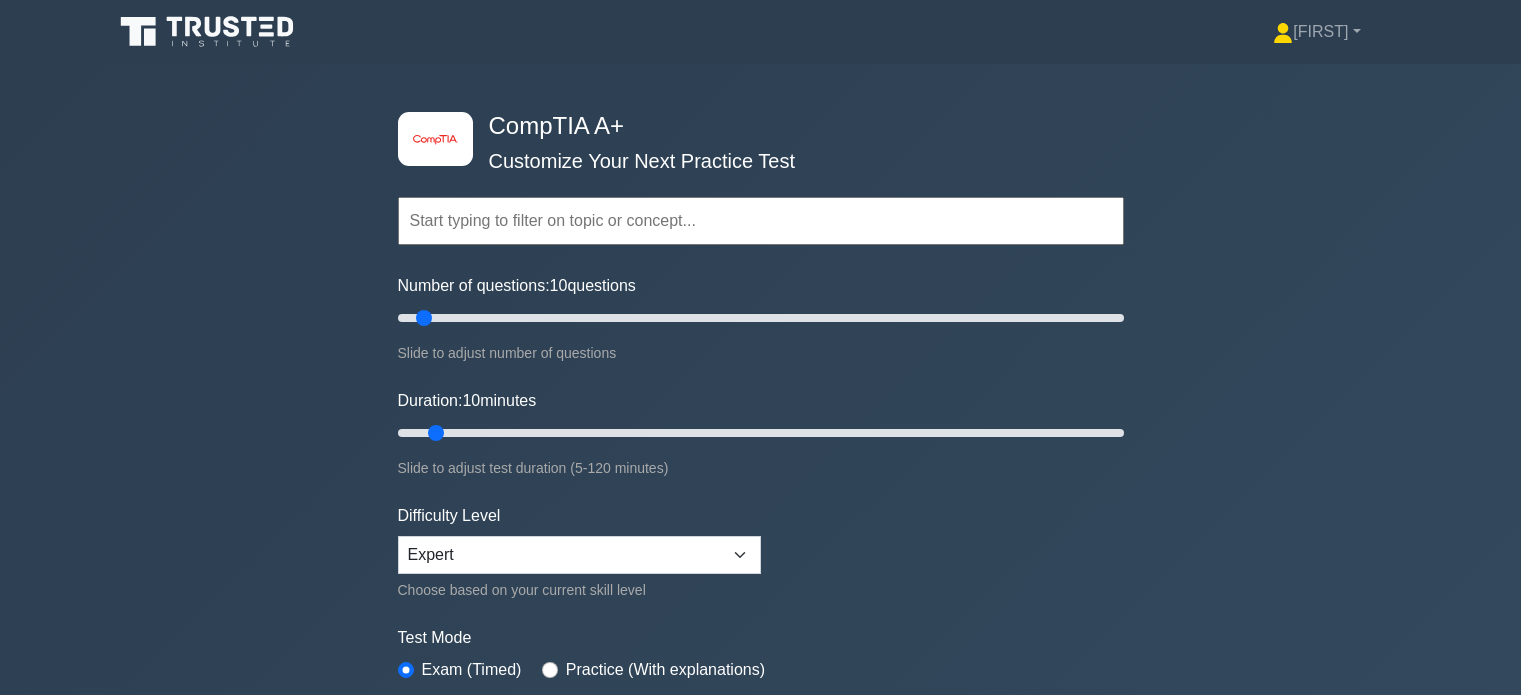 scroll, scrollTop: 0, scrollLeft: 0, axis: both 